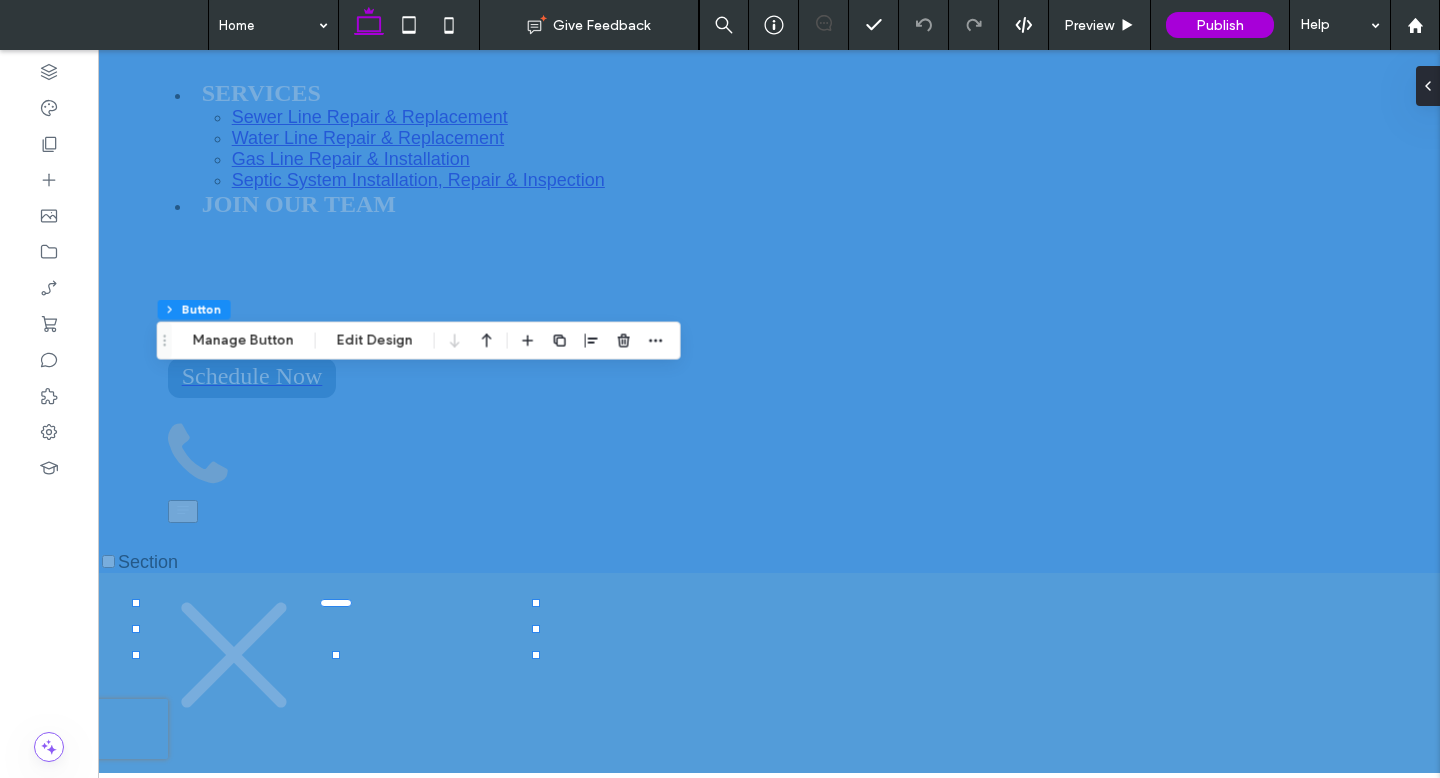 scroll, scrollTop: 2074, scrollLeft: 0, axis: vertical 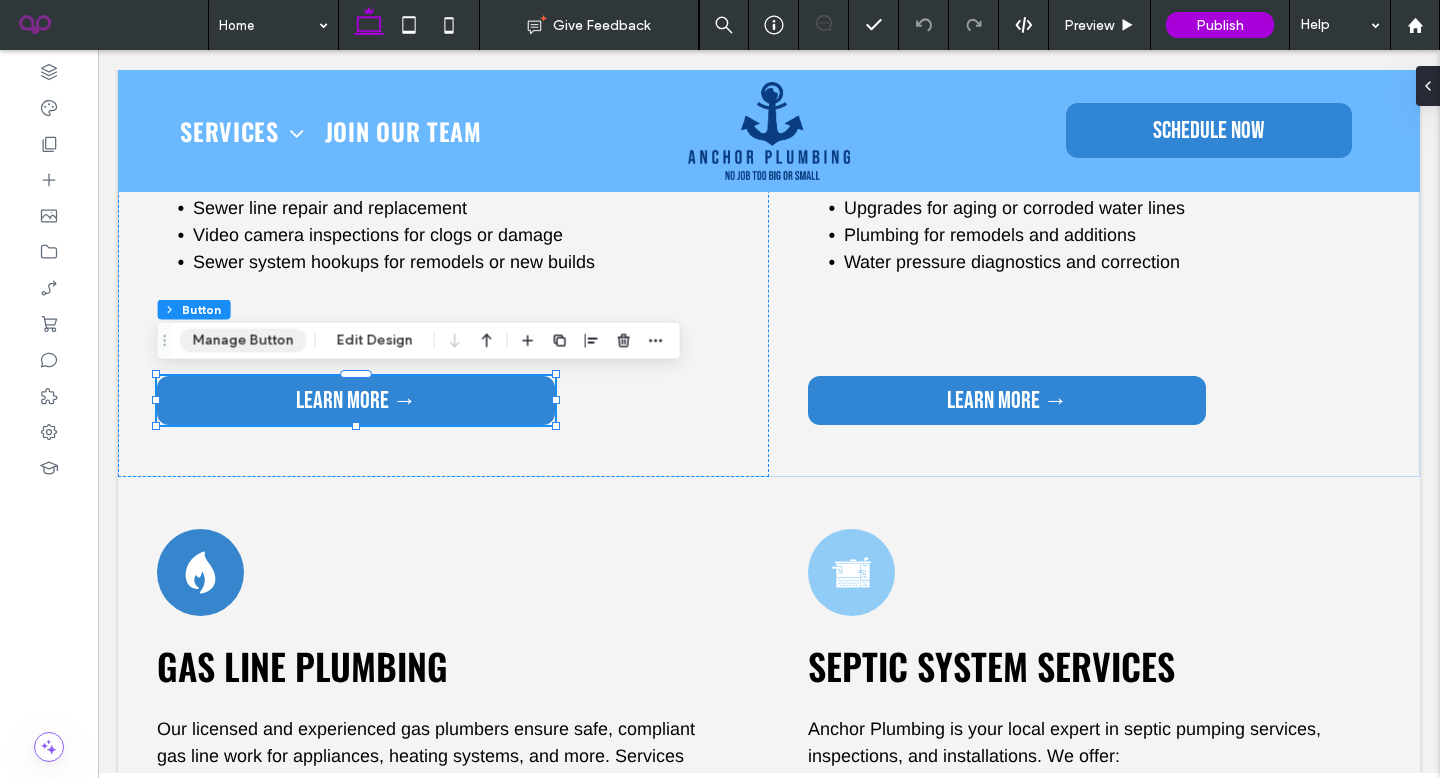 click on "Manage Button" at bounding box center (243, 341) 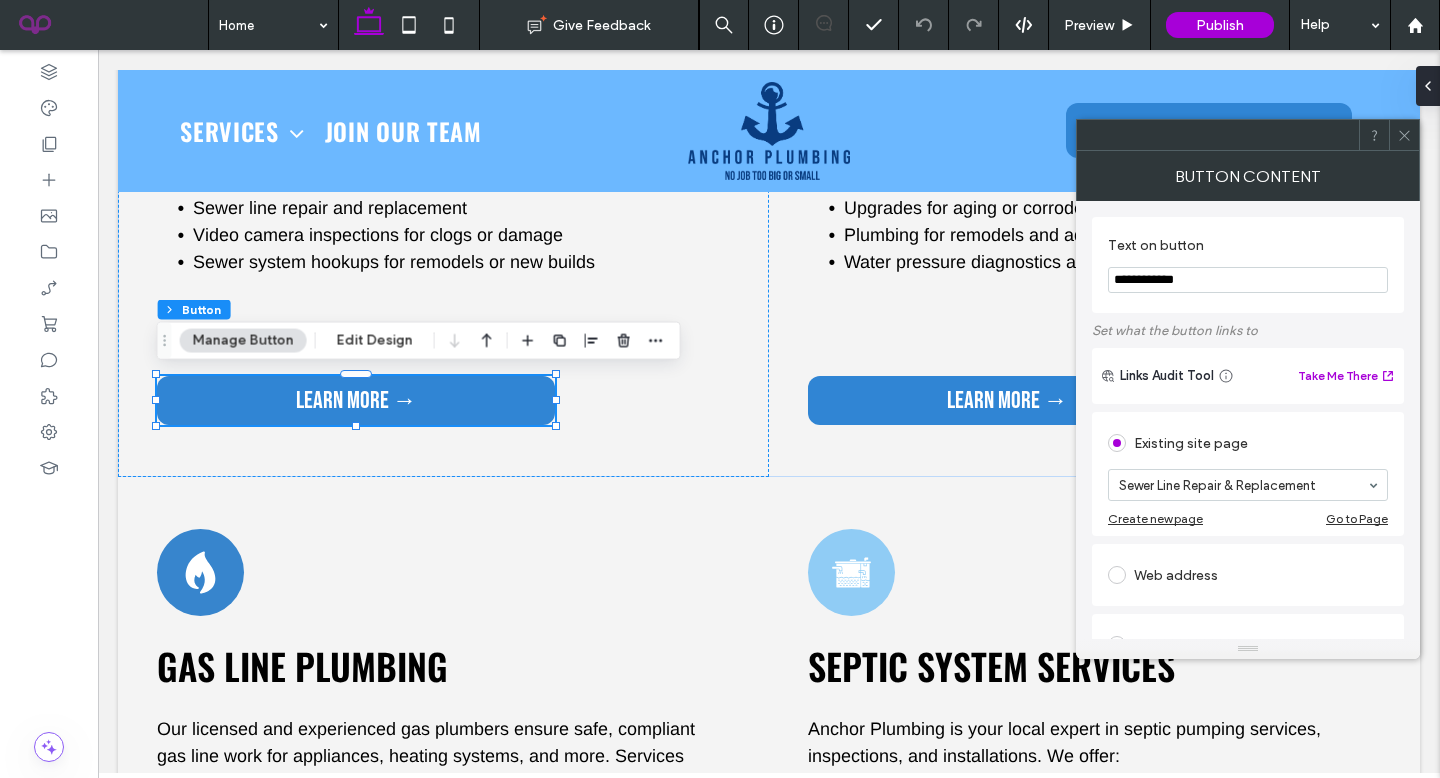 click at bounding box center [1404, 135] 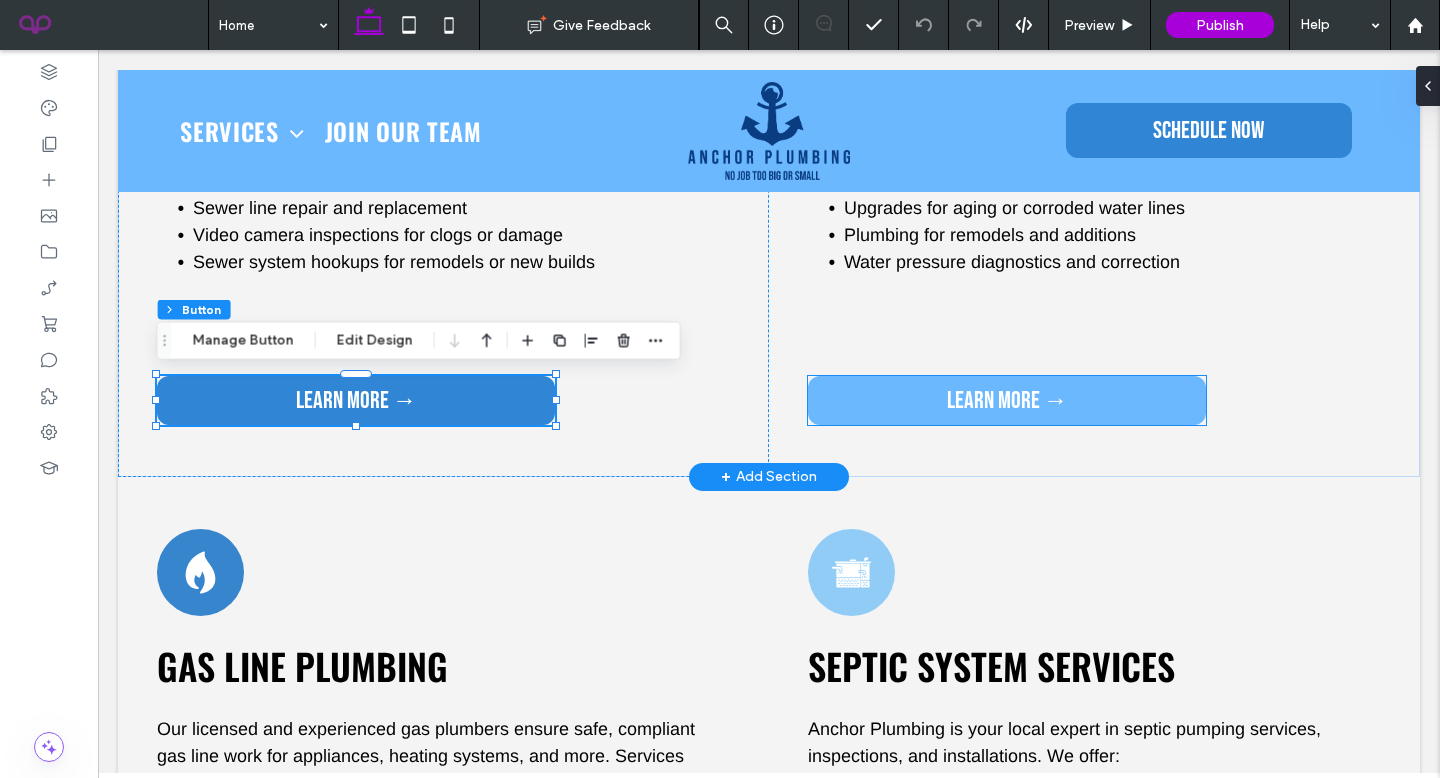 click on "LEARN MORE →" at bounding box center (1007, 400) 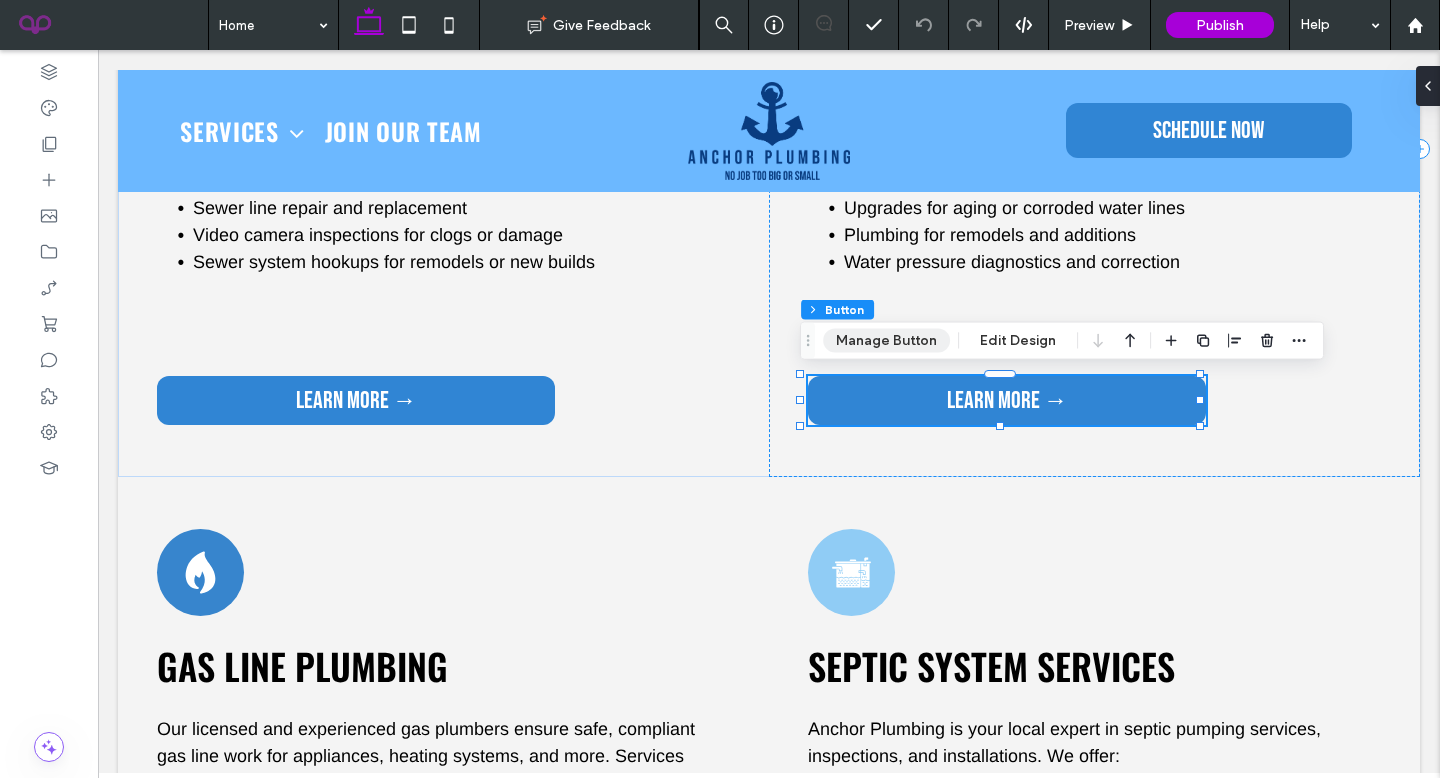 click on "Manage Button" at bounding box center [886, 341] 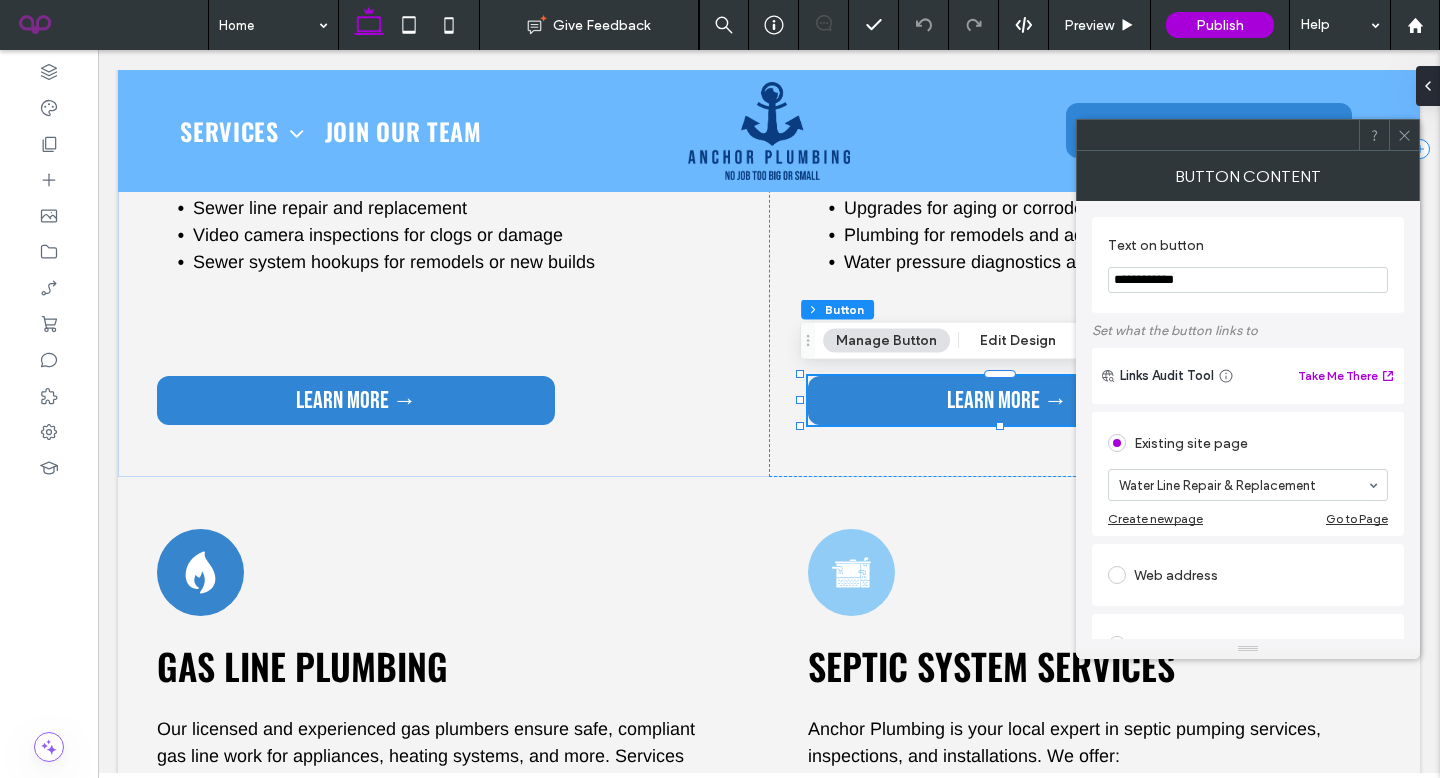 click at bounding box center (1404, 135) 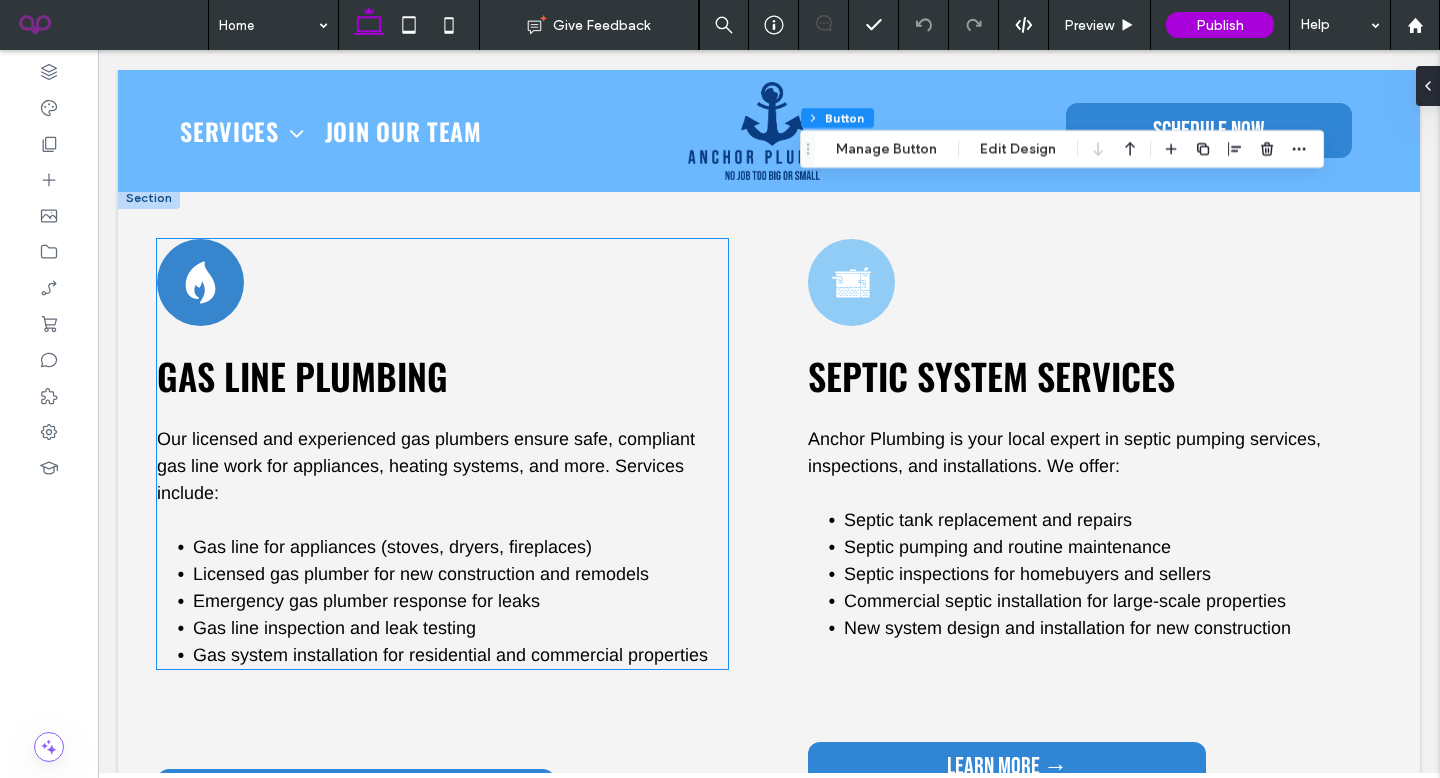 scroll, scrollTop: 2313, scrollLeft: 0, axis: vertical 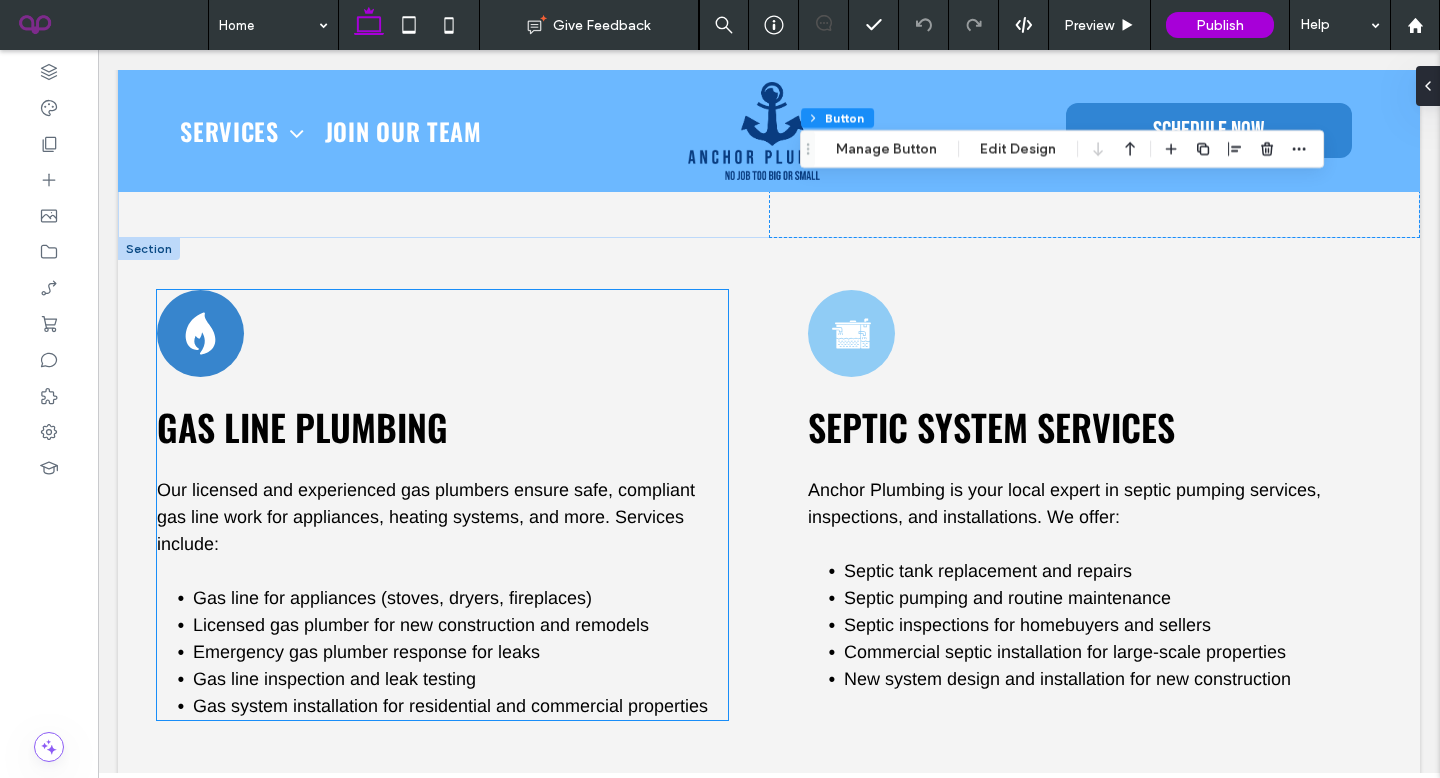 click 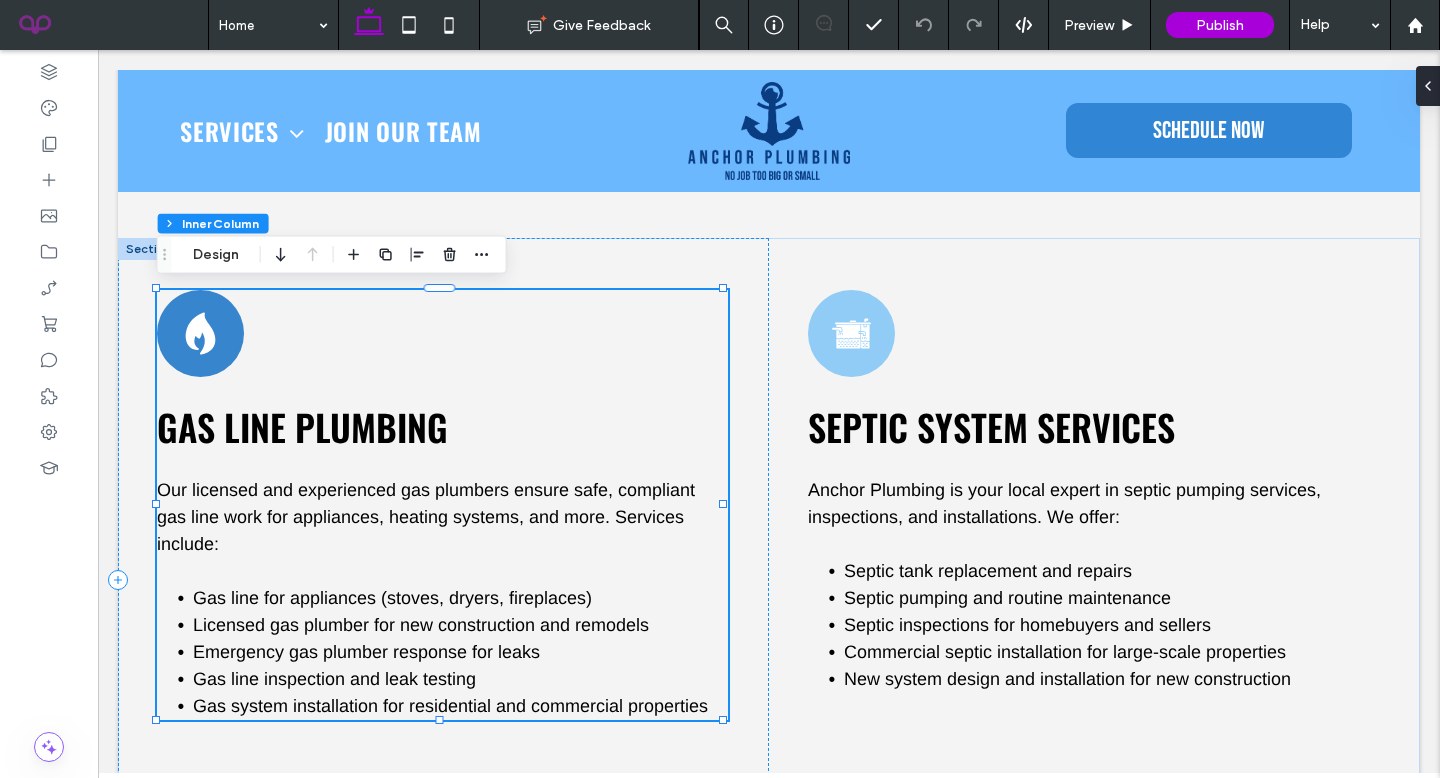 click 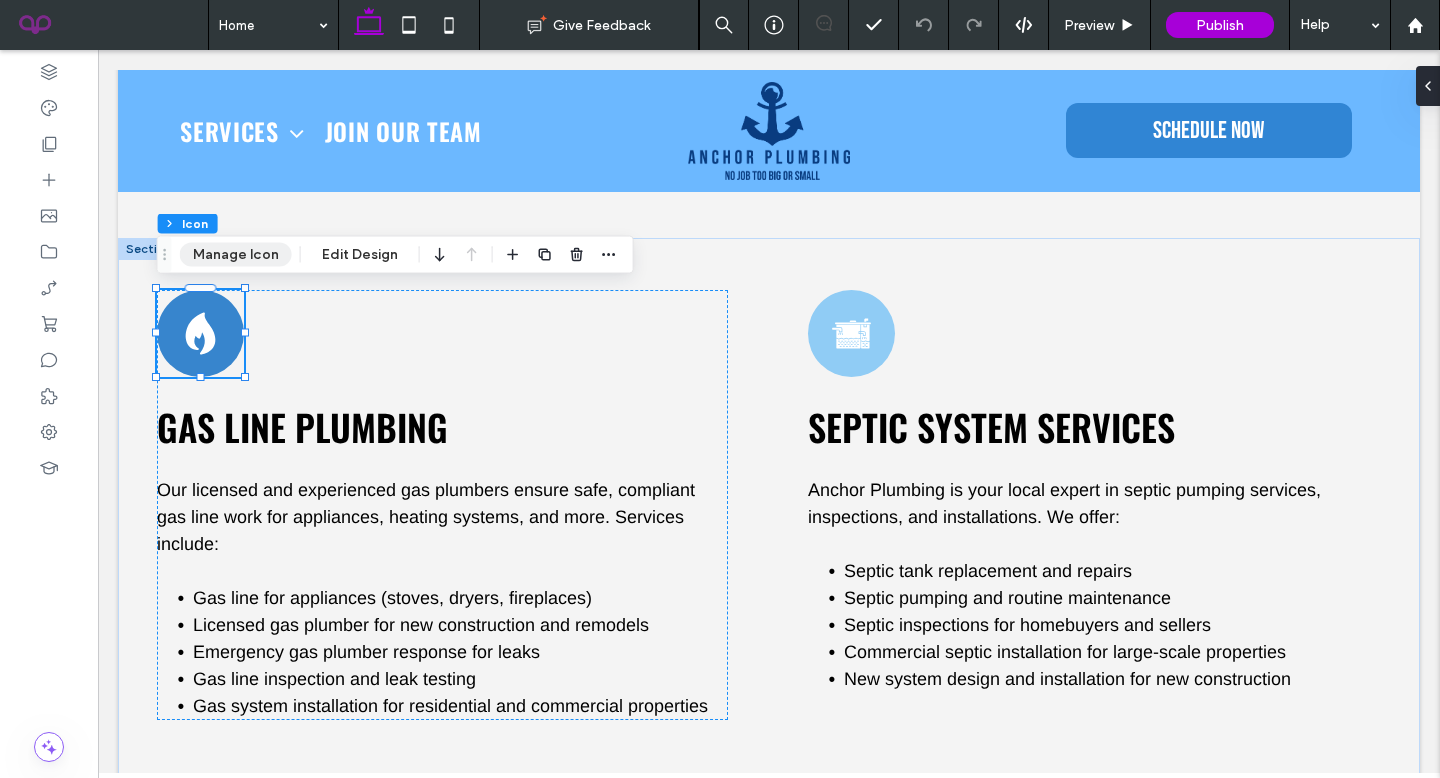 click on "Manage Icon" at bounding box center (236, 255) 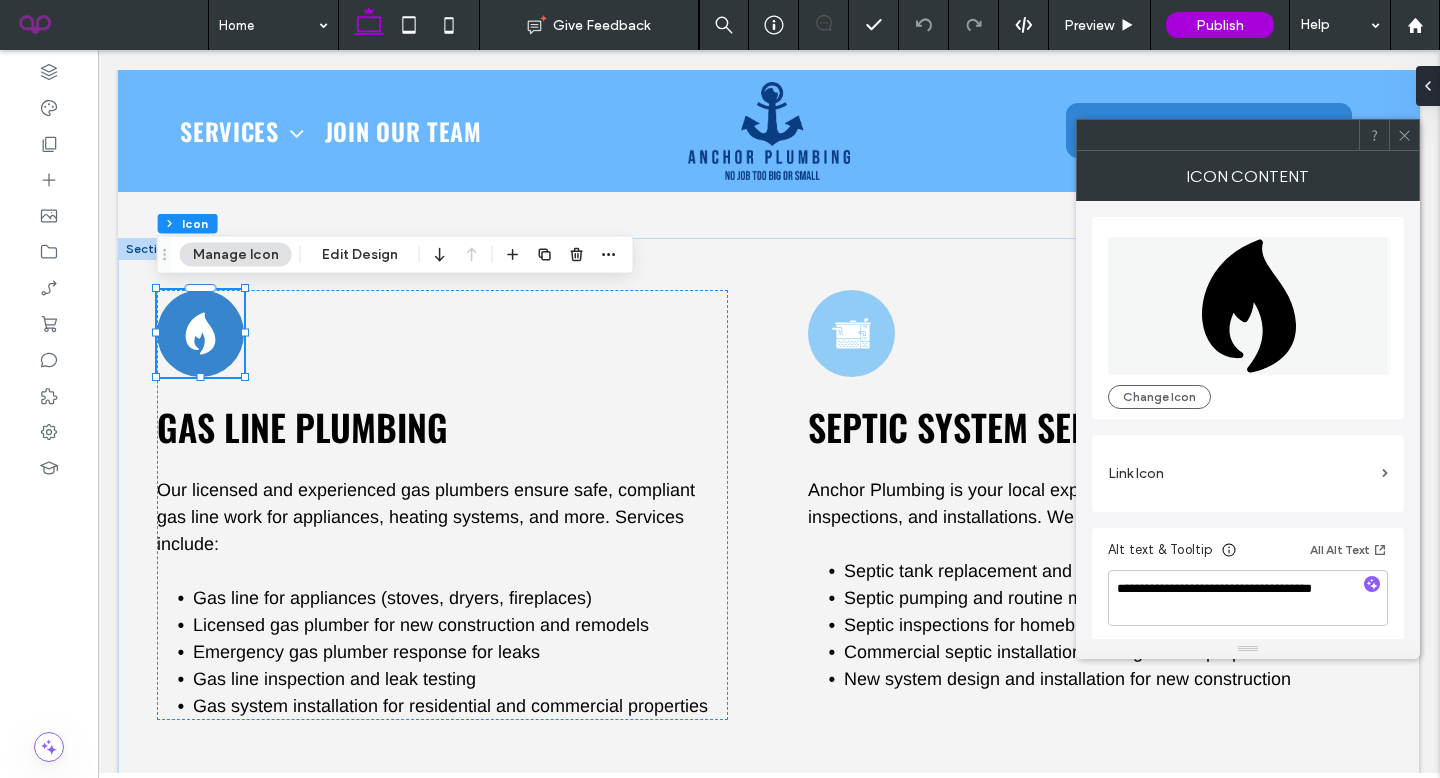 click 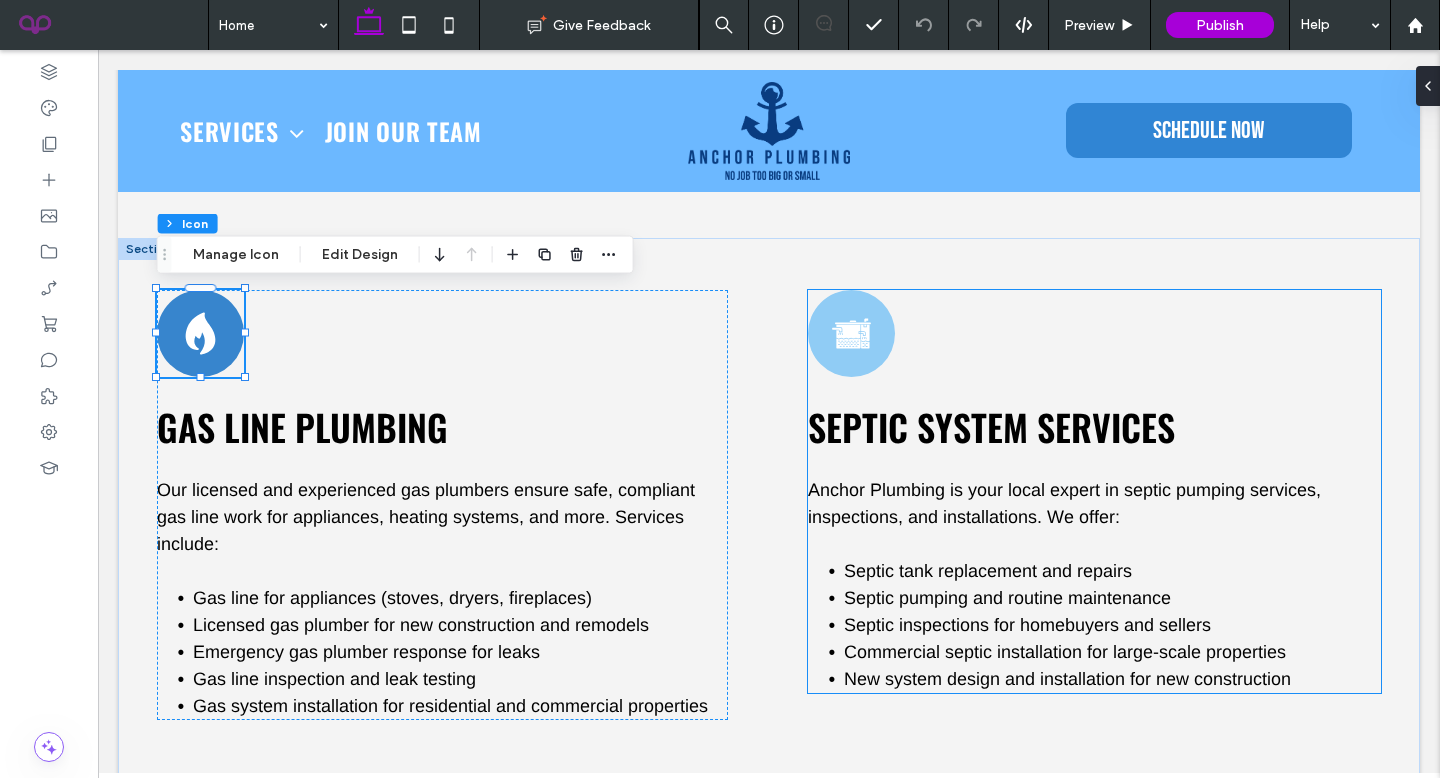 click 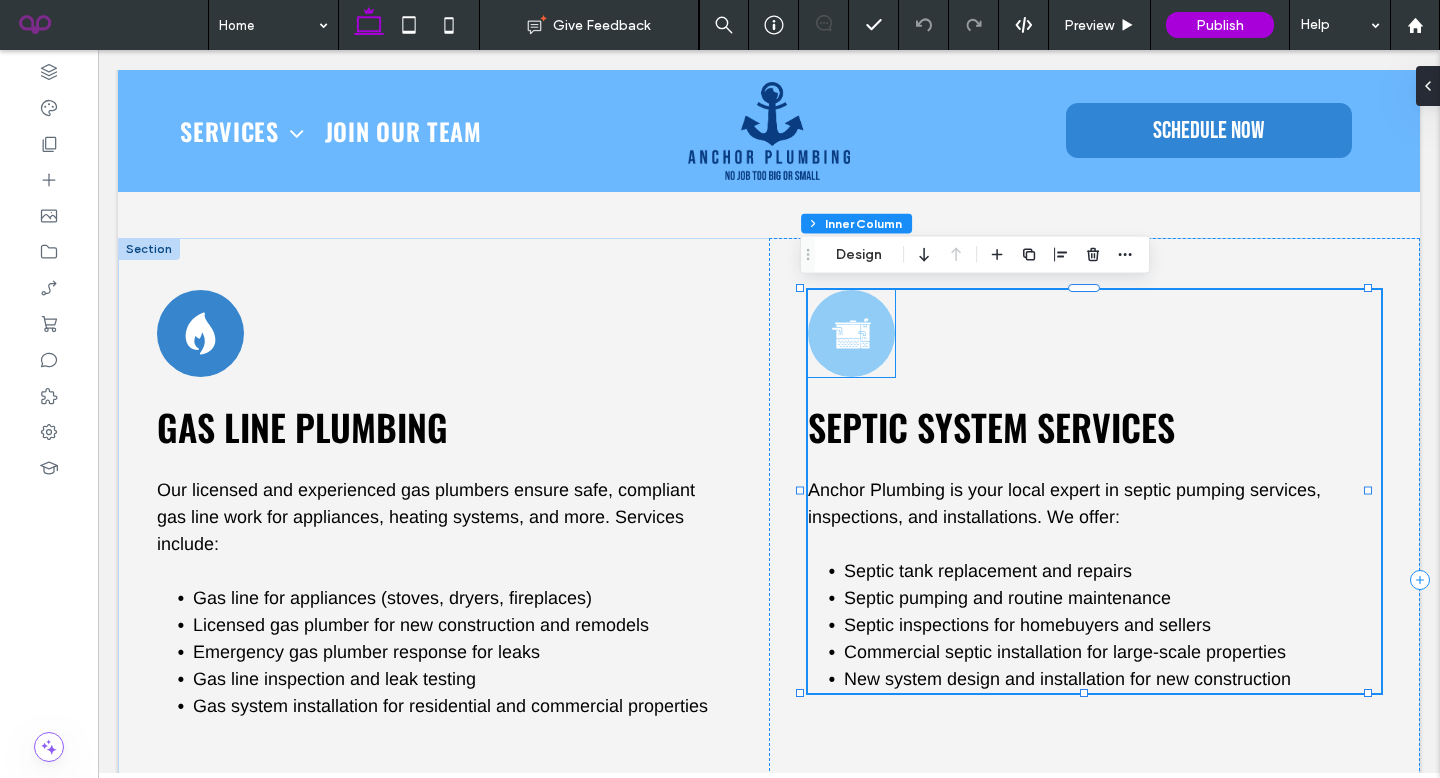 click on "Black and white illustration of a sewage treatment system. The system has an inlet pipe, outlet pipes, and internal compartments with varying filtration elements." 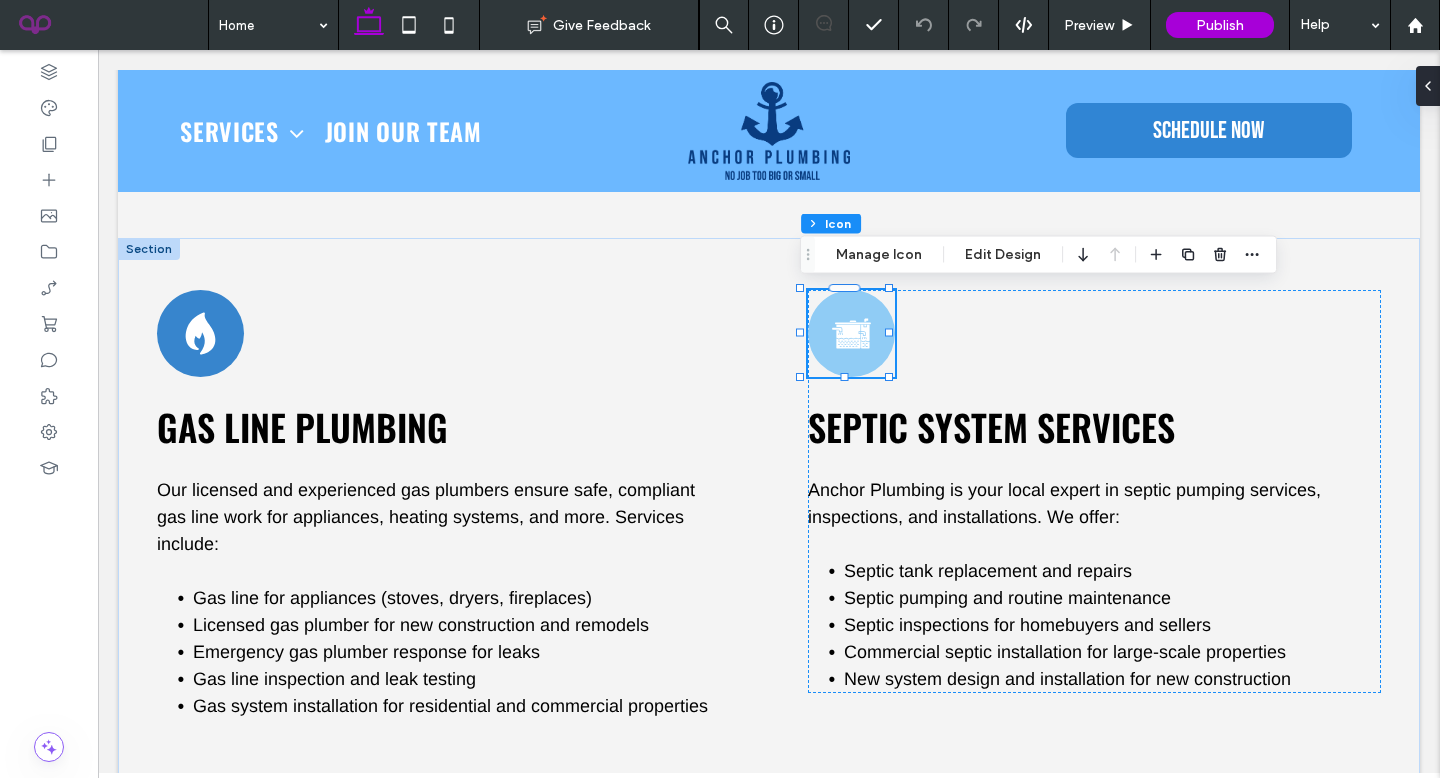 click on "Black and white illustration of a sewage treatment system. The system has an inlet pipe, outlet pipes, and internal compartments with varying filtration elements.
Septic System Services
Anchor Plumbing is your local expert in
septic pumping services , inspections, and installations. We offer: ﻿   Septic tank replacement and repairs Septic pumping and routine maintenance Septic inspections for homebuyers and sellers Commercial septic installation for large-scale properties New system design and installation for new construction
LEARN MORE →" at bounding box center [1094, 579] 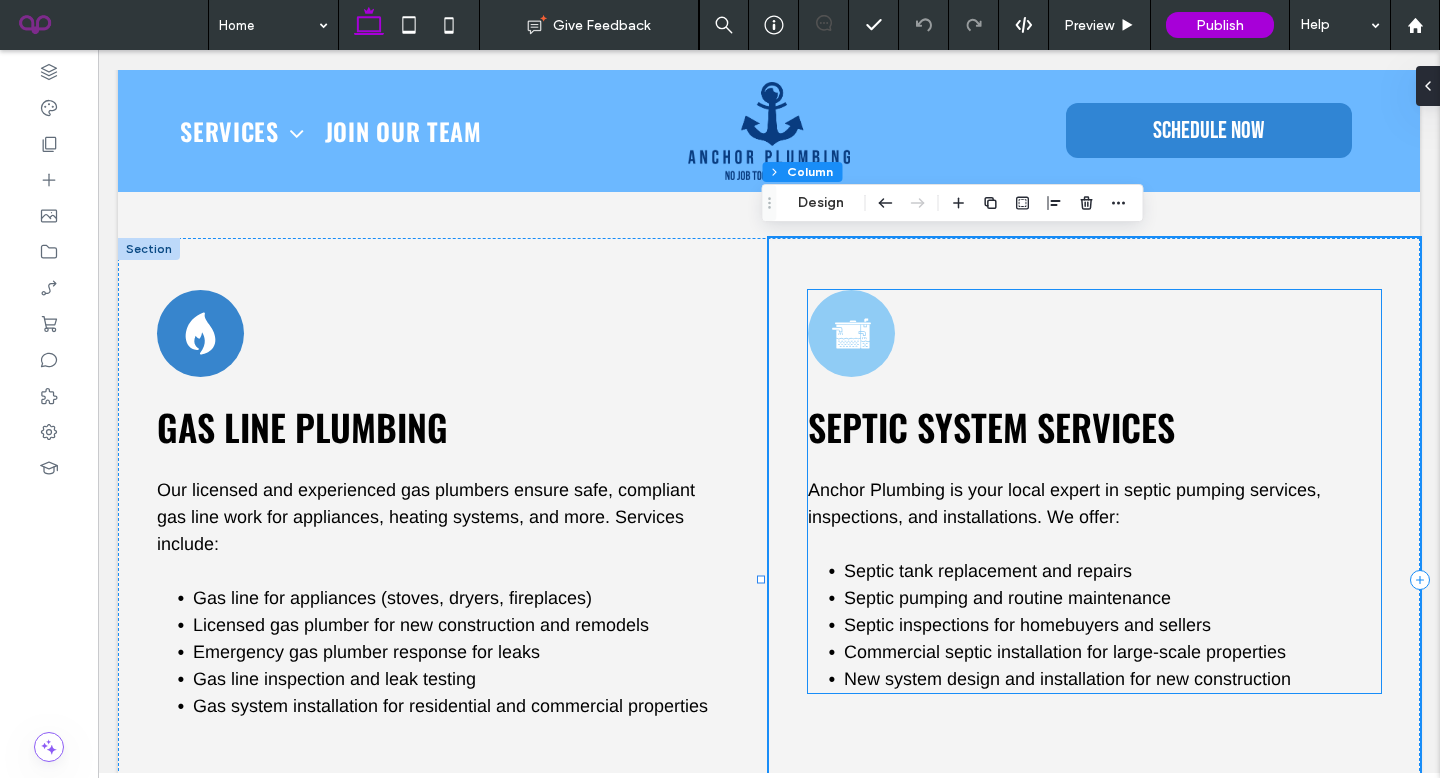 click 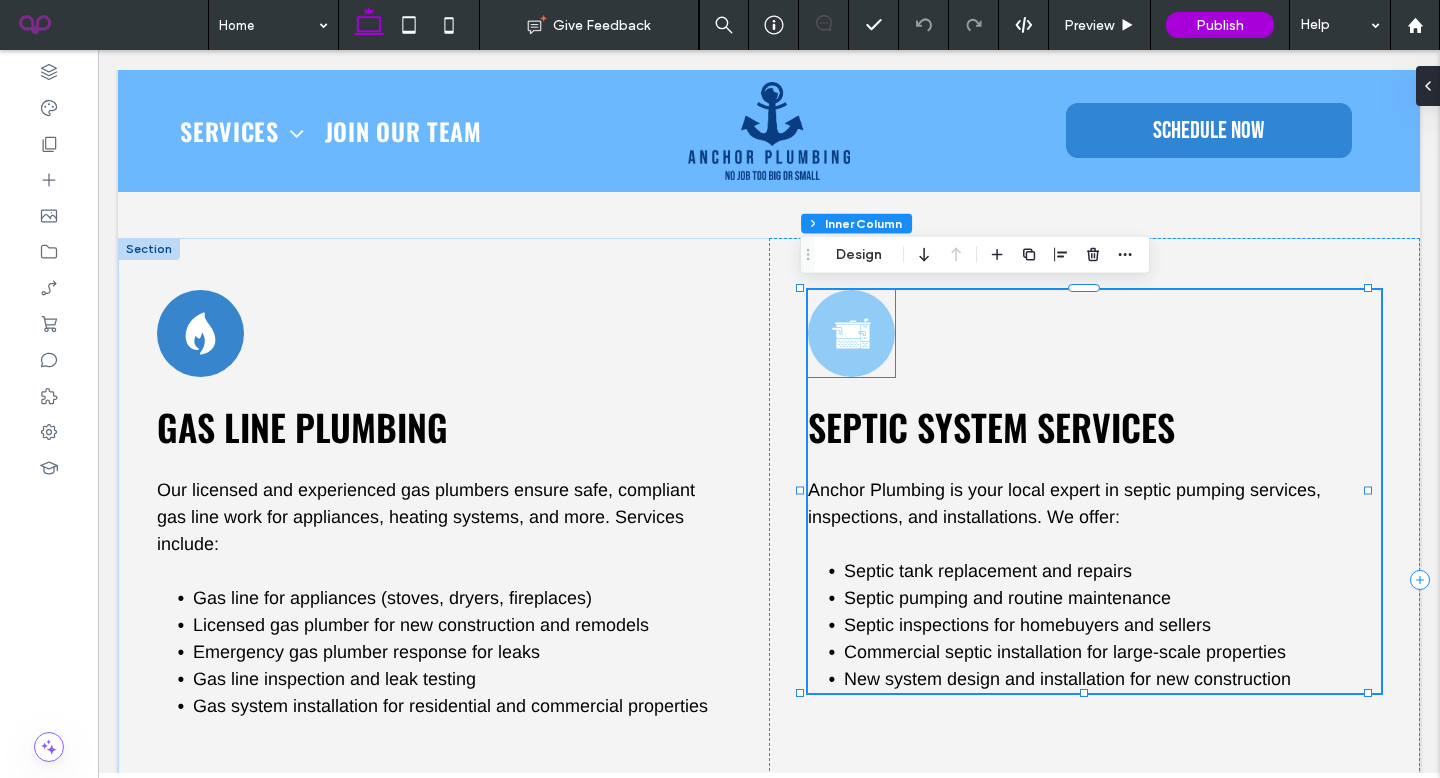 click on "Black and white illustration of a sewage treatment system. The system has an inlet pipe, outlet pipes, and internal compartments with varying filtration elements." 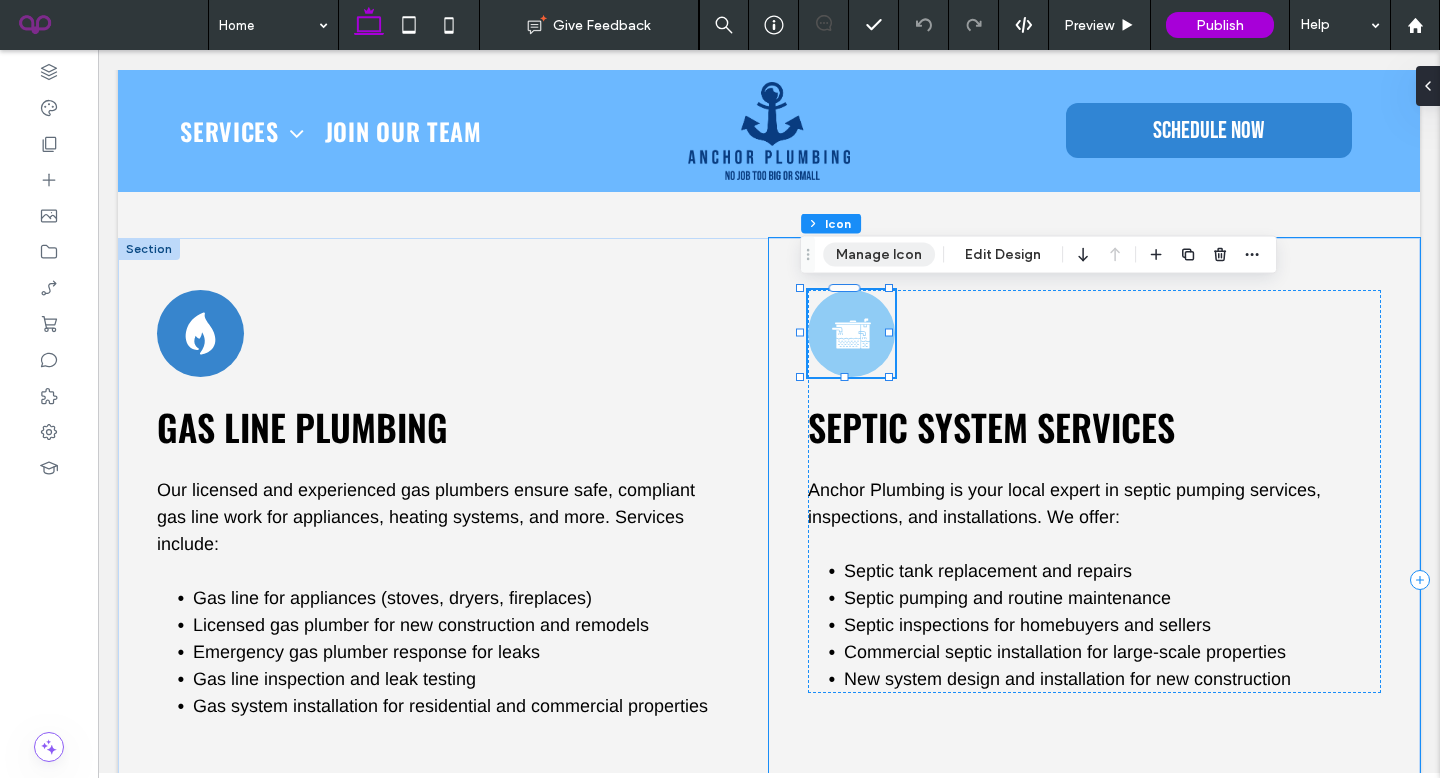 click on "Manage Icon" at bounding box center [879, 255] 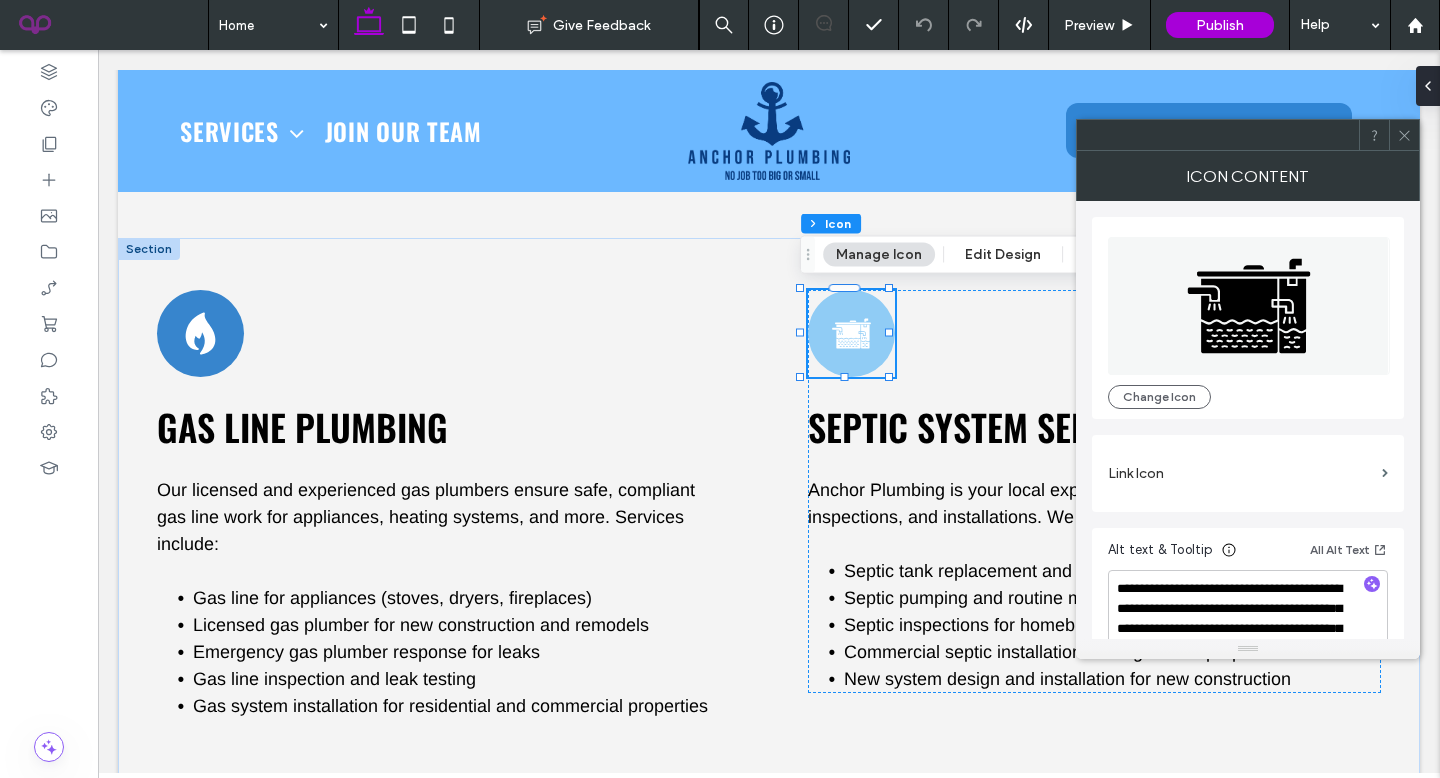 click 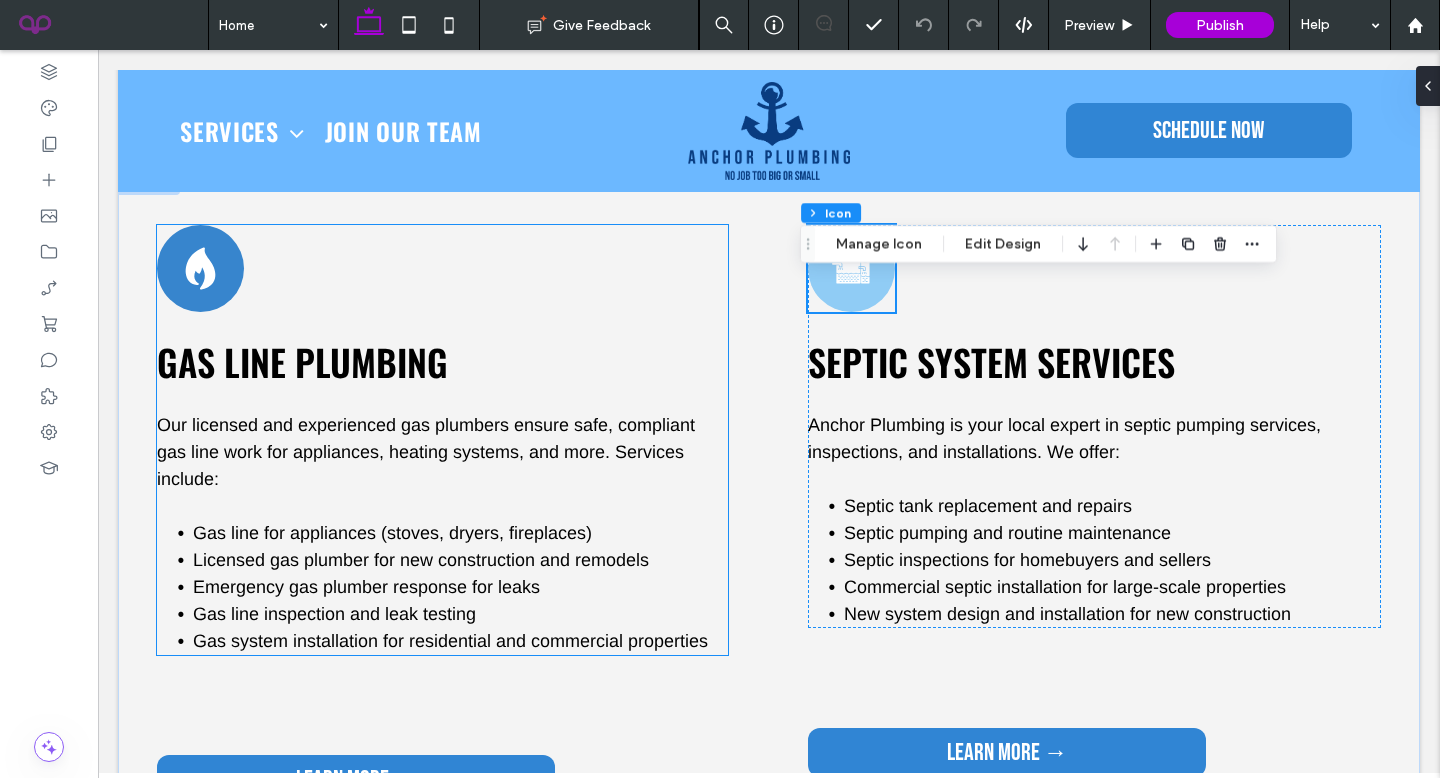 scroll, scrollTop: 2423, scrollLeft: 0, axis: vertical 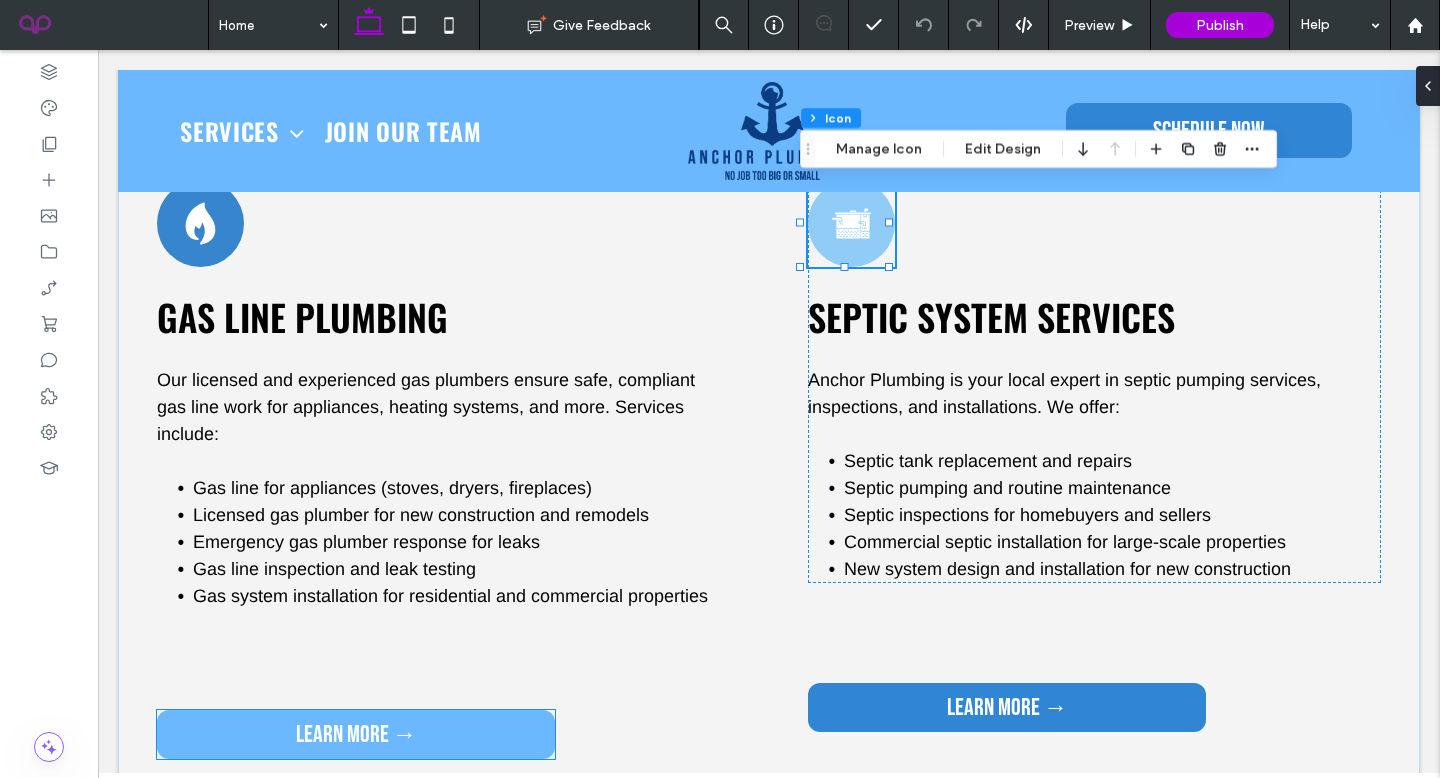 click on "LEARN MORE →" at bounding box center (356, 734) 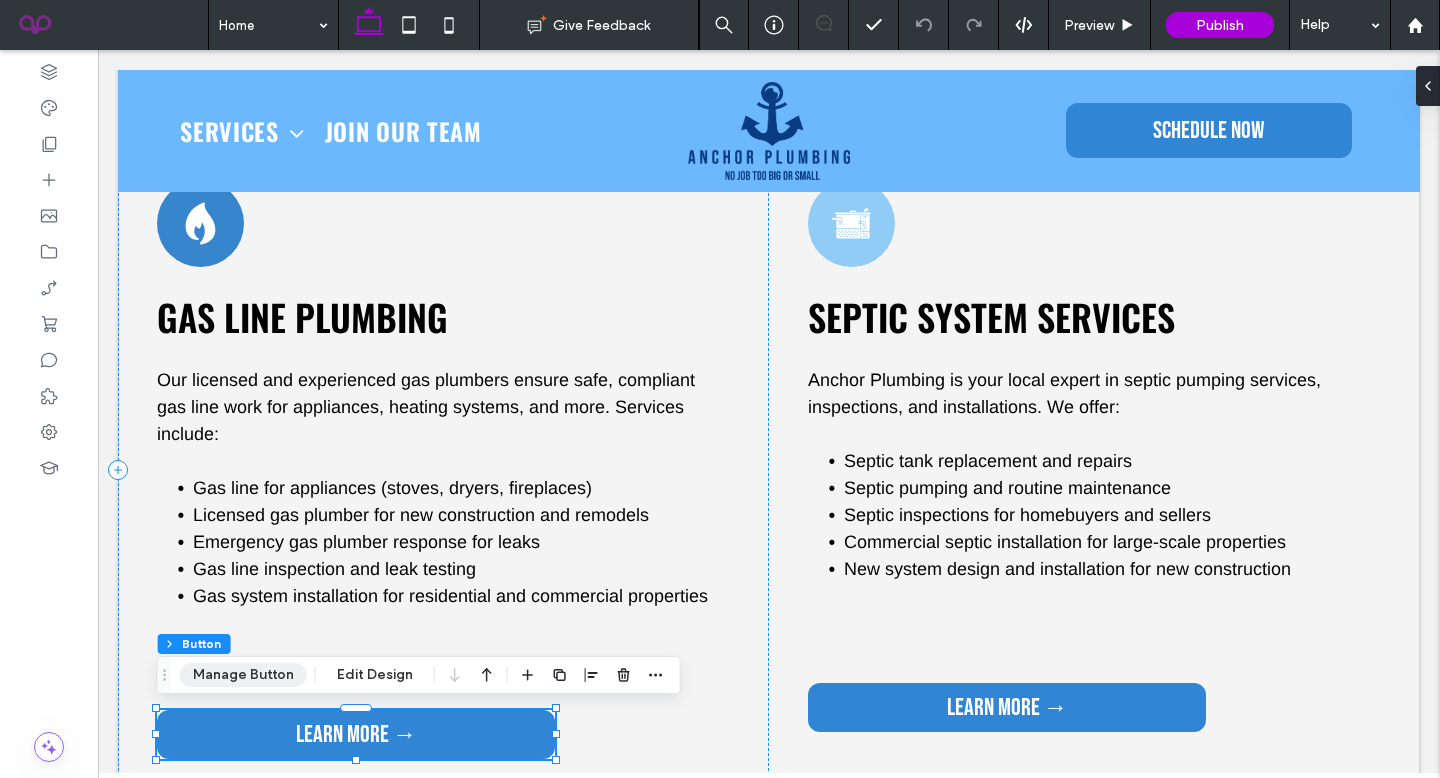 click on "Manage Button" at bounding box center (243, 675) 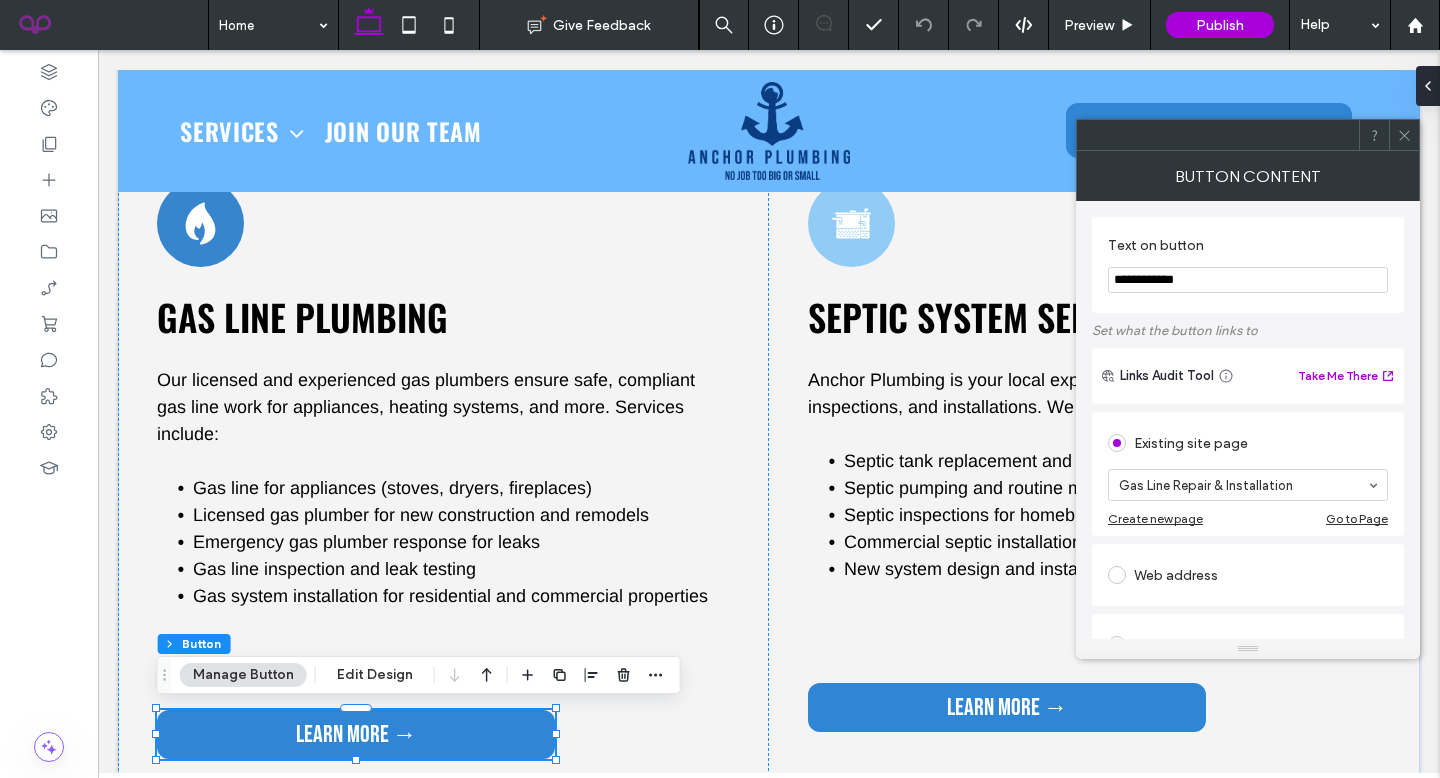 click 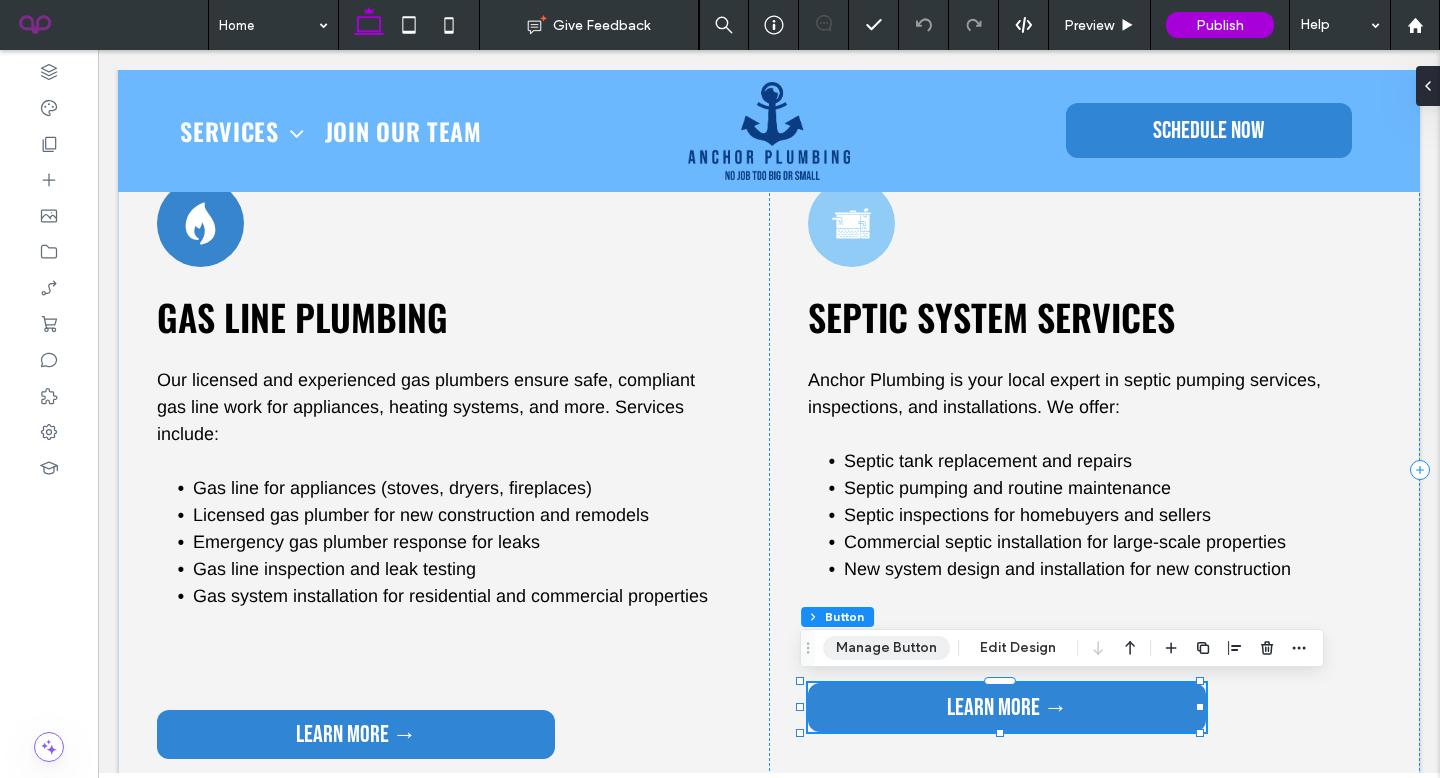 click on "Manage Button" at bounding box center (886, 648) 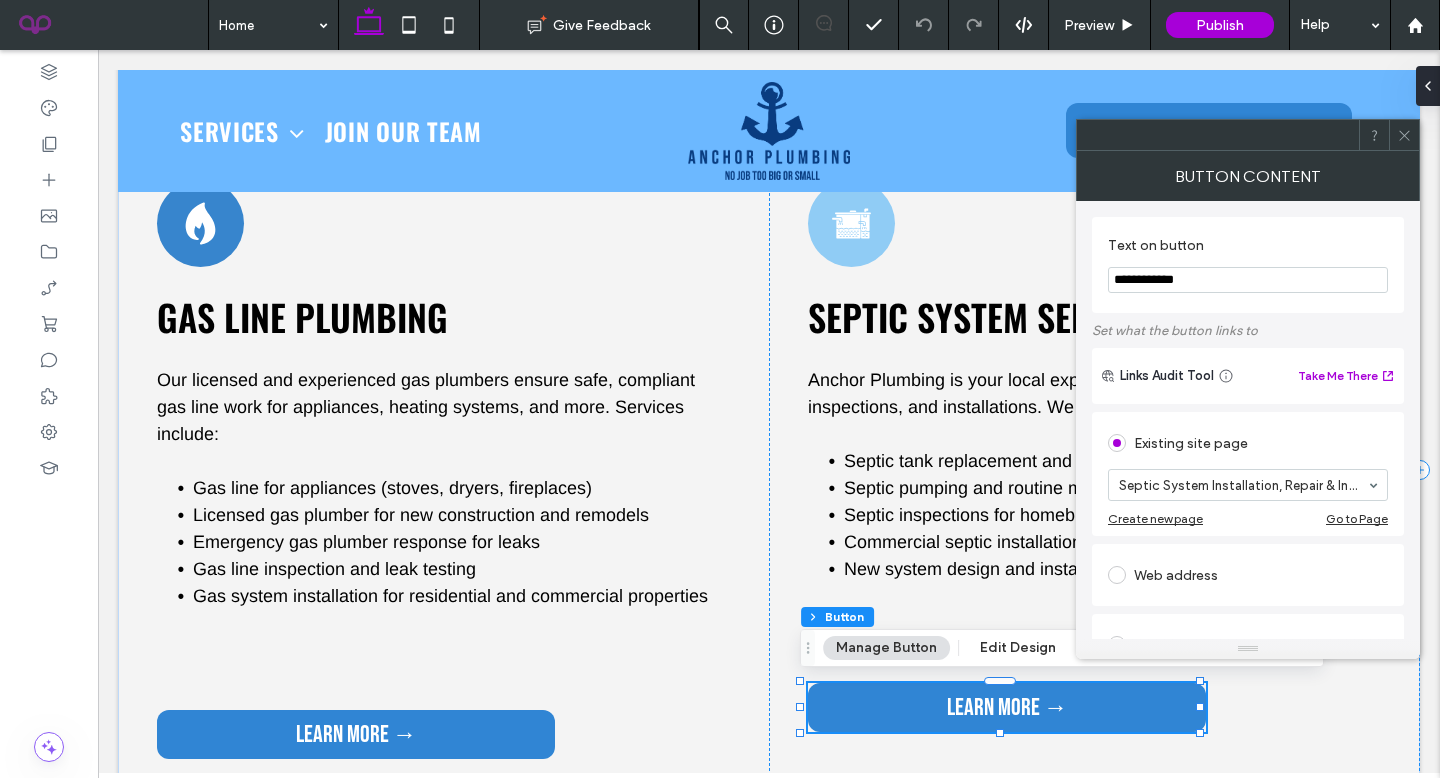 click 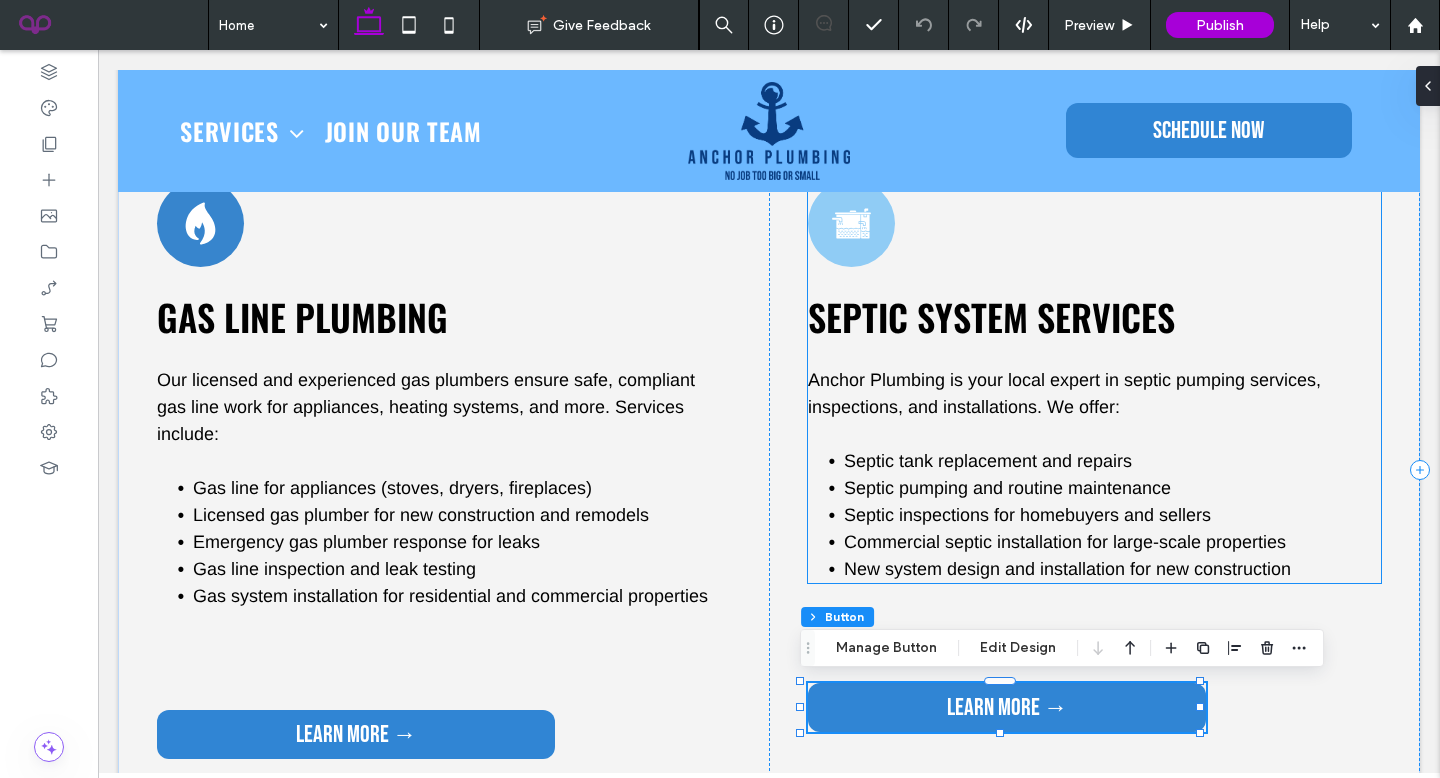 click on "Commercial septic installation for large-scale properties" at bounding box center [1112, 542] 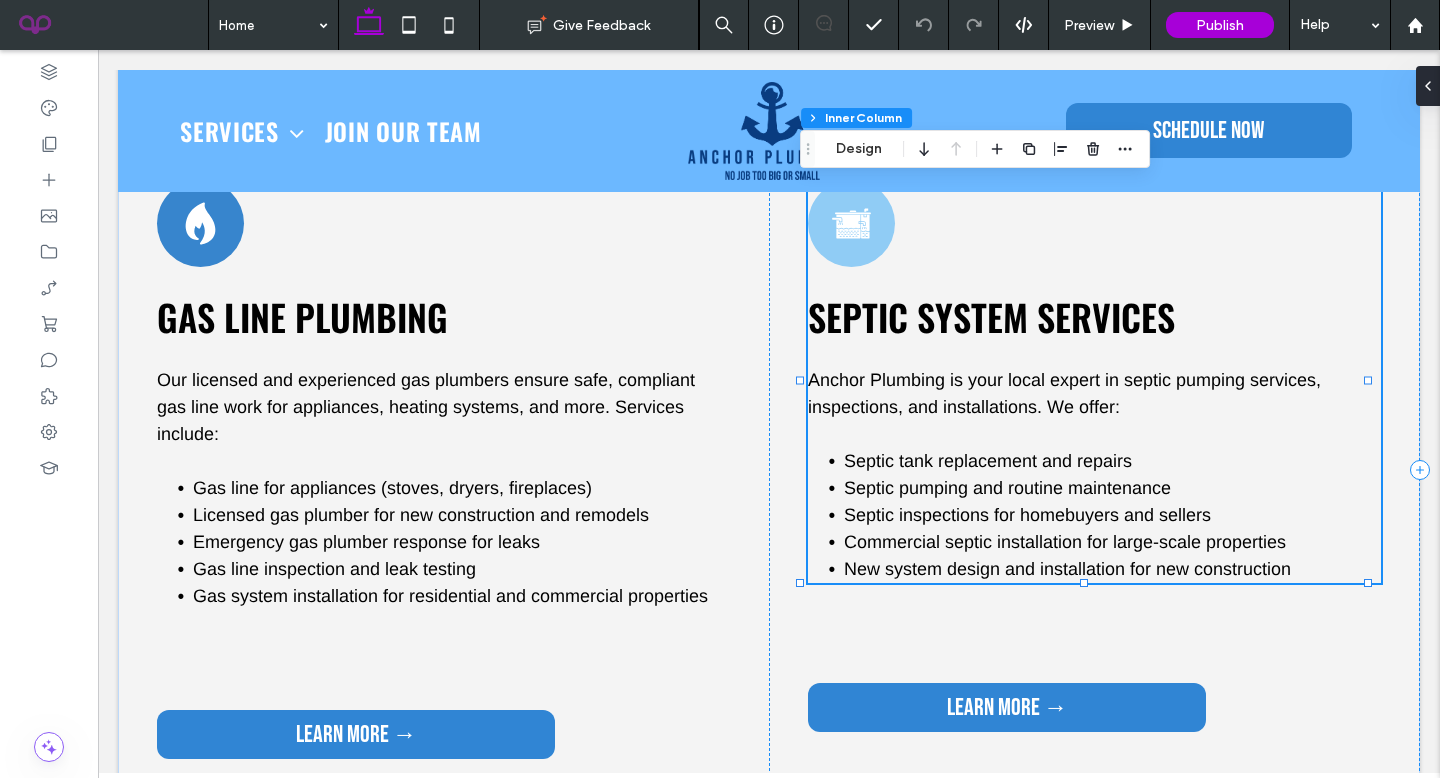 click on "Services
Sewer Line Repair & Replacement
Water Line Repair & Replacement
Gas Line Repair & Installation
Septic System Installation, Repair & Inspection
Join Our Team
Schedule Now
Blank white image.
Section
Advanced Header
Section
Book an appointment
Services
Sewer Line Repair & Replacement
Water Line Repair & Replacement
Gas Line Repair & Installation
Septic System Installation, Repair & Inspection
Join Our Team
Section" at bounding box center (769, 485) 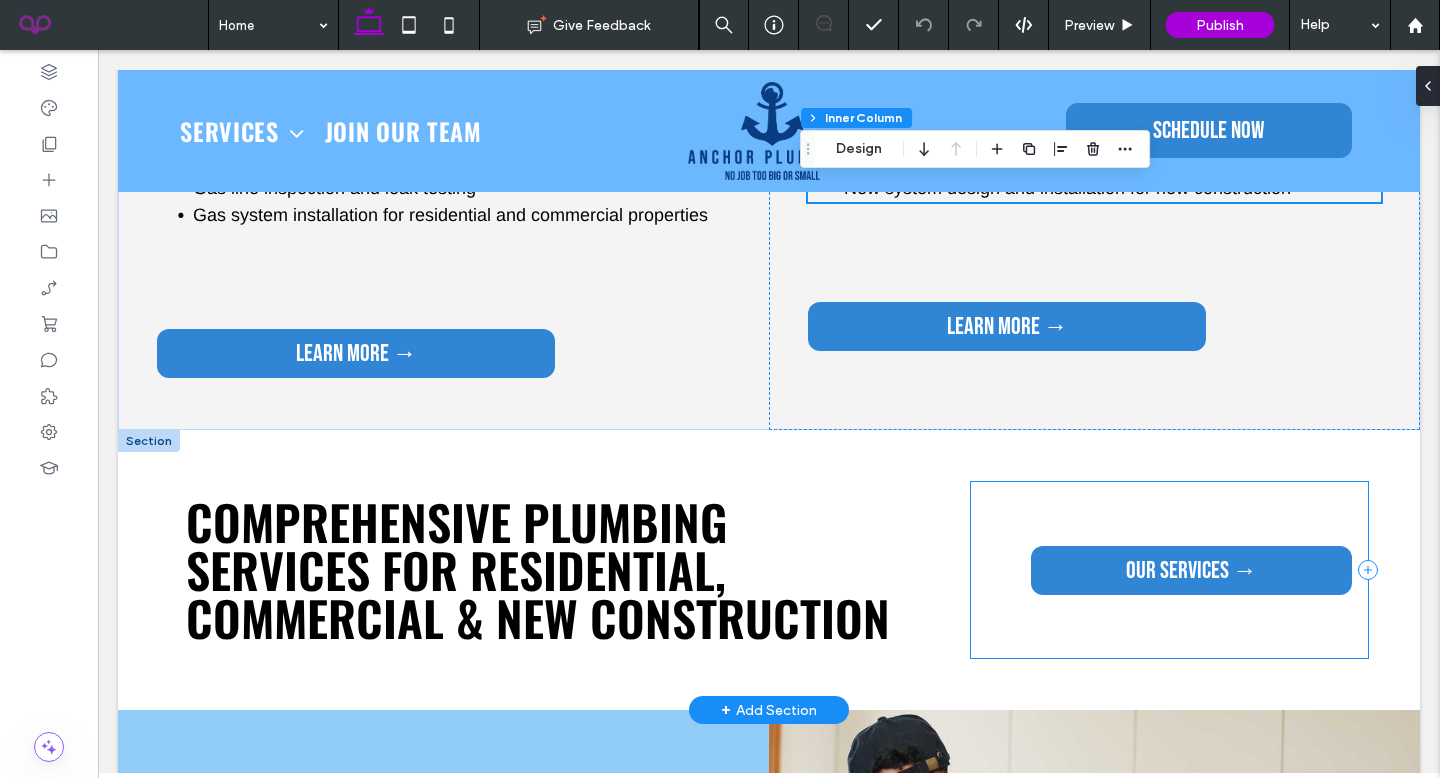 scroll, scrollTop: 2981, scrollLeft: 0, axis: vertical 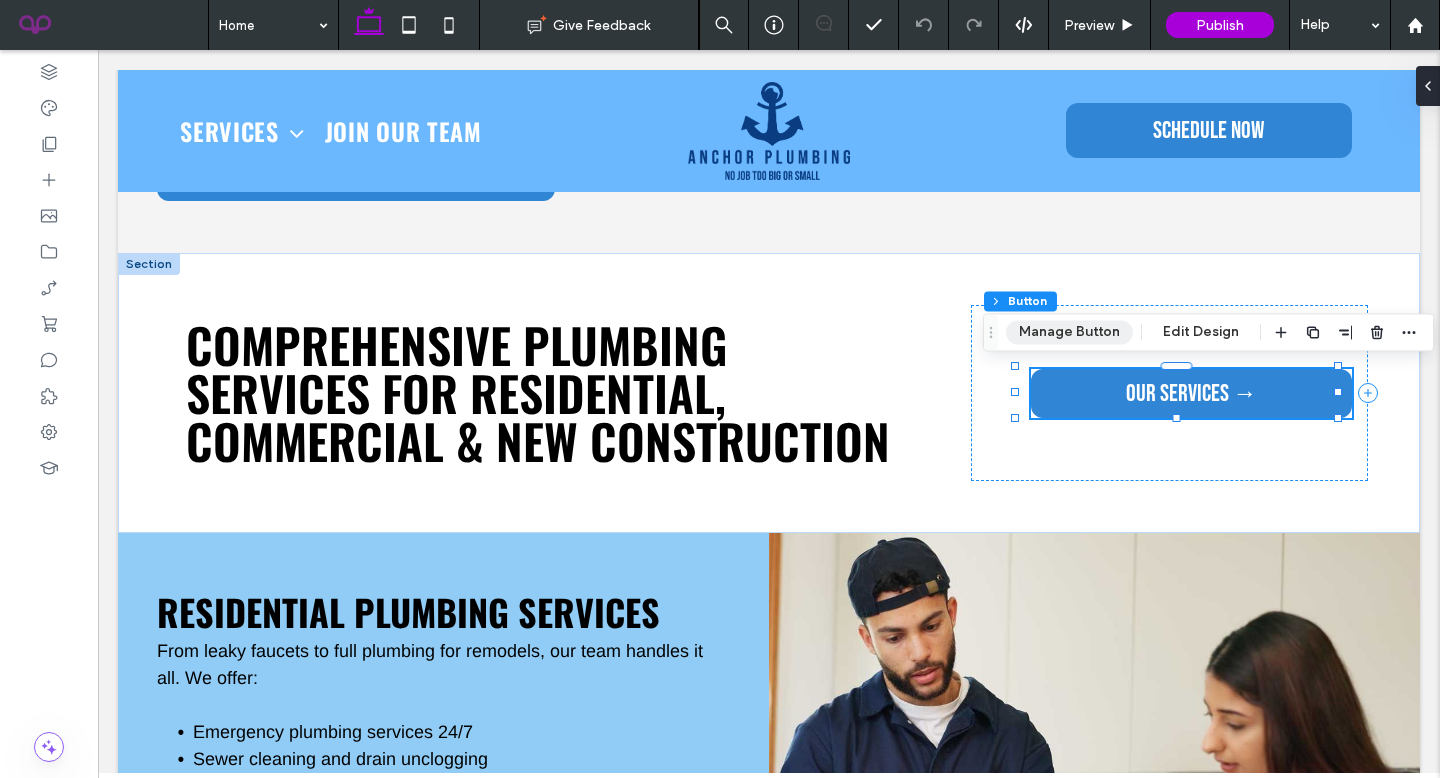click on "Manage Button" at bounding box center (1069, 332) 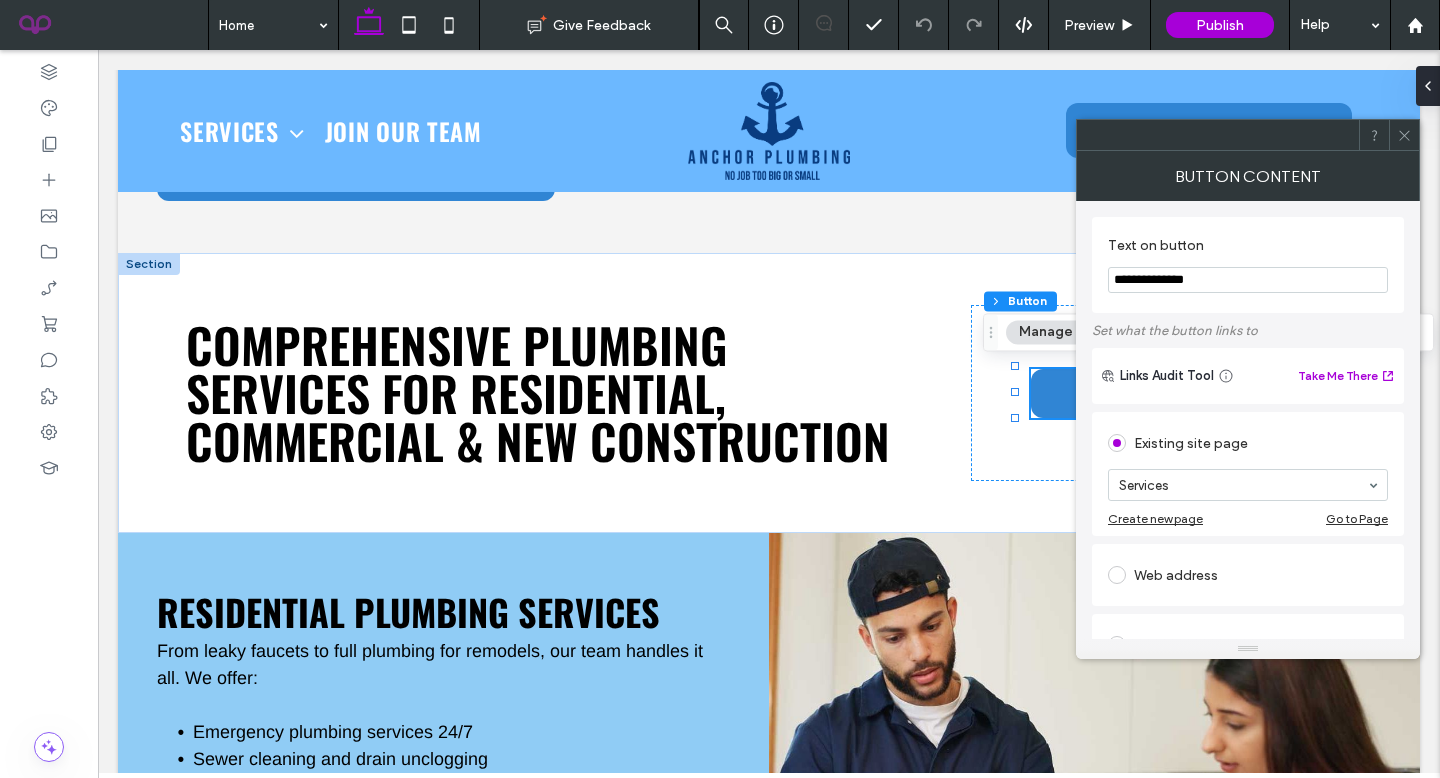 click 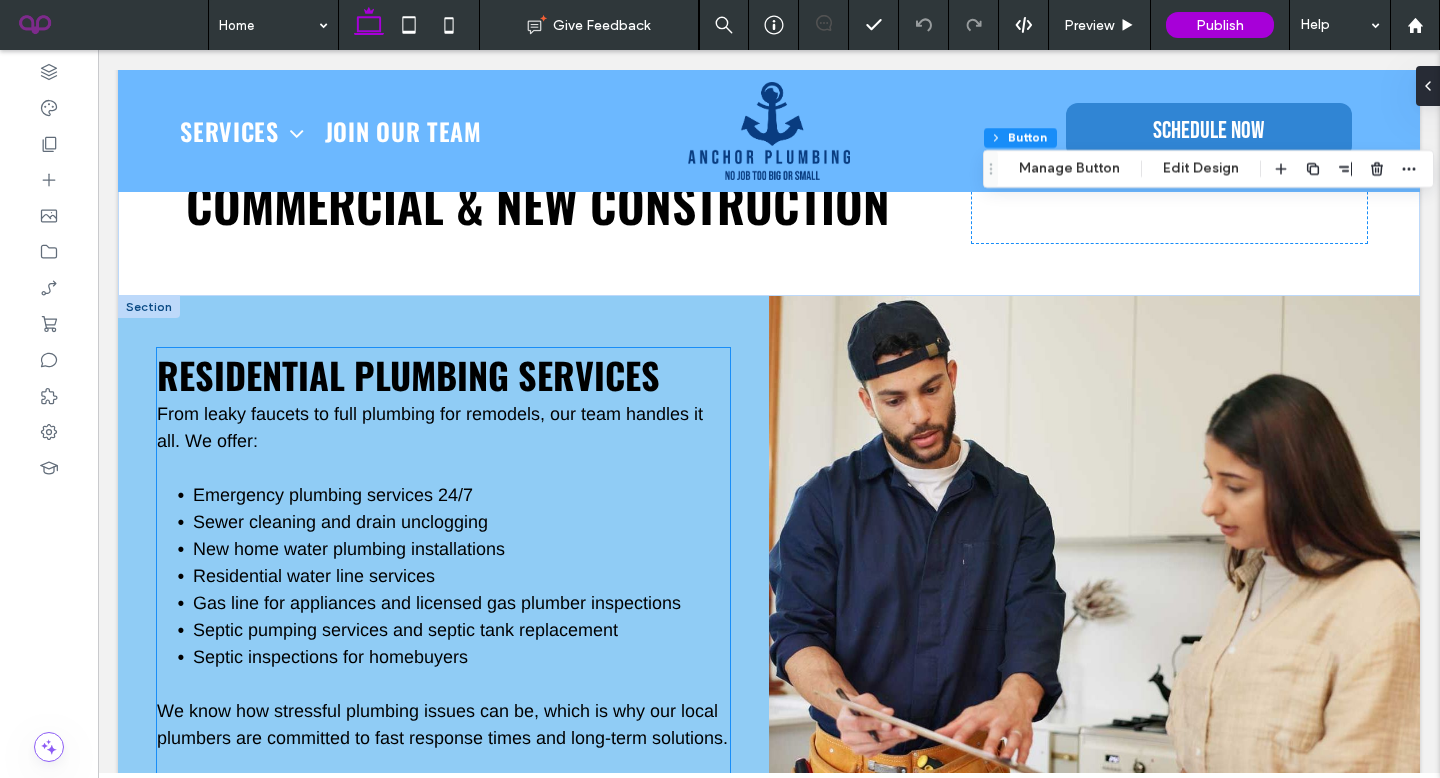 scroll, scrollTop: 3309, scrollLeft: 0, axis: vertical 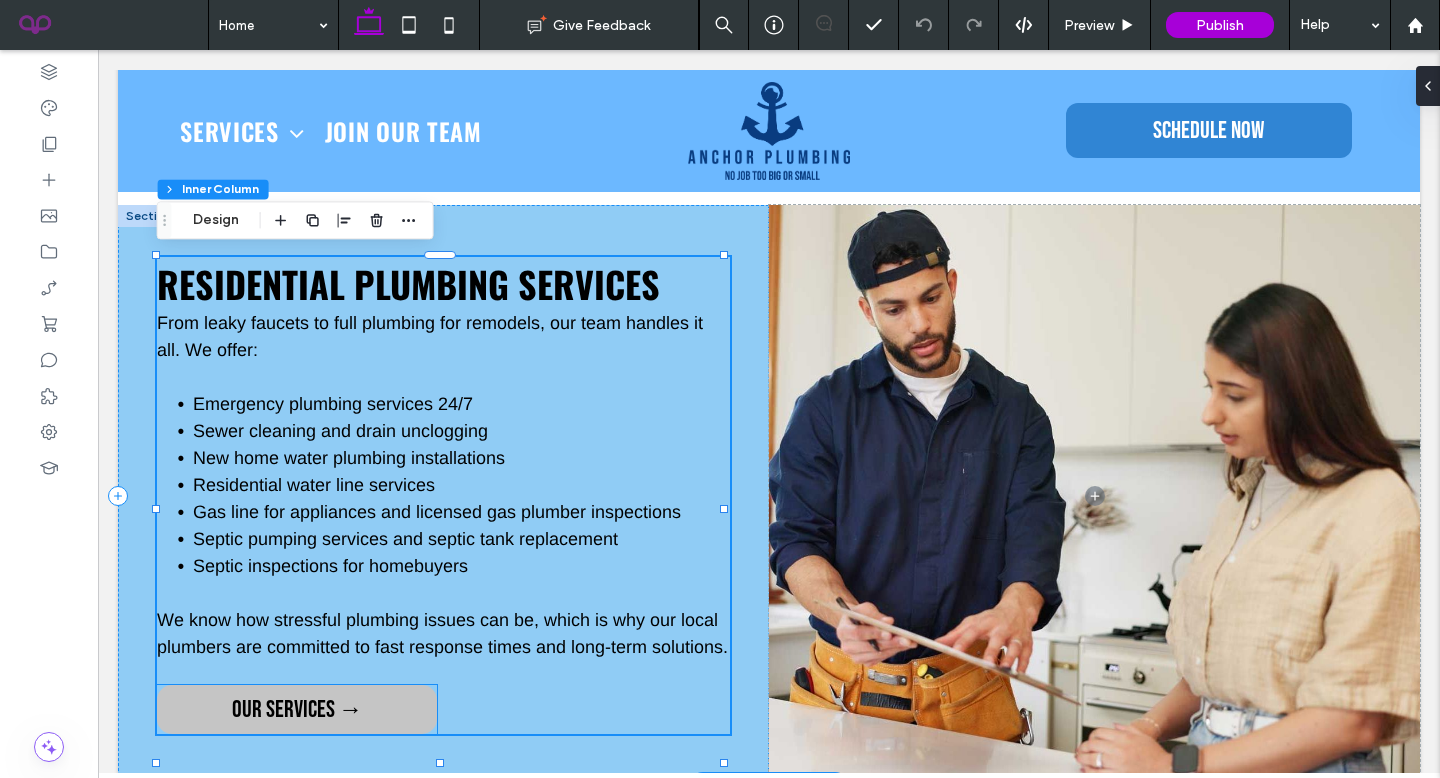 click on "OUR SERVICES →" at bounding box center [297, 709] 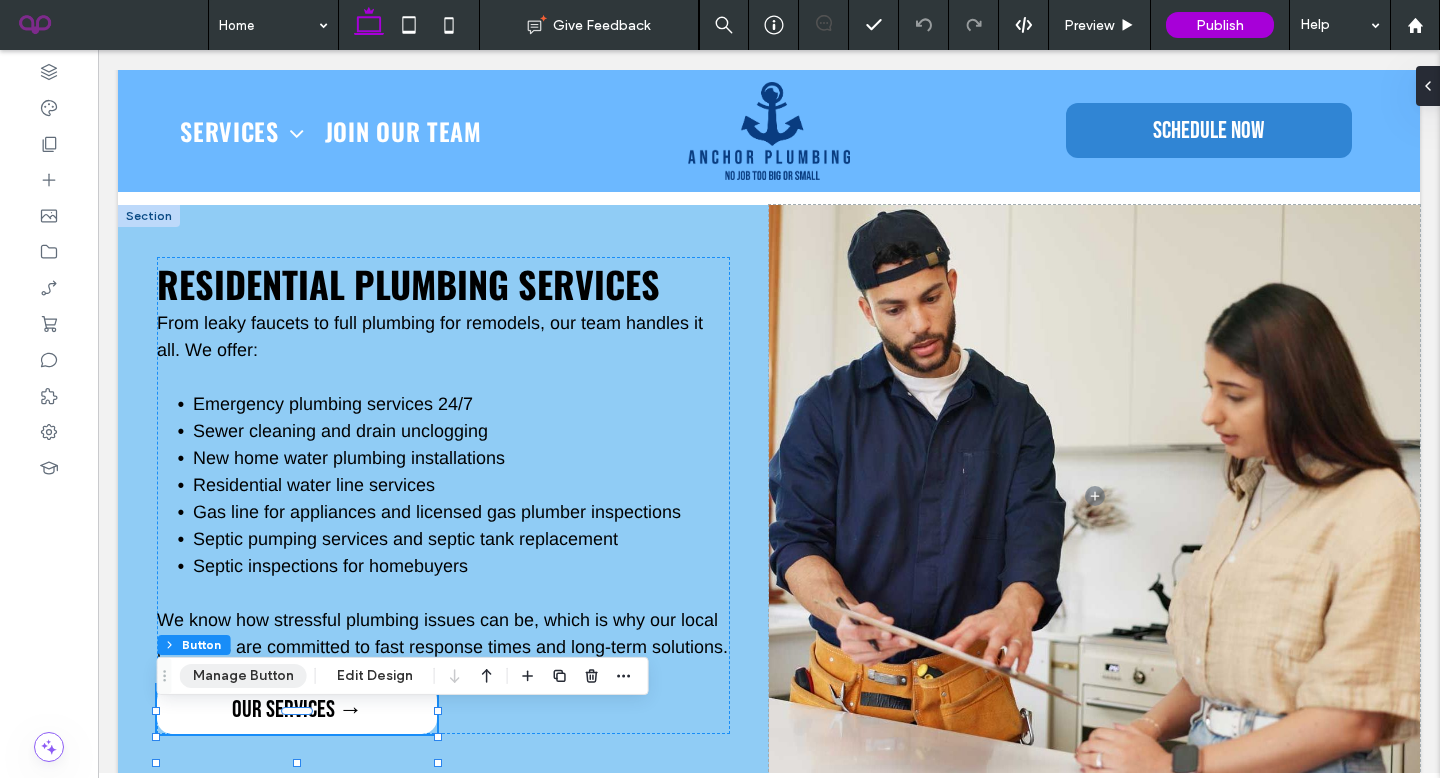 click on "Manage Button" at bounding box center [243, 676] 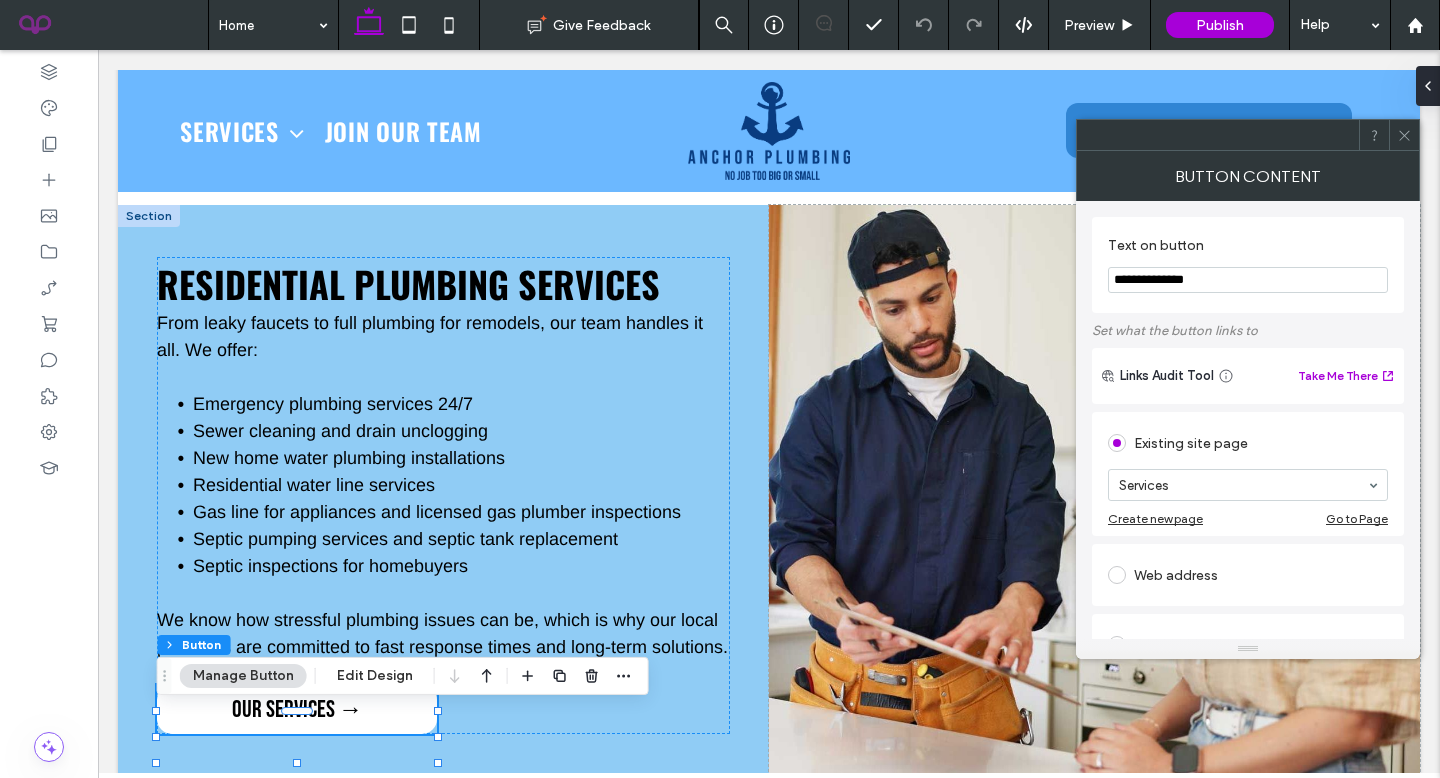 click 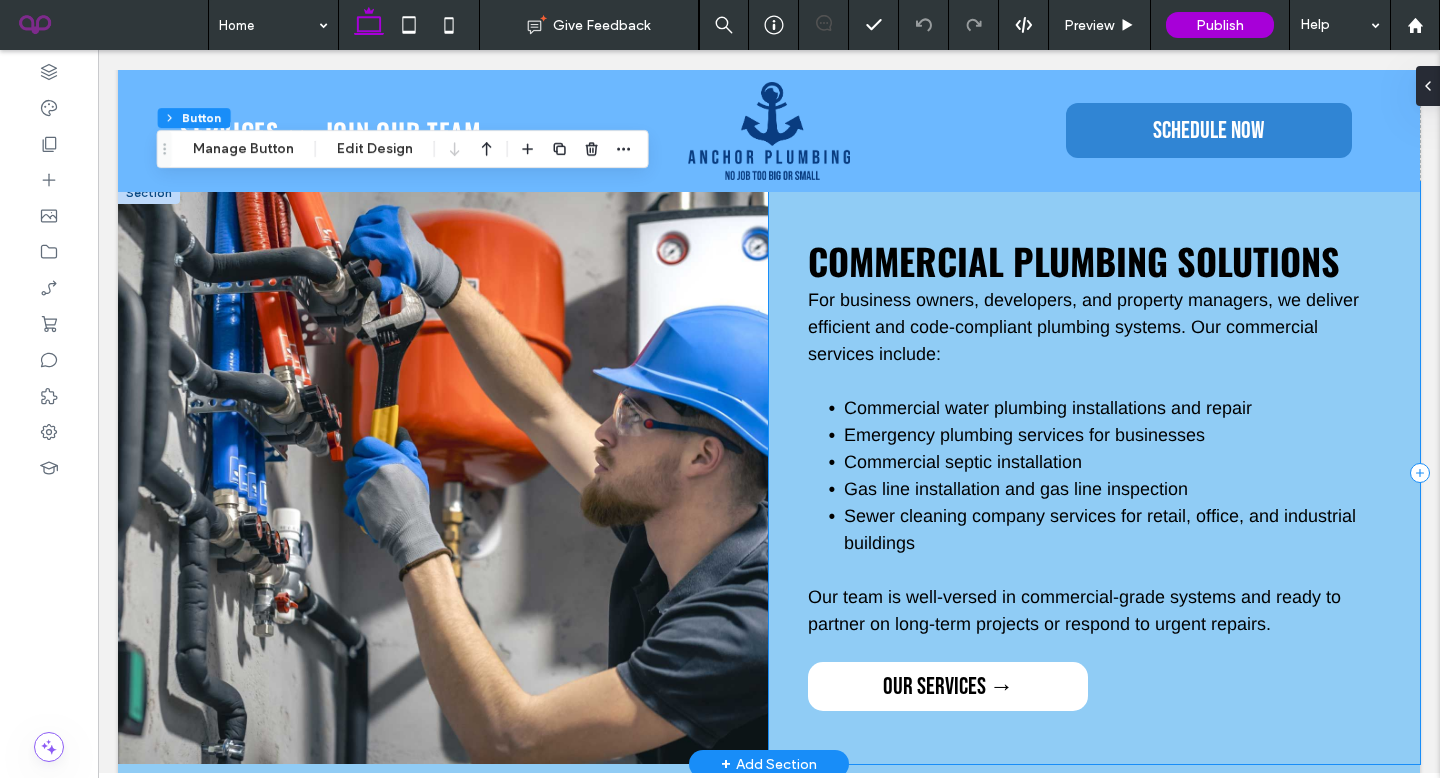 scroll, scrollTop: 3916, scrollLeft: 0, axis: vertical 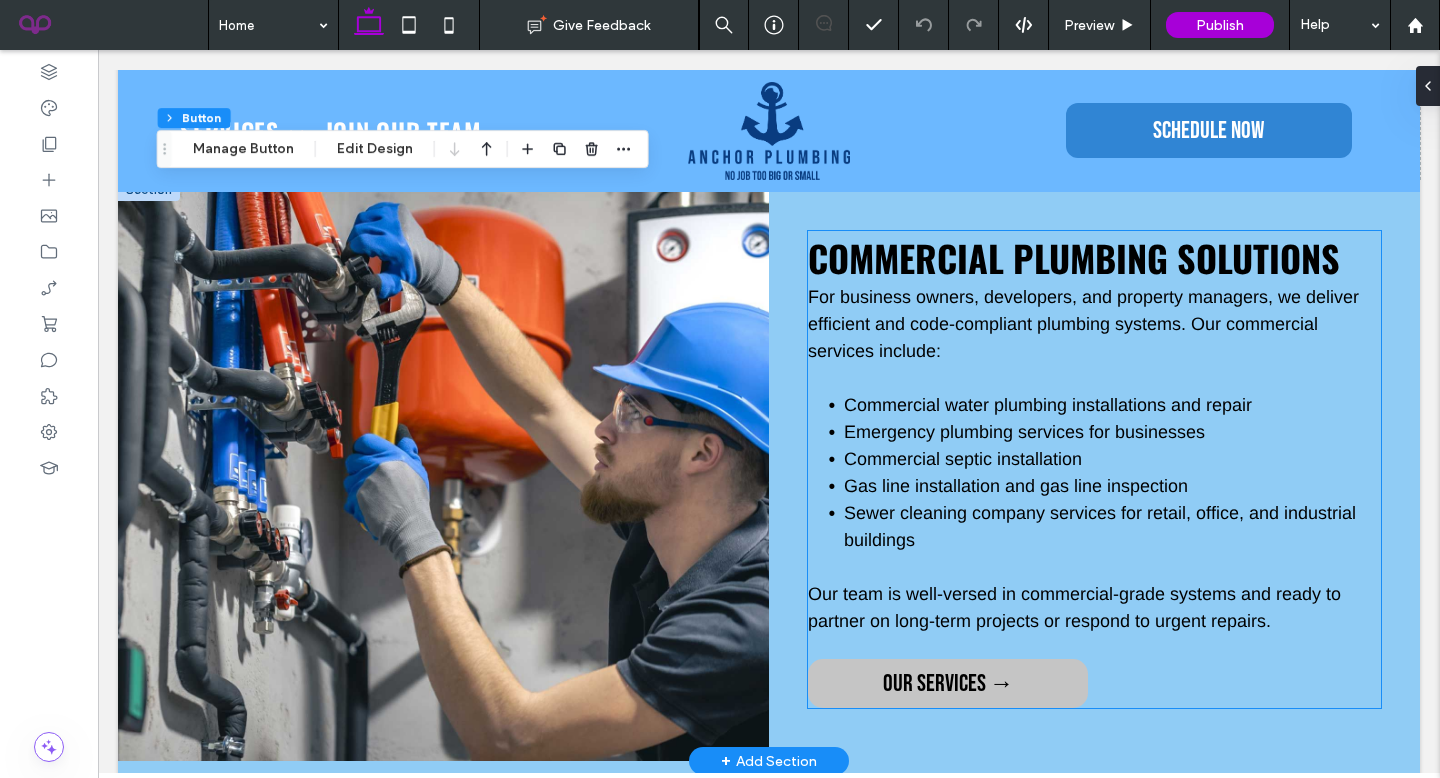 click on "OUR SERVICES →" at bounding box center [948, 683] 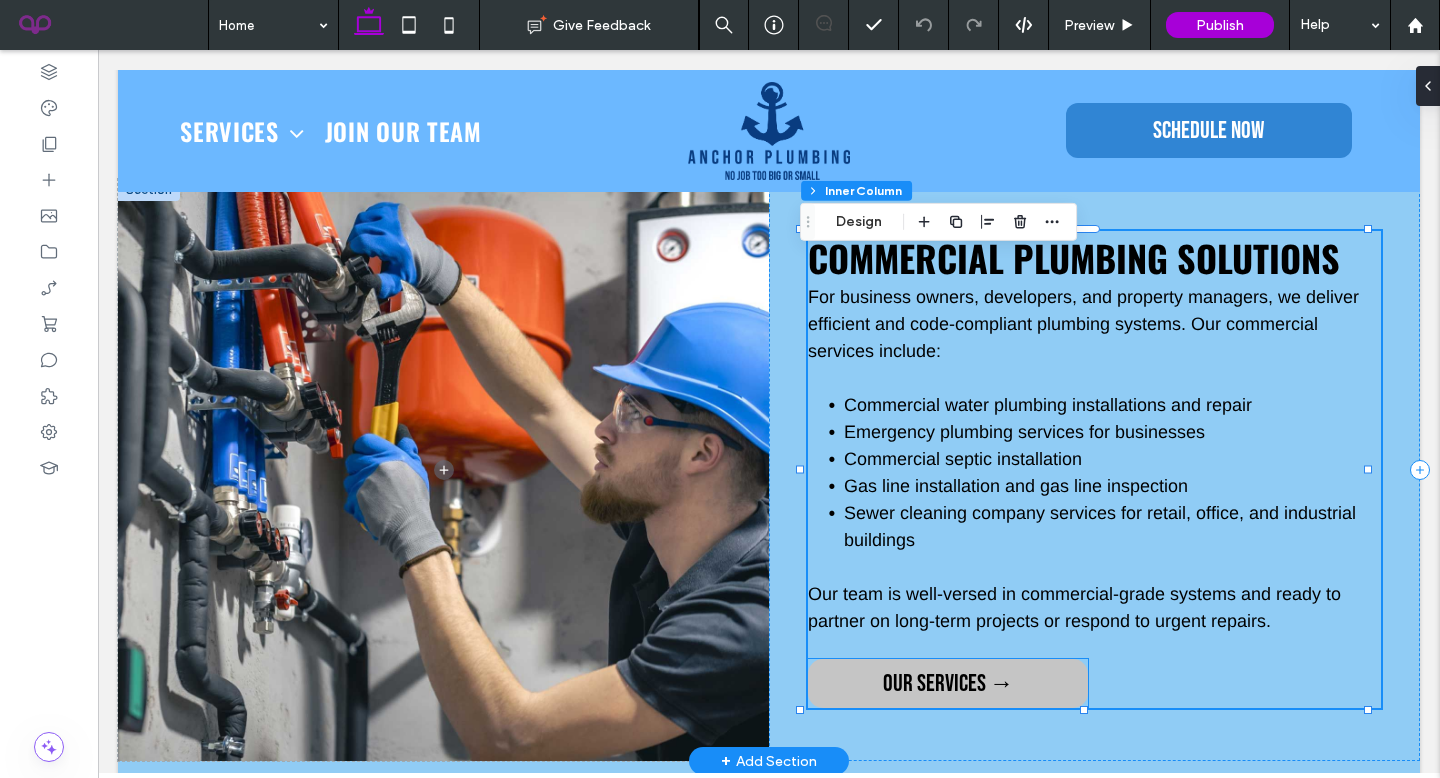 click on "OUR SERVICES →" at bounding box center (948, 683) 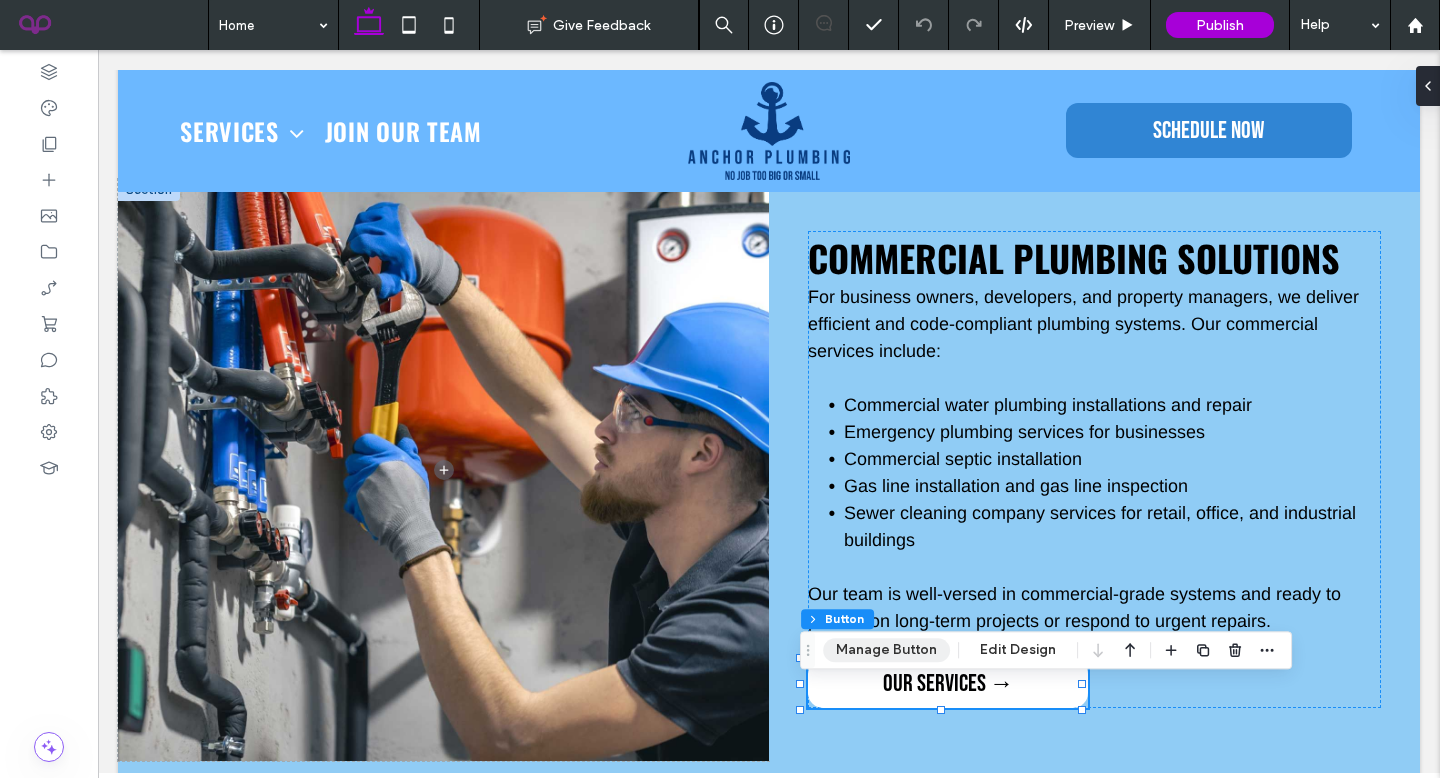 click on "Manage Button" at bounding box center [886, 650] 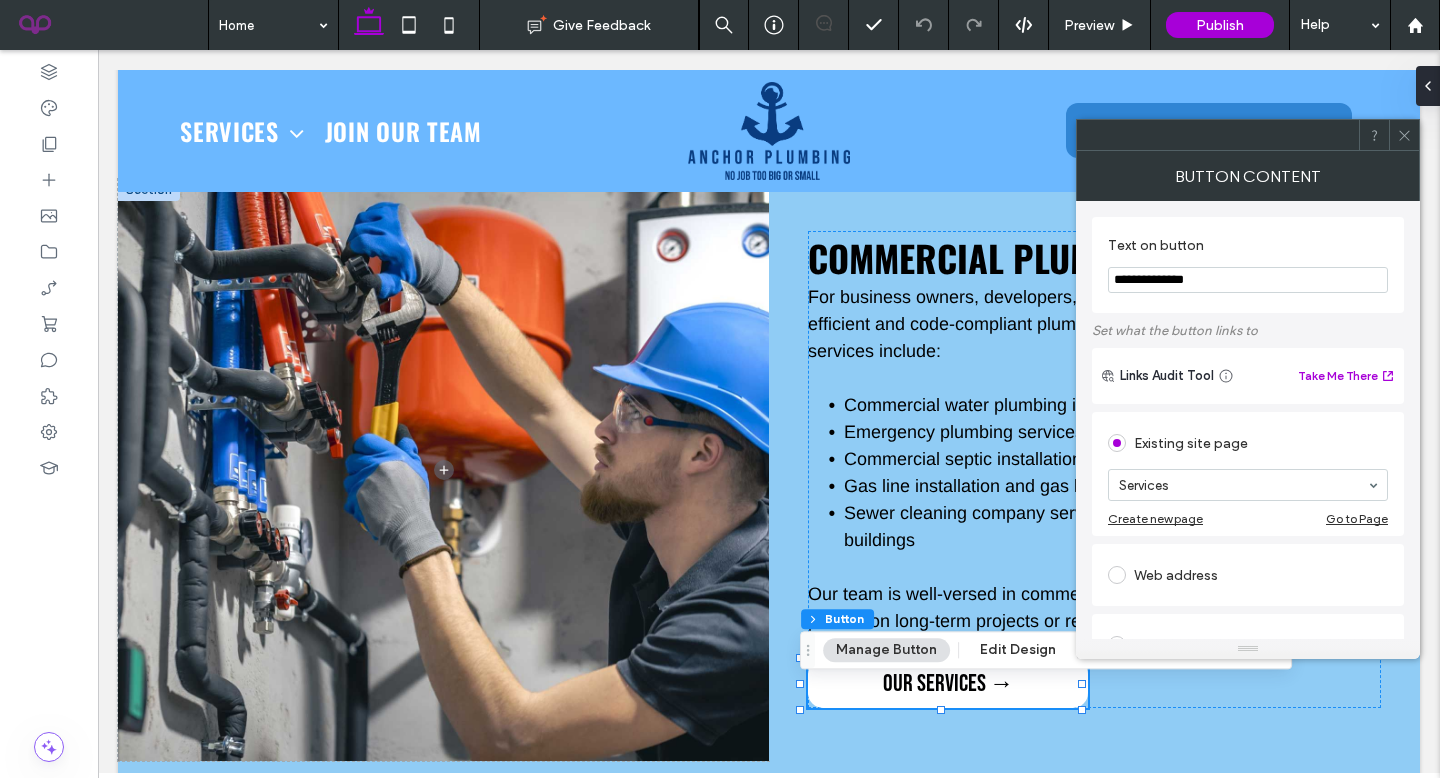 click 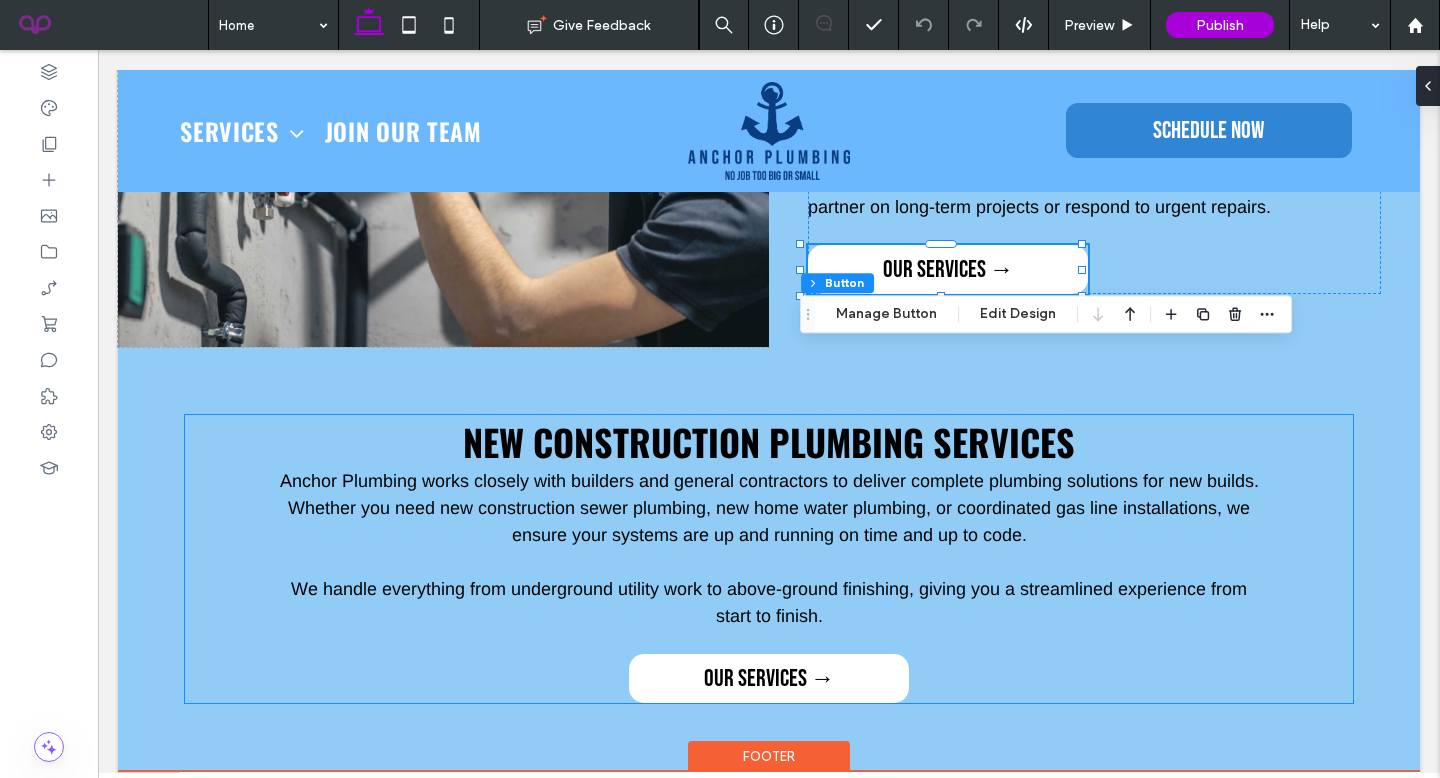 scroll, scrollTop: 4416, scrollLeft: 0, axis: vertical 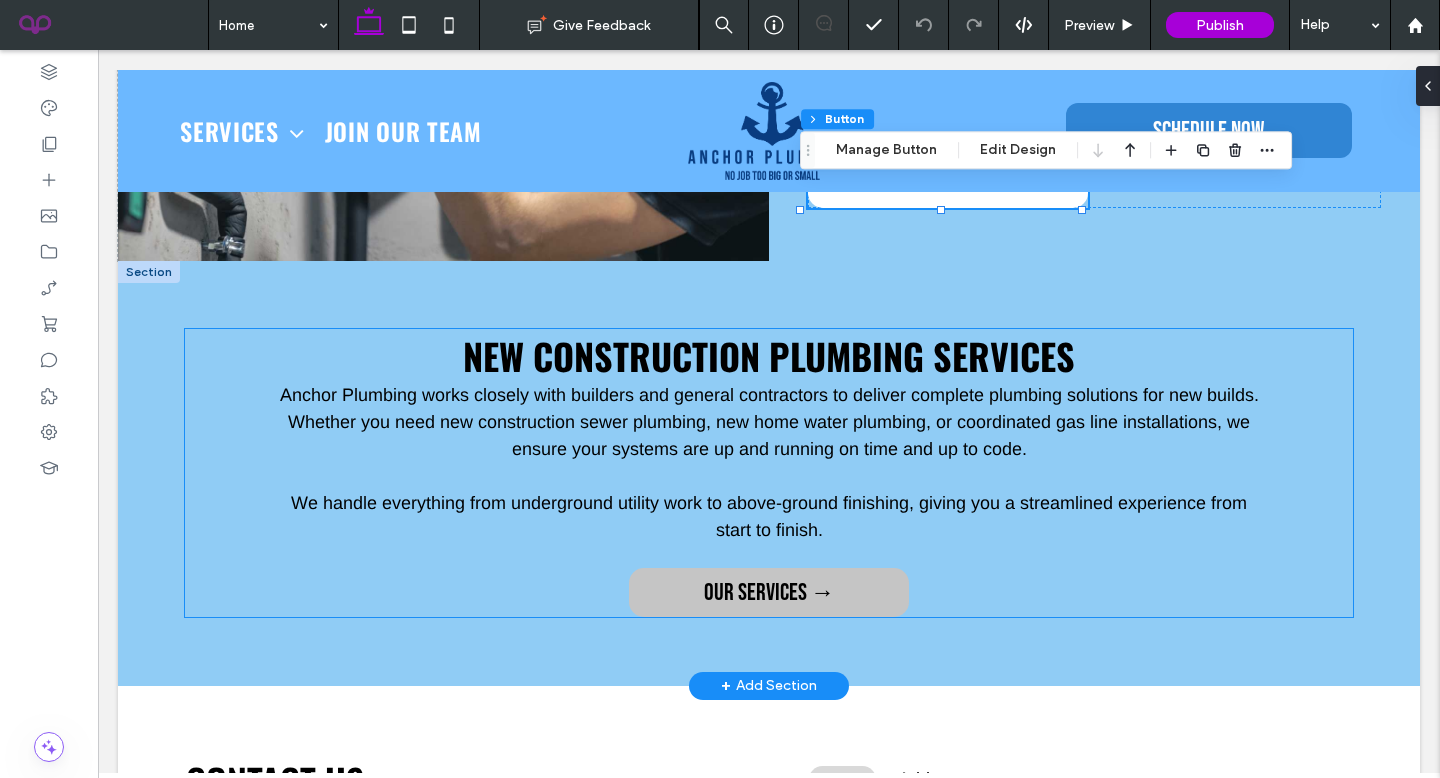 click on "OUR SERVICES →" at bounding box center (769, 592) 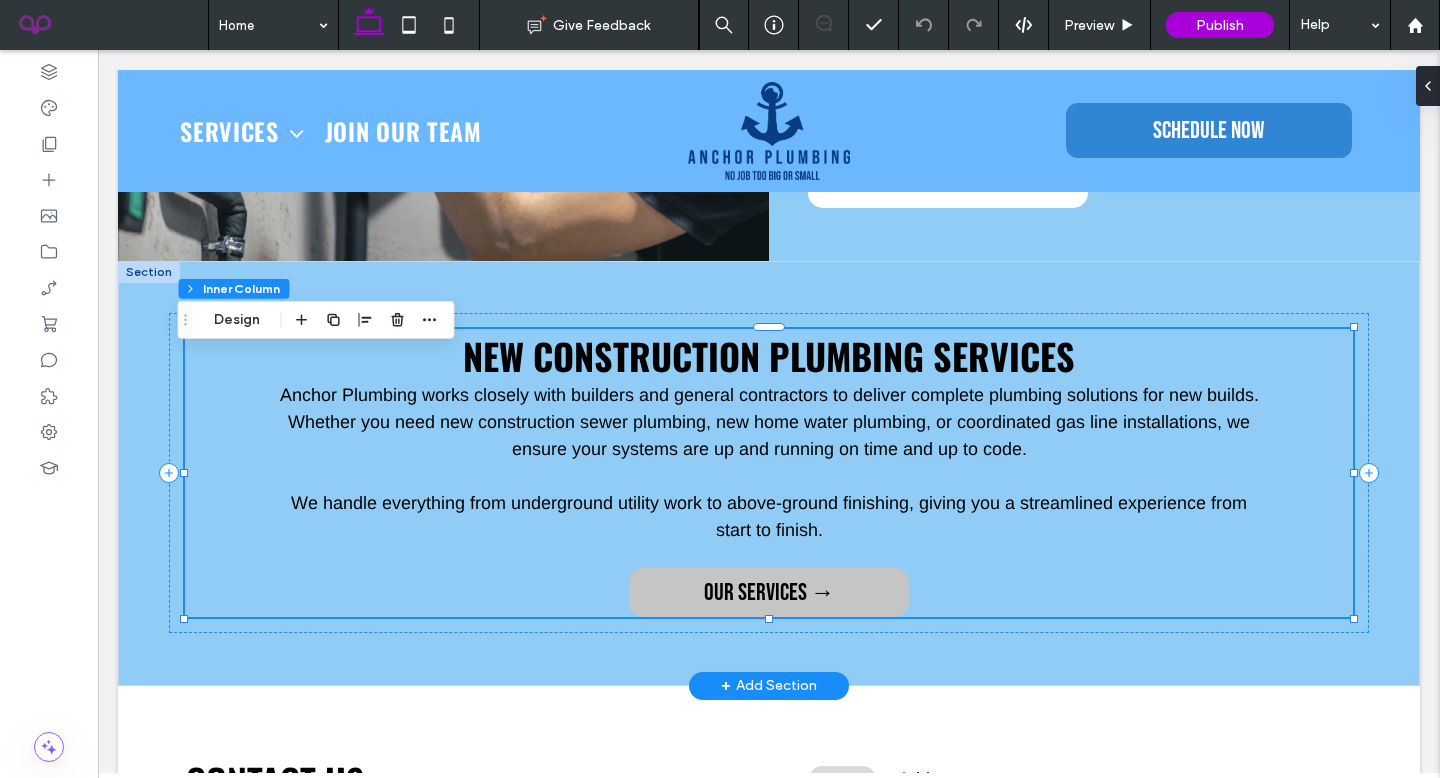 click on "OUR SERVICES →" at bounding box center (769, 592) 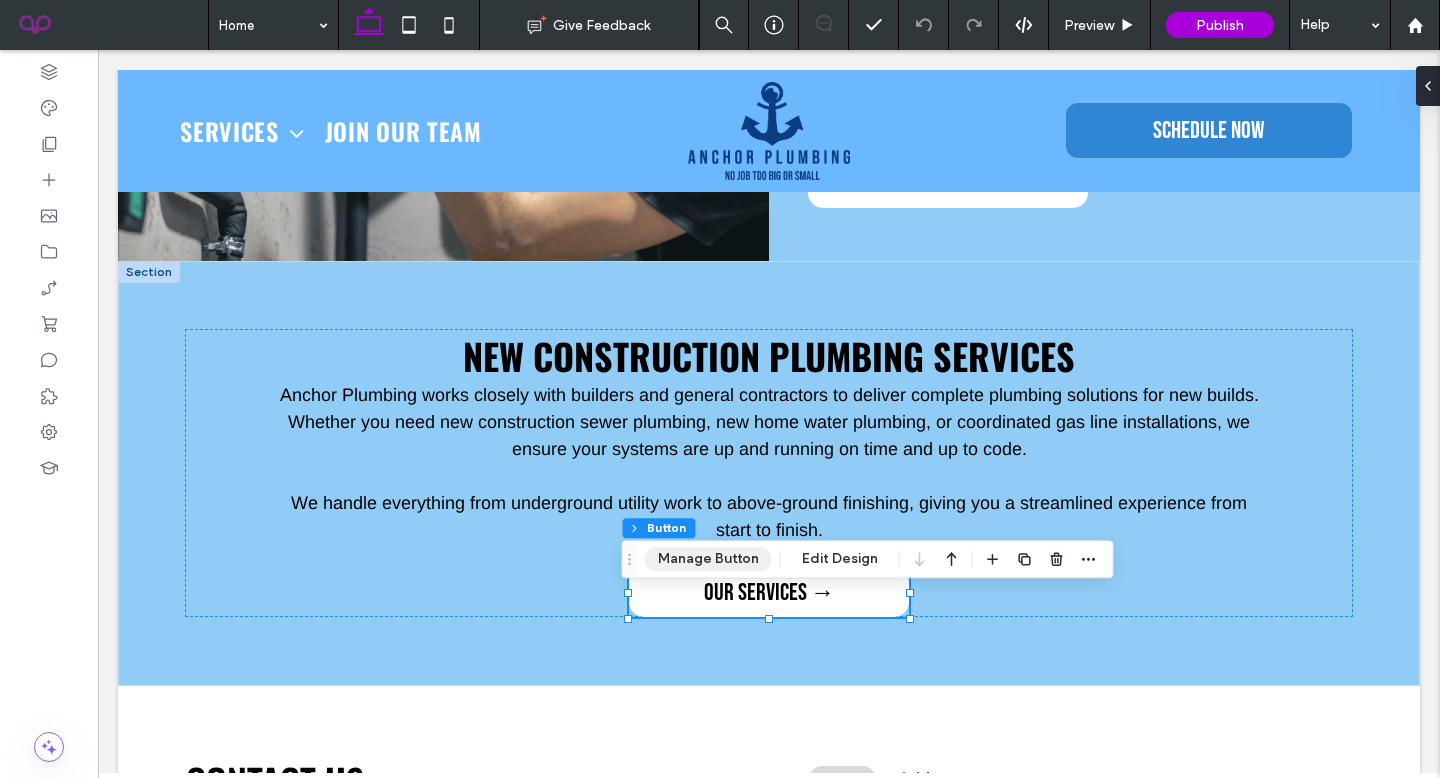 click on "Manage Button" at bounding box center [708, 559] 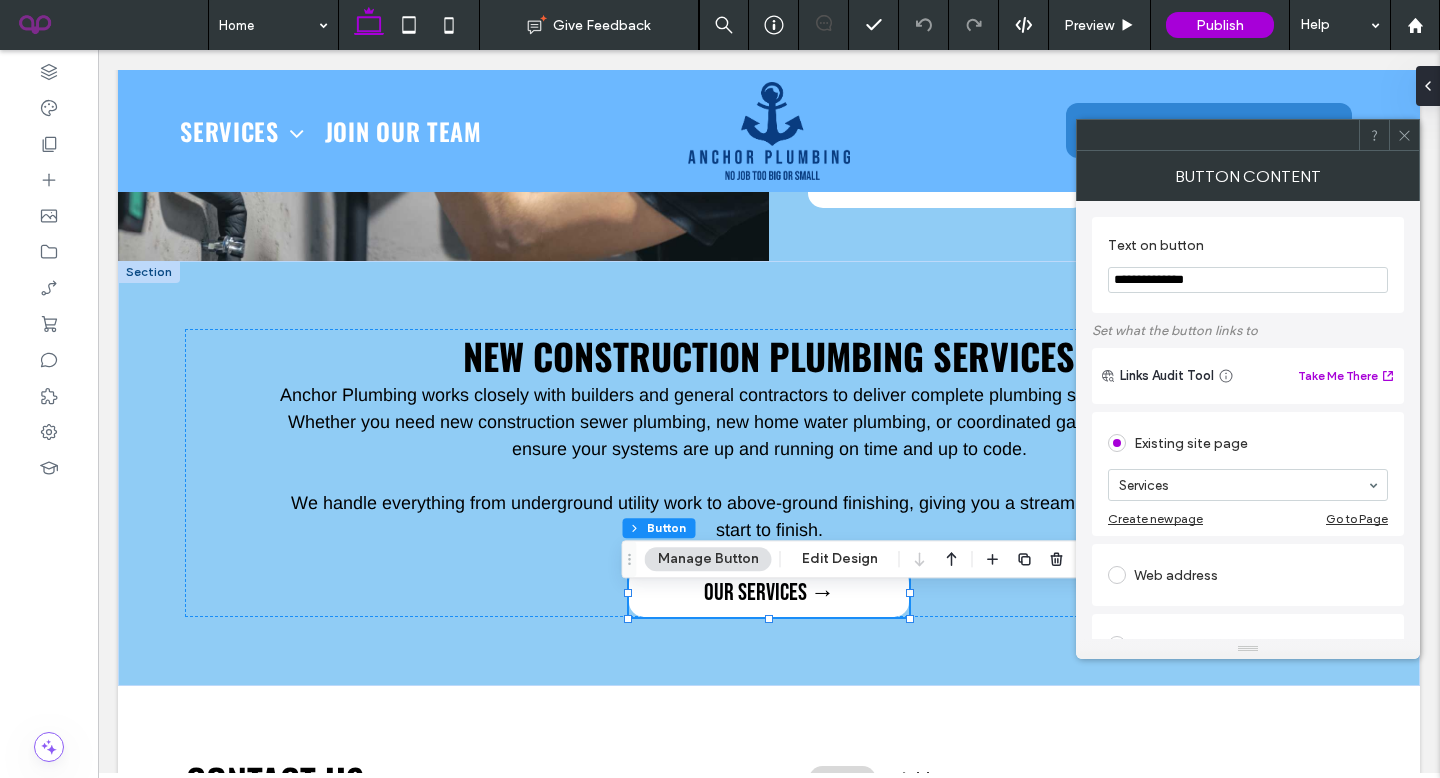 click at bounding box center [1404, 135] 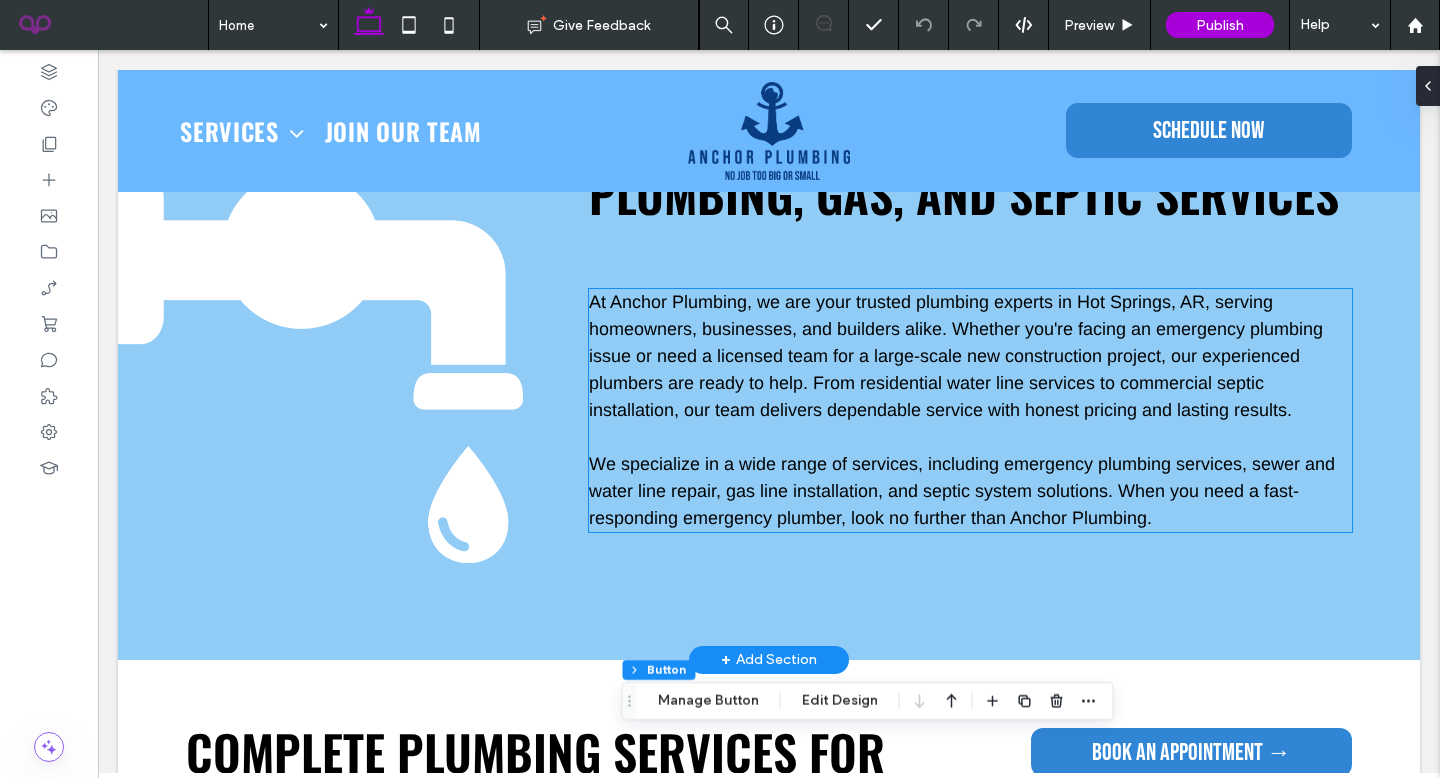 scroll, scrollTop: 1277, scrollLeft: 0, axis: vertical 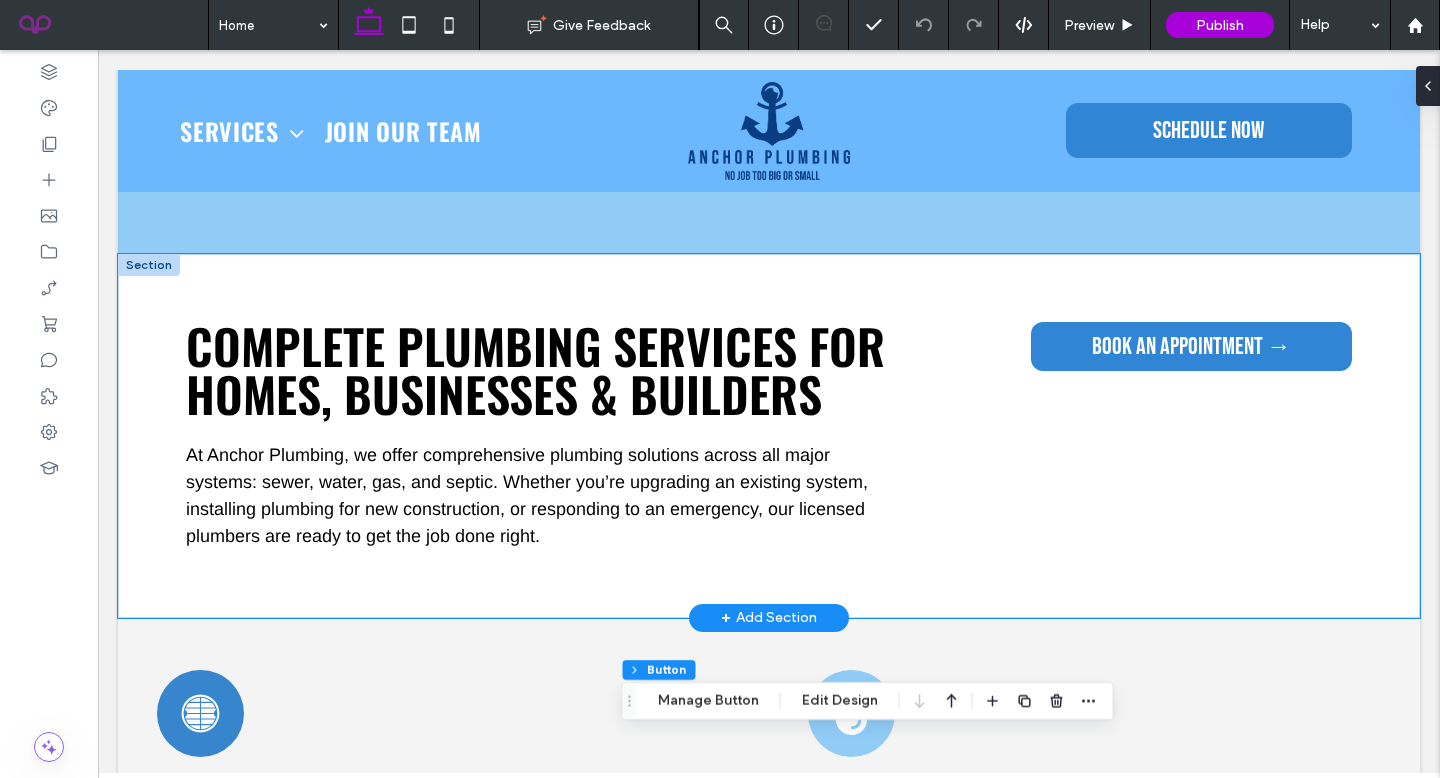 click on "Complete Plumbing Services for Homes, Businesses & Builders
At Anchor Plumbing, we offer comprehensive plumbing solutions across all major systems: sewer, water, gas, and septic. Whether you’re upgrading an existing system, installing plumbing for new construction, or responding to an emergency, our licensed plumbers are ready to get the job done right.
BOOK AN APPOINTMENT →" at bounding box center [769, 436] 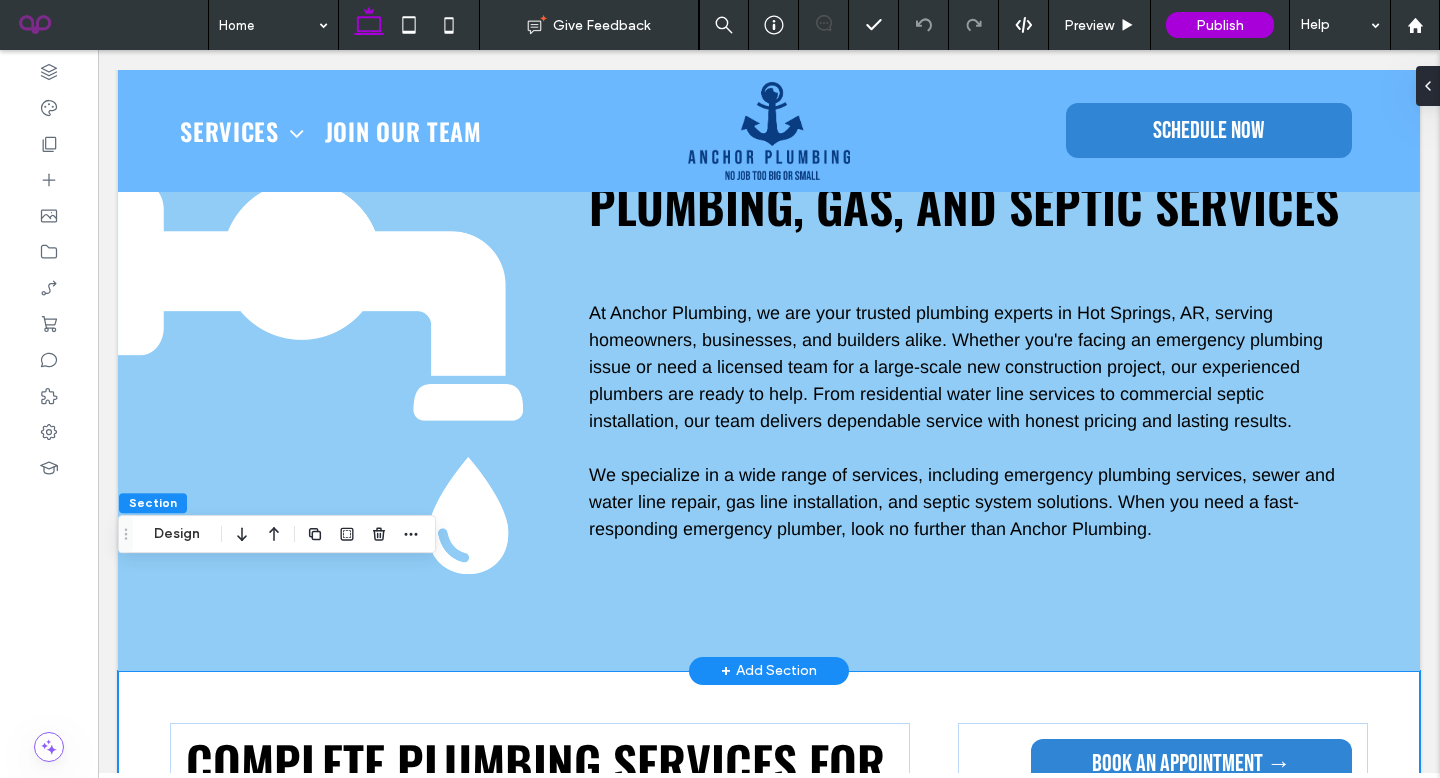 scroll, scrollTop: 761, scrollLeft: 0, axis: vertical 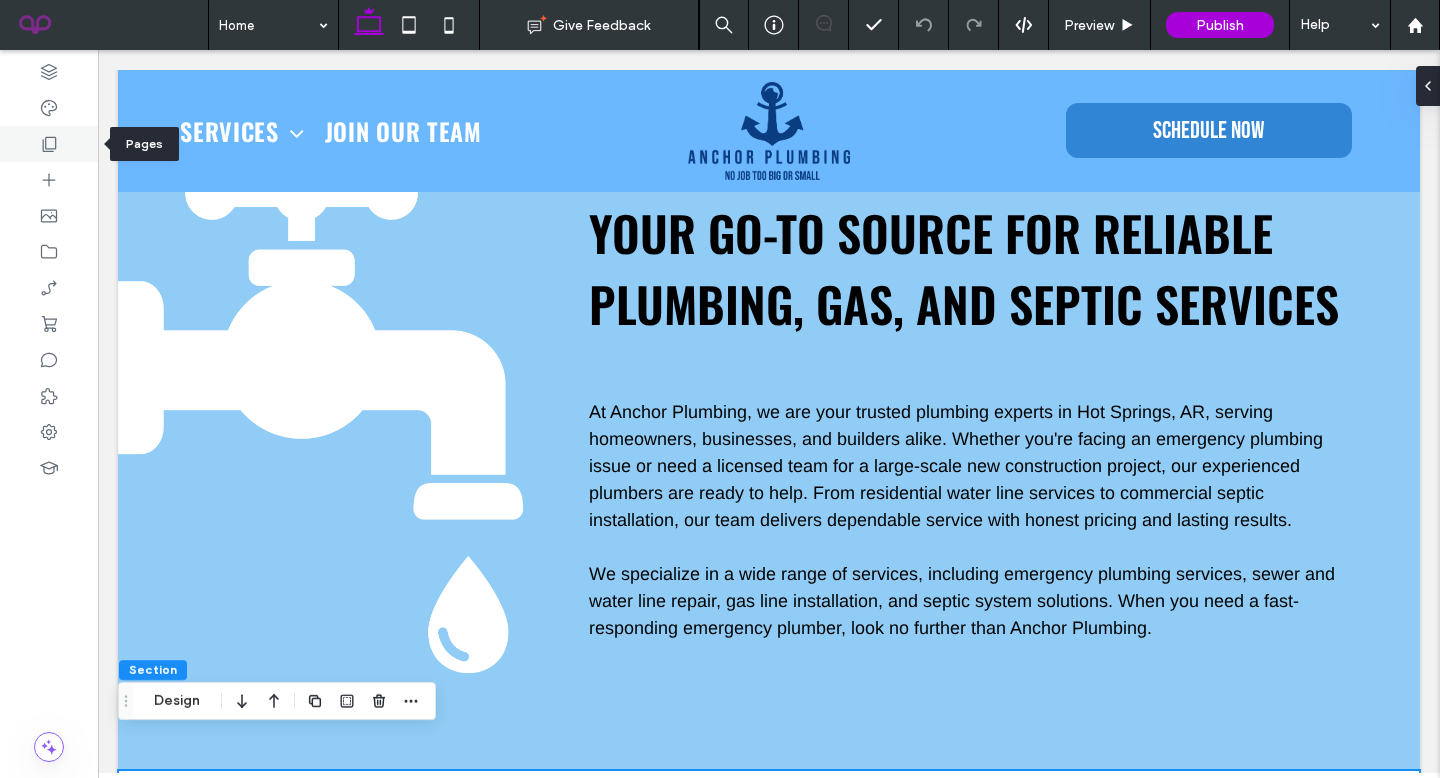 click 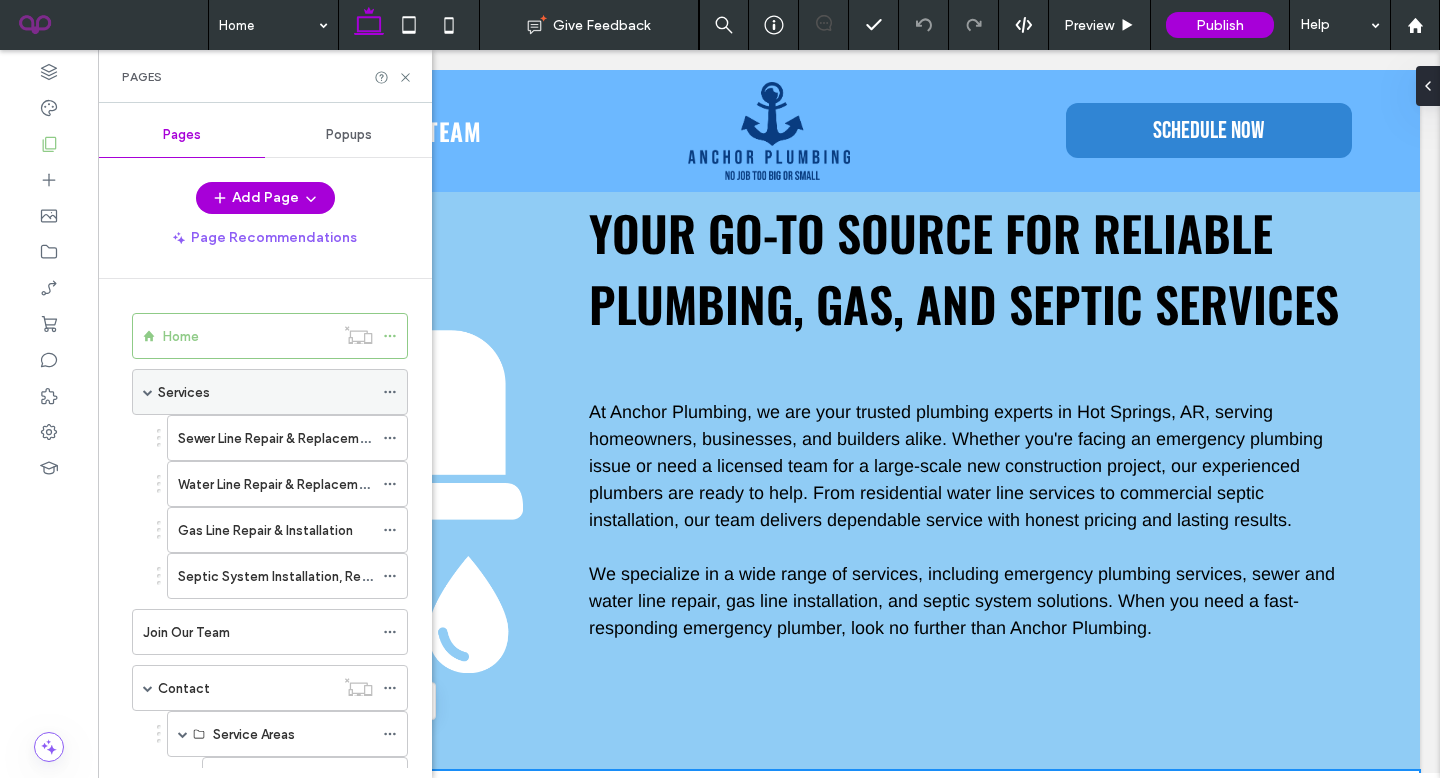 click on "Services" at bounding box center (265, 392) 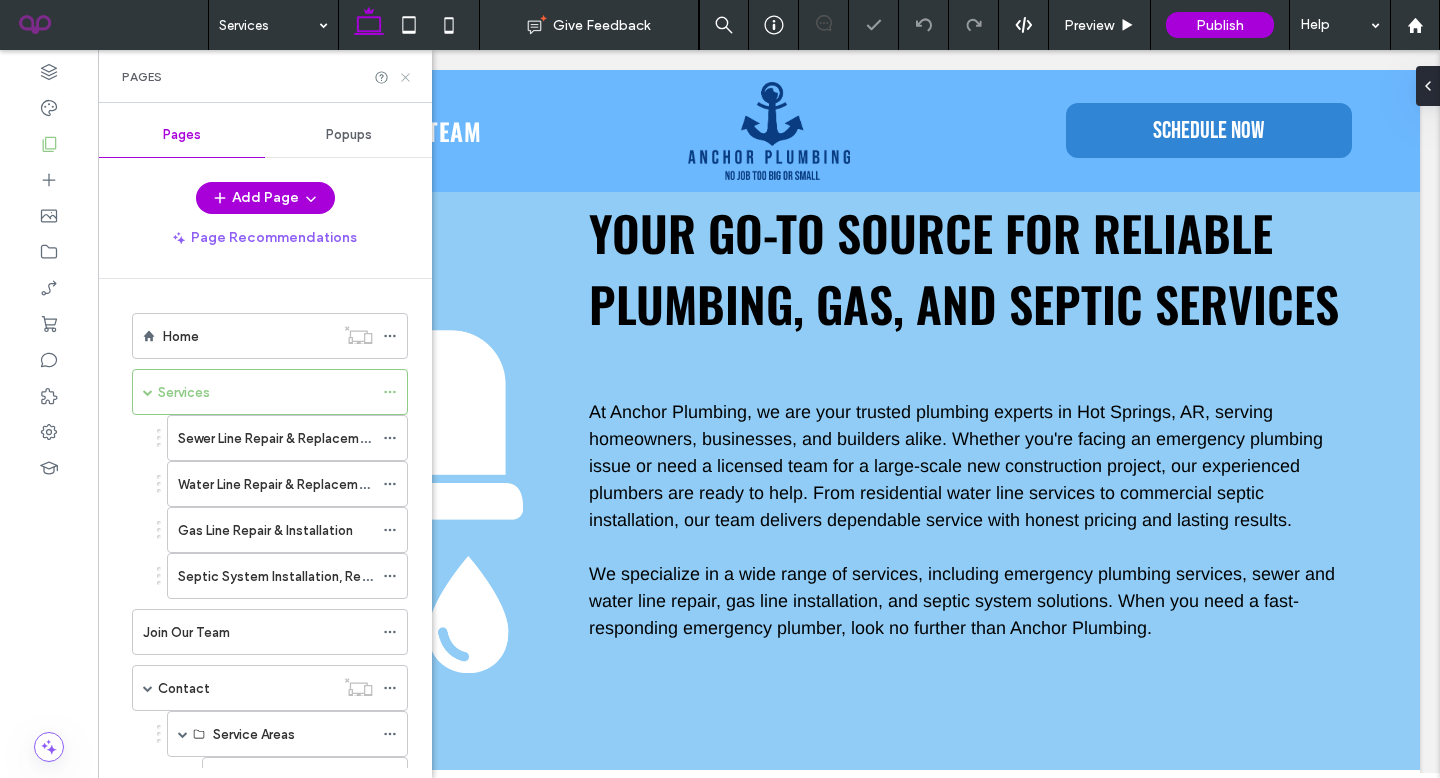 click 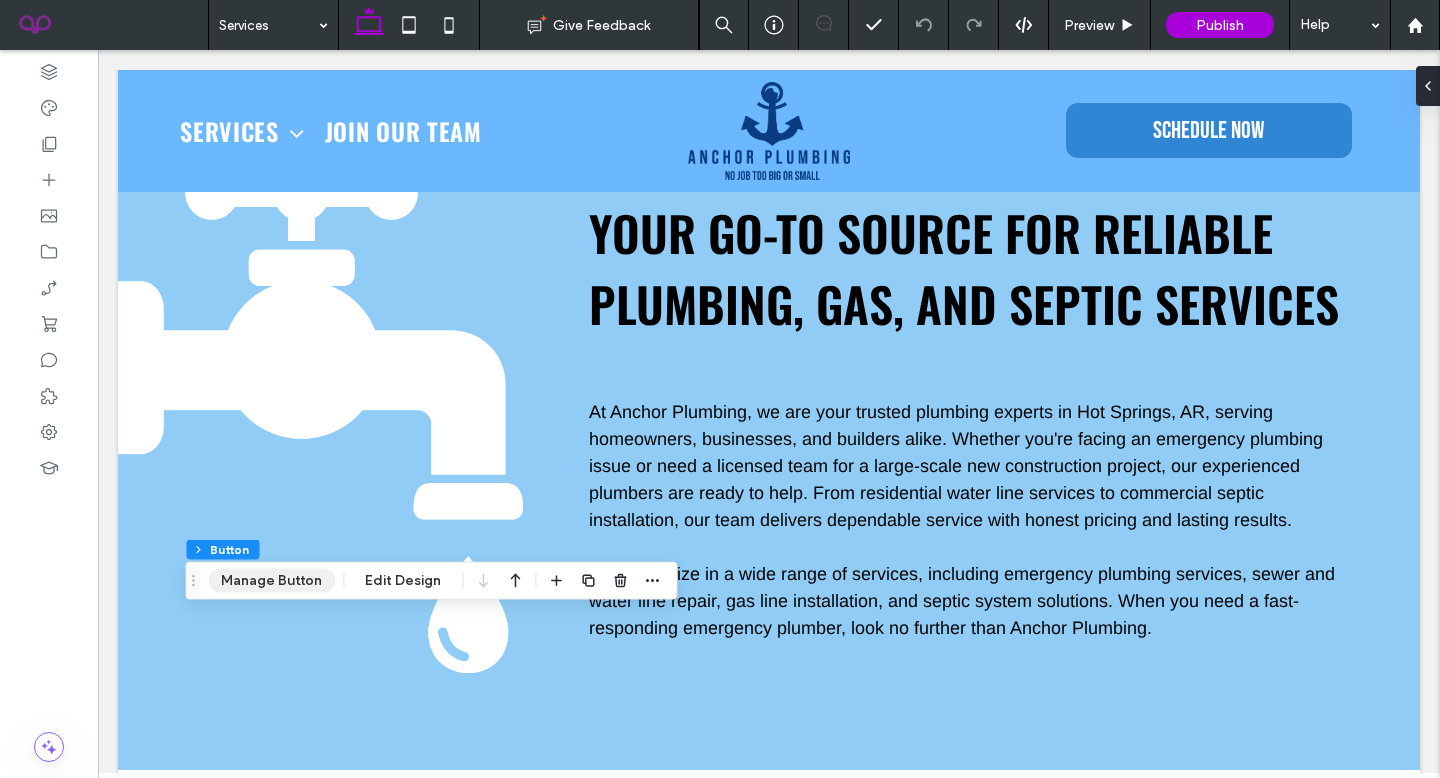 click on "Manage Button" at bounding box center [271, 581] 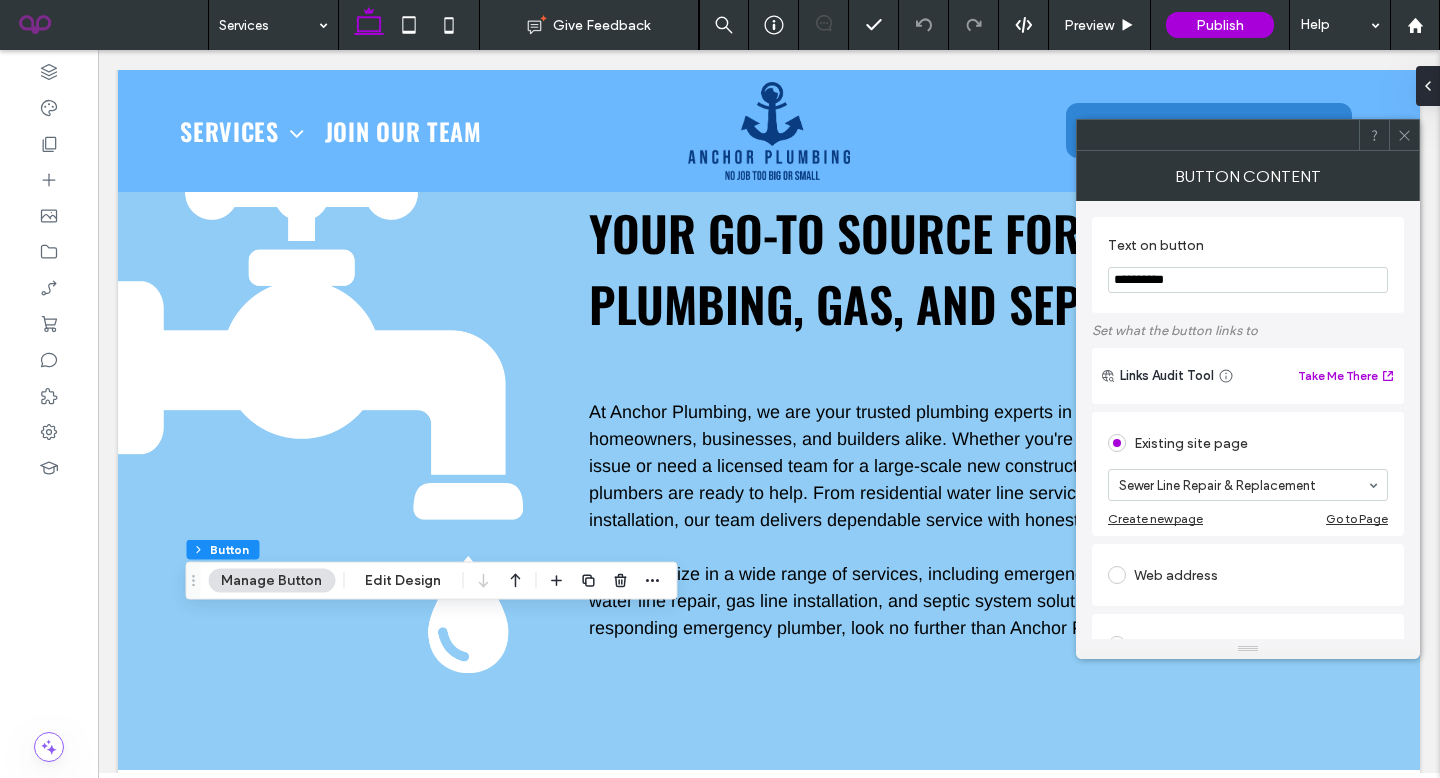 click at bounding box center [1404, 135] 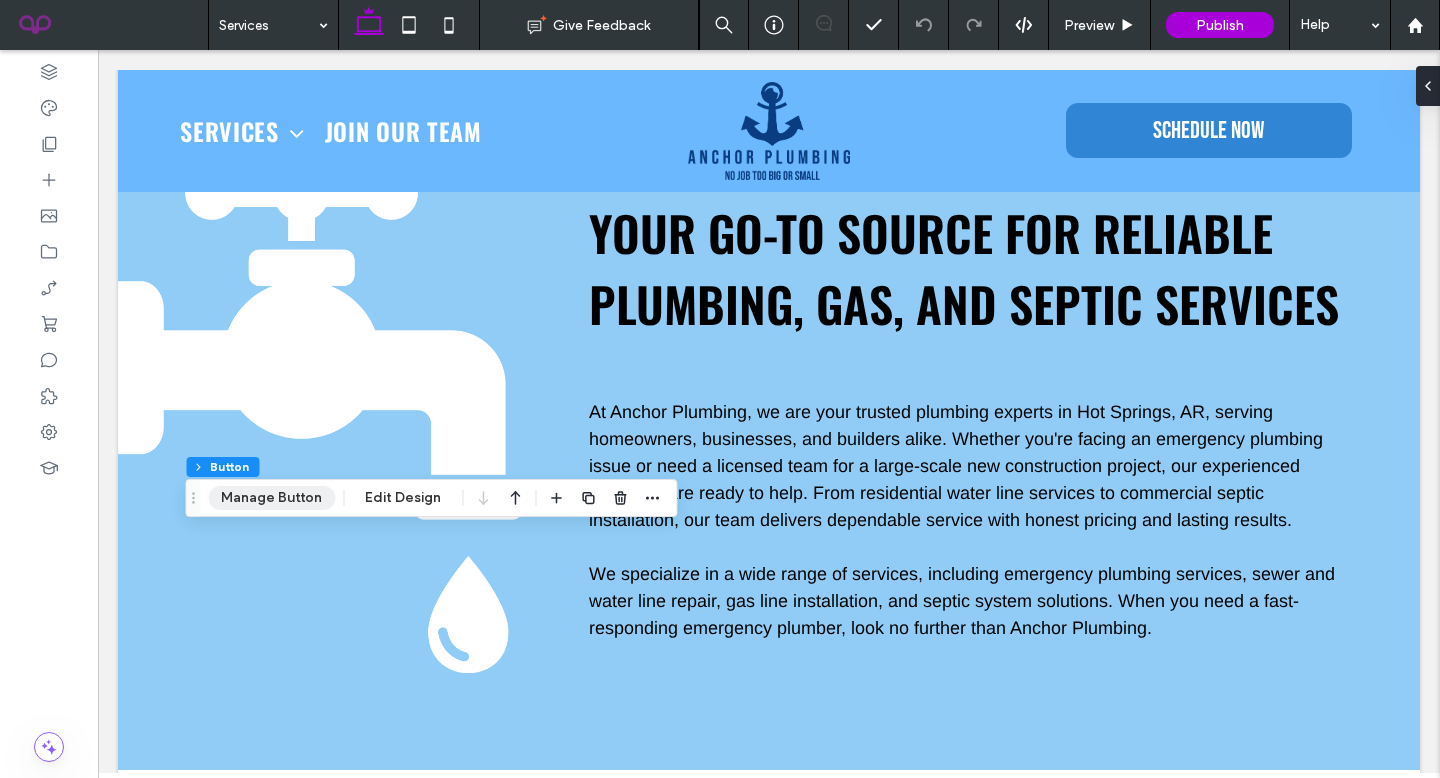 click on "Manage Button" at bounding box center [271, 498] 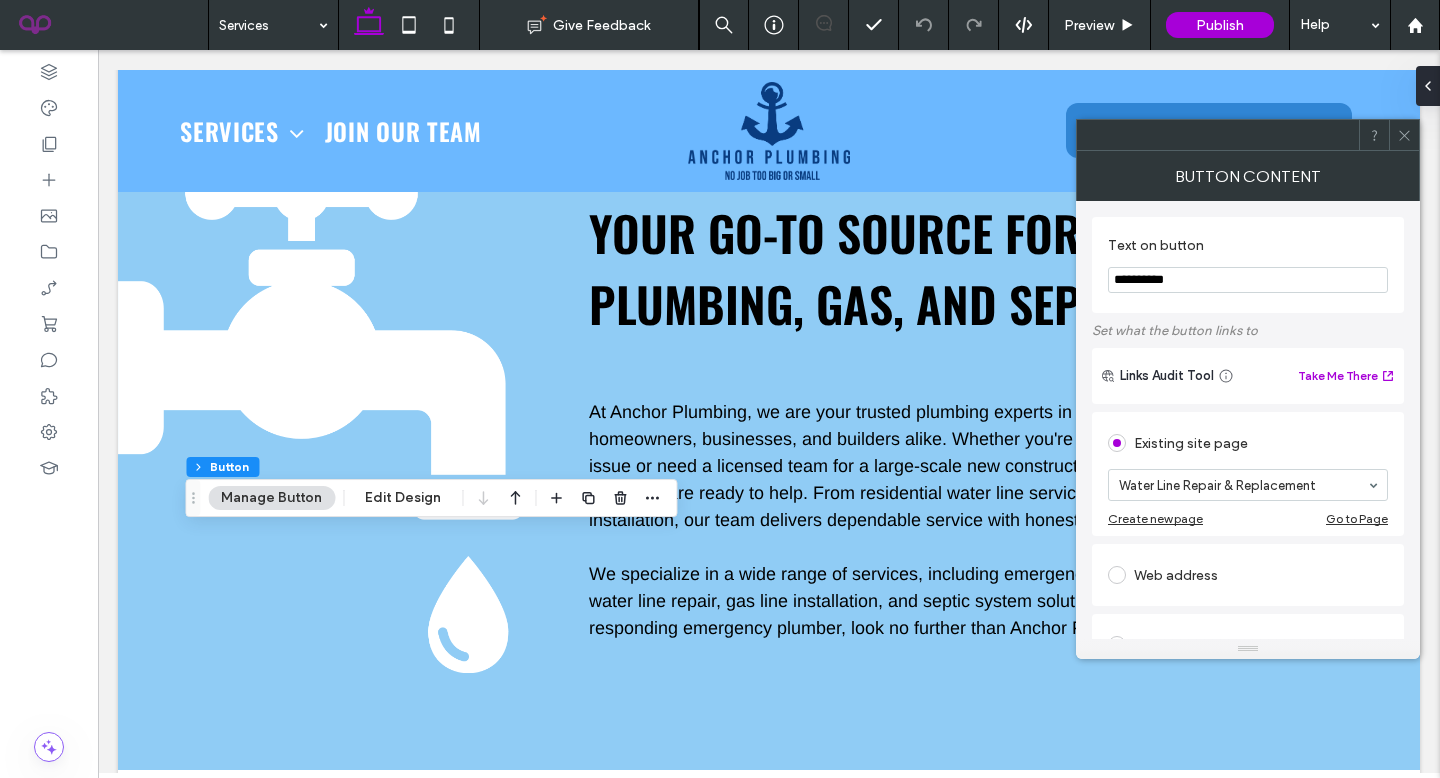 click 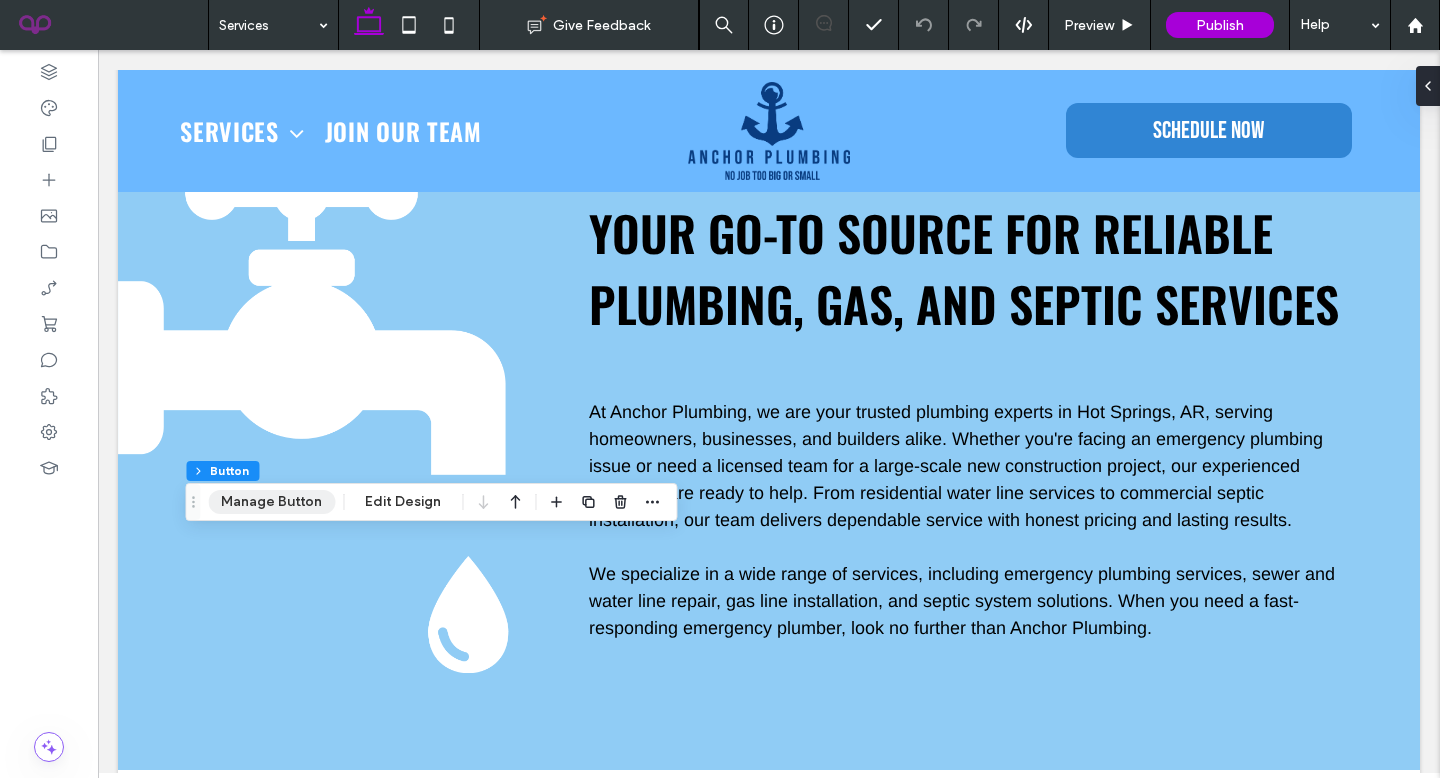 click on "Manage Button" at bounding box center (271, 502) 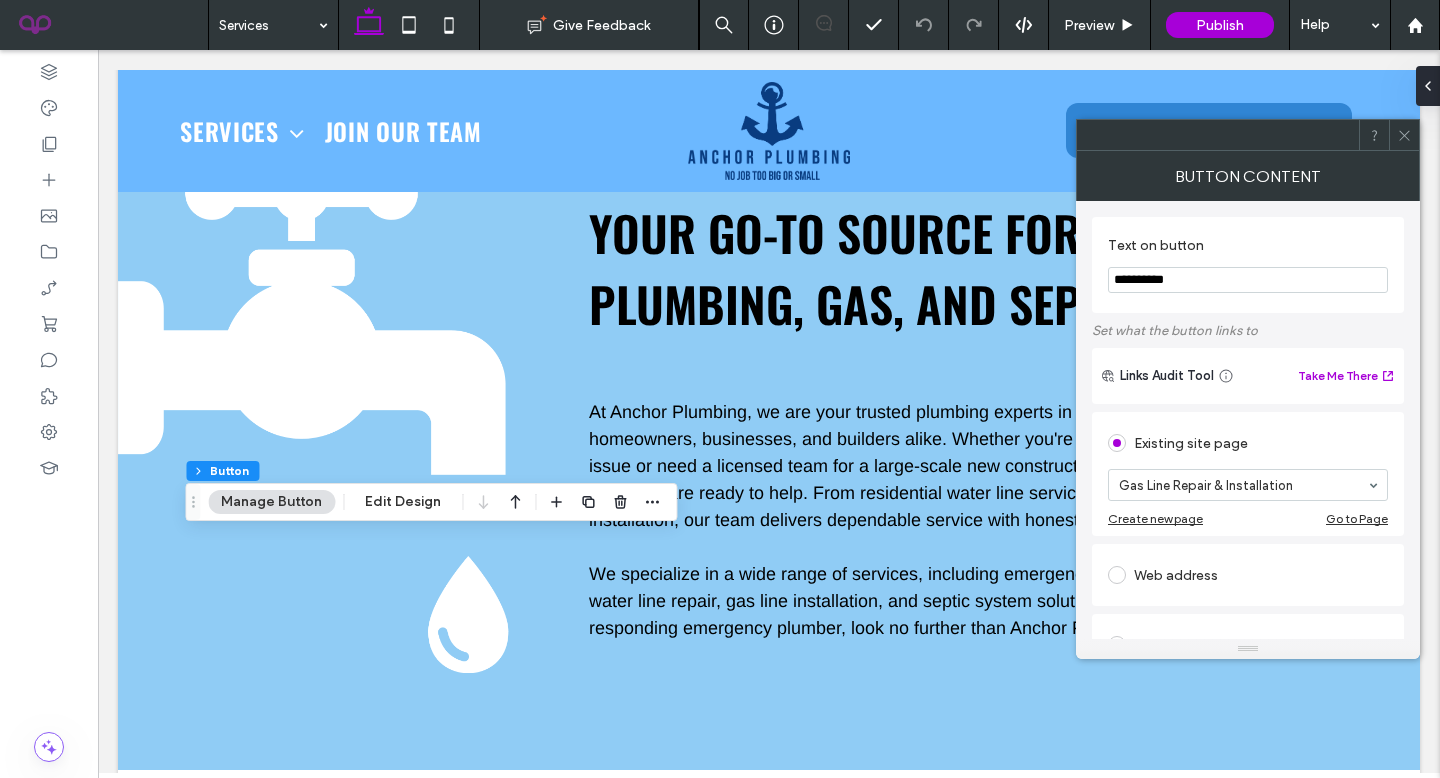 click at bounding box center (1404, 135) 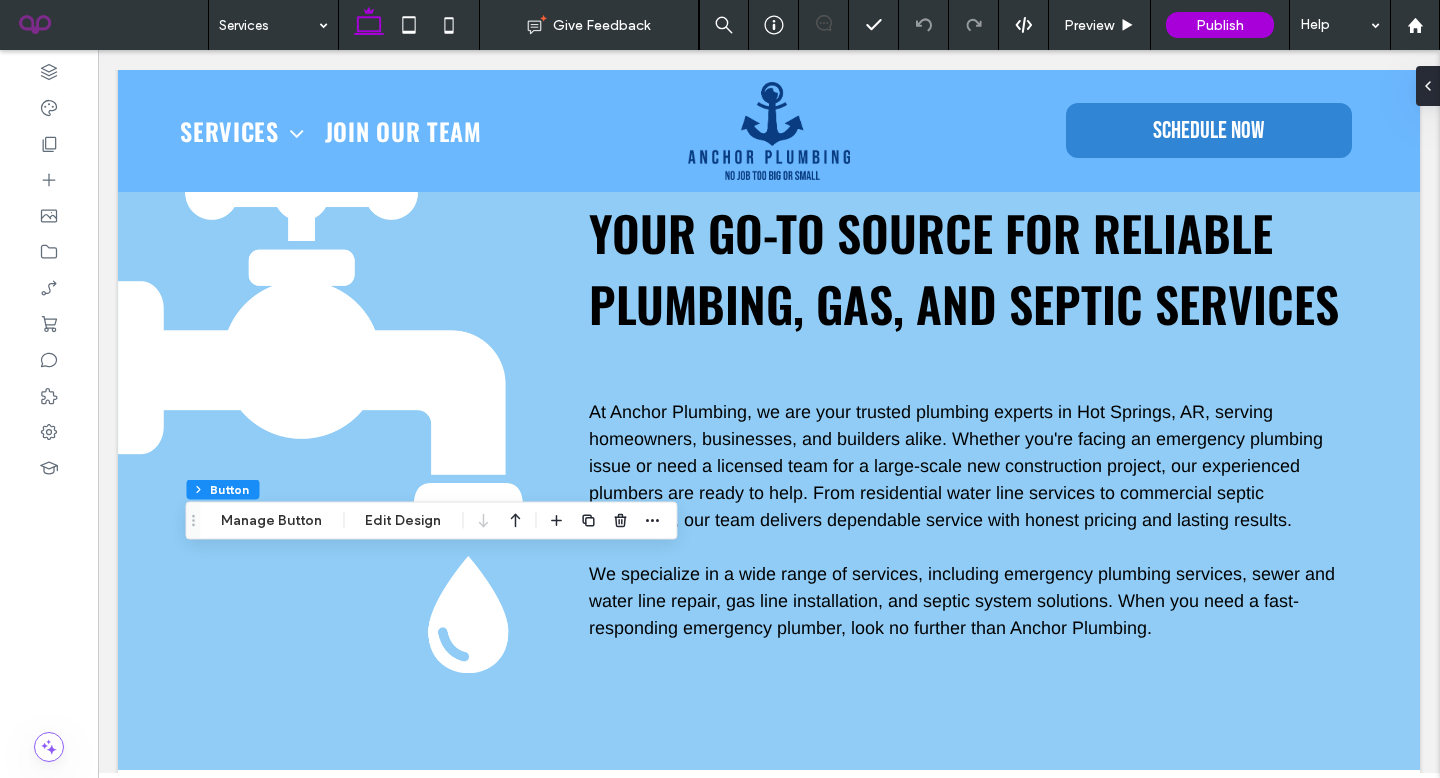 click on "Section Column Inner Column Button Manage Button Edit Design" at bounding box center (431, 521) 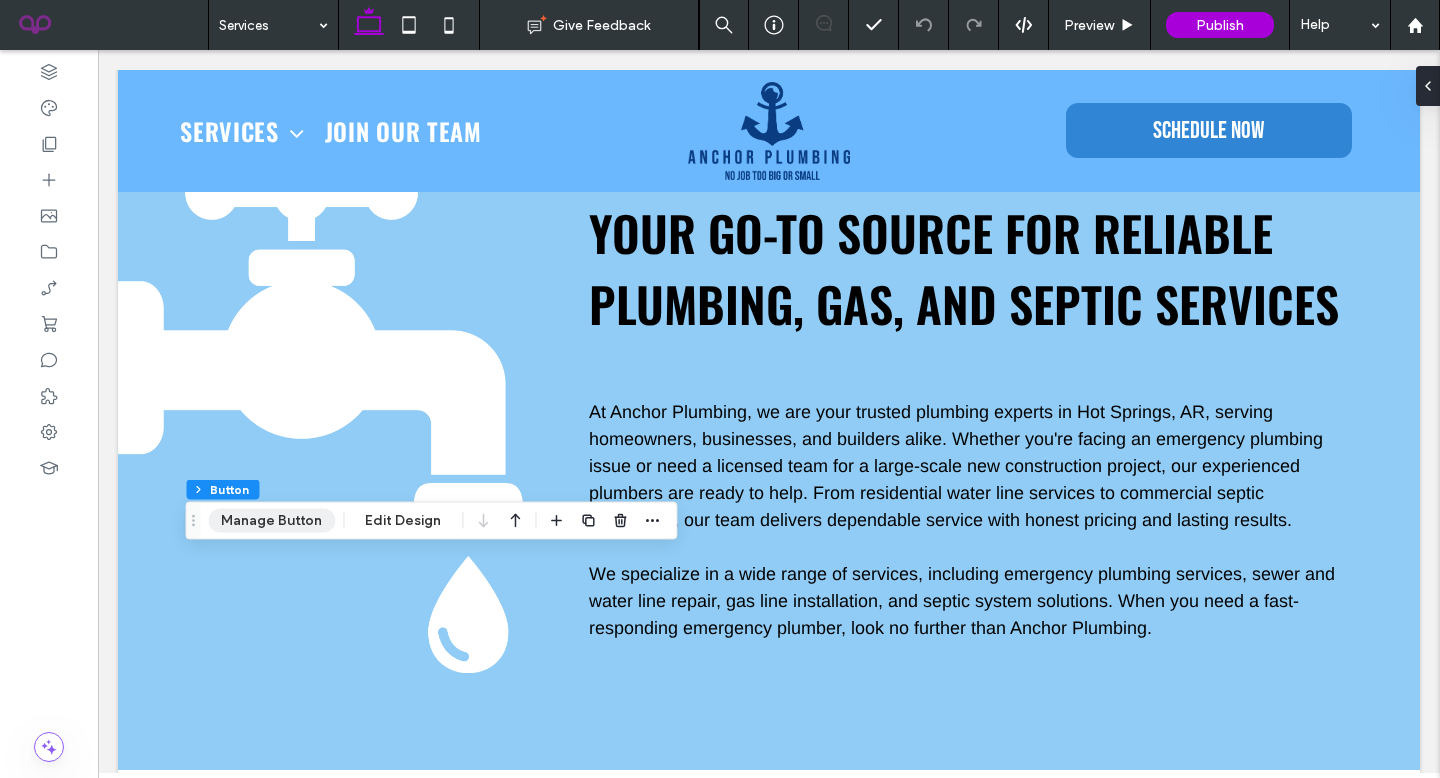click on "Manage Button" at bounding box center [271, 521] 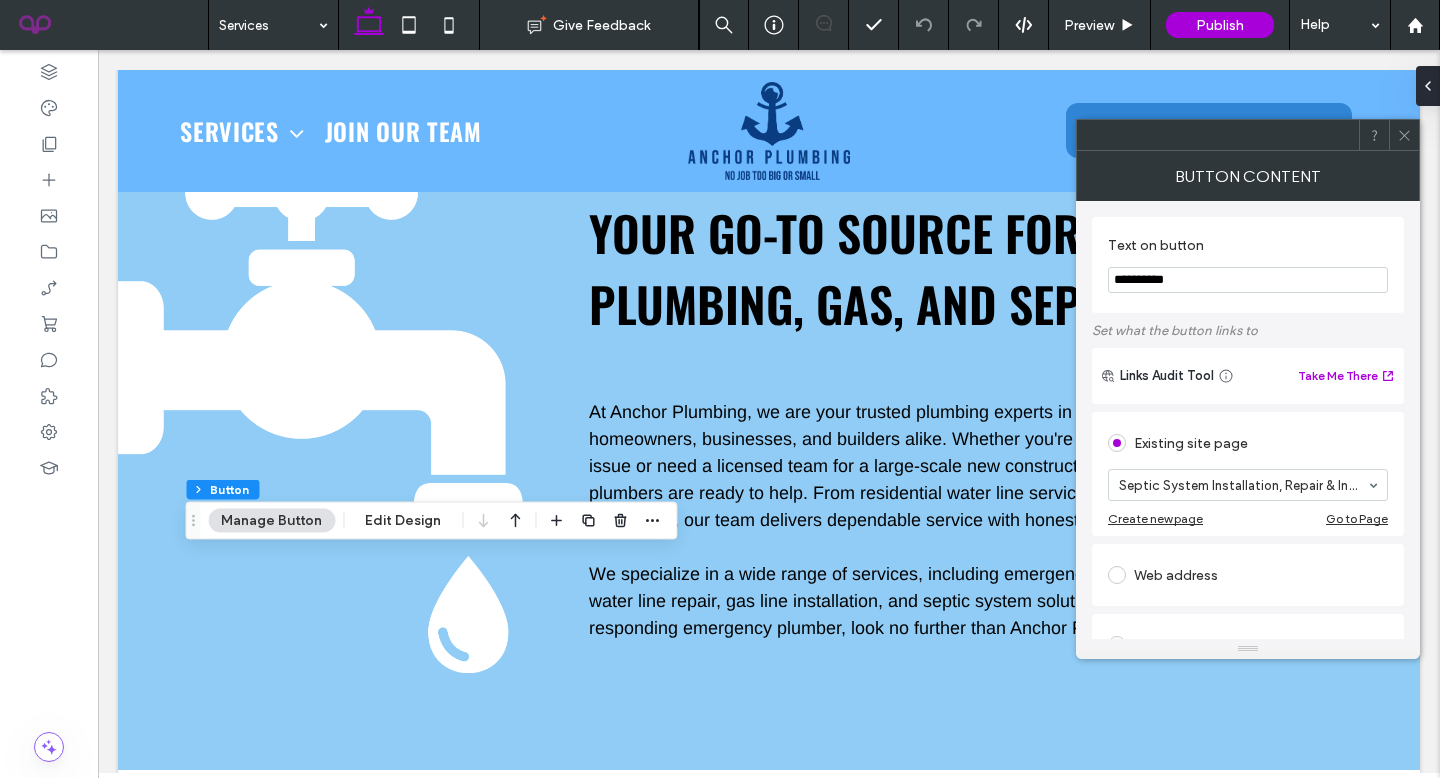 click 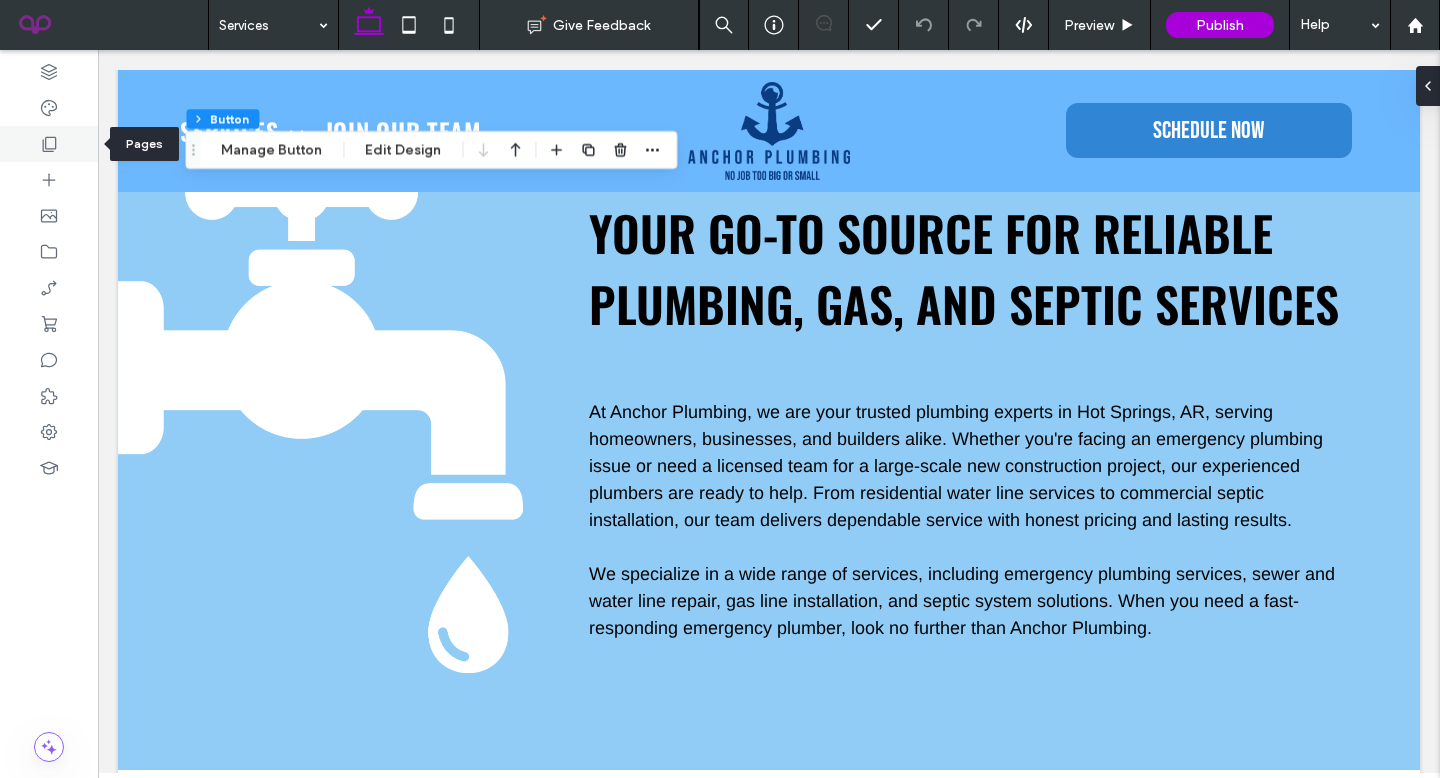 click at bounding box center [49, 144] 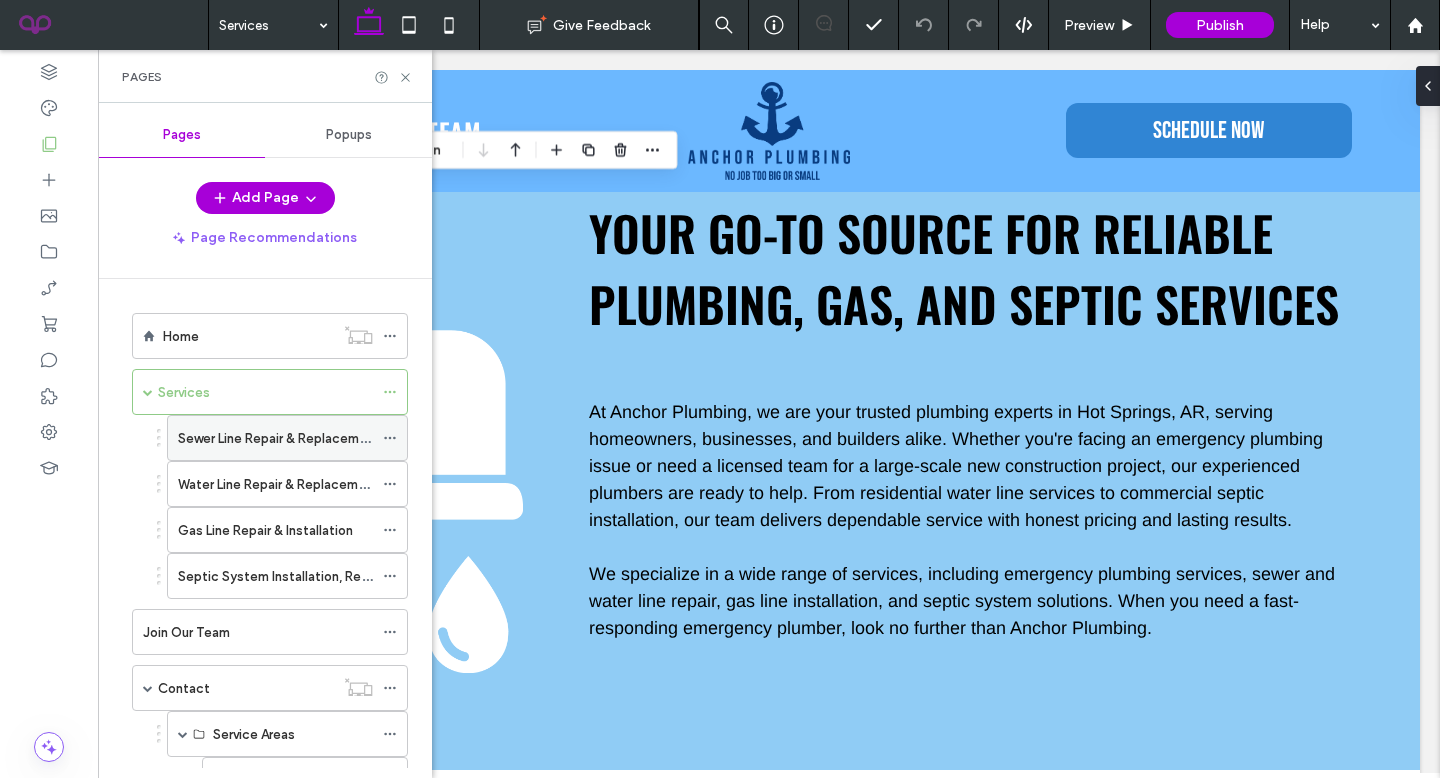 click on "Sewer Line Repair & Replacement" at bounding box center [275, 438] 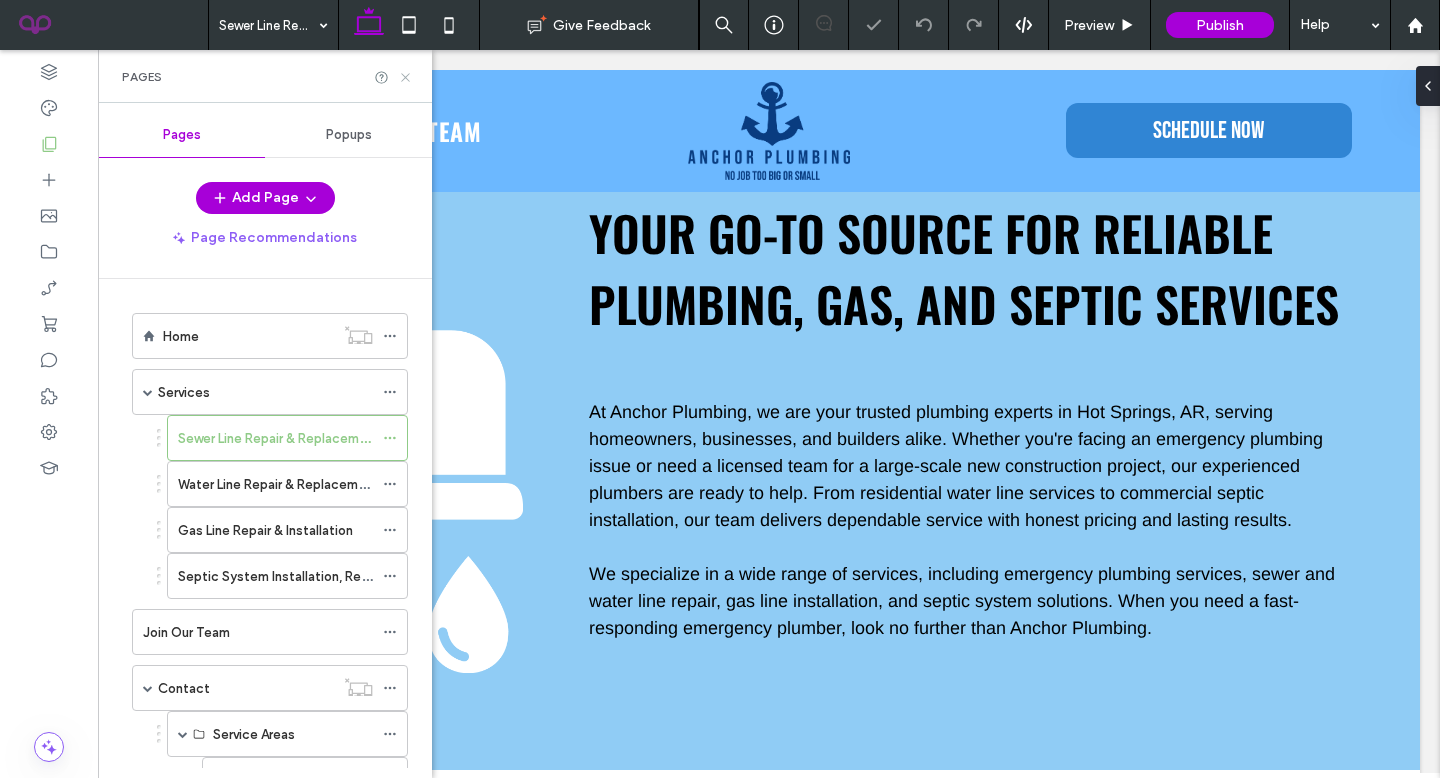 click 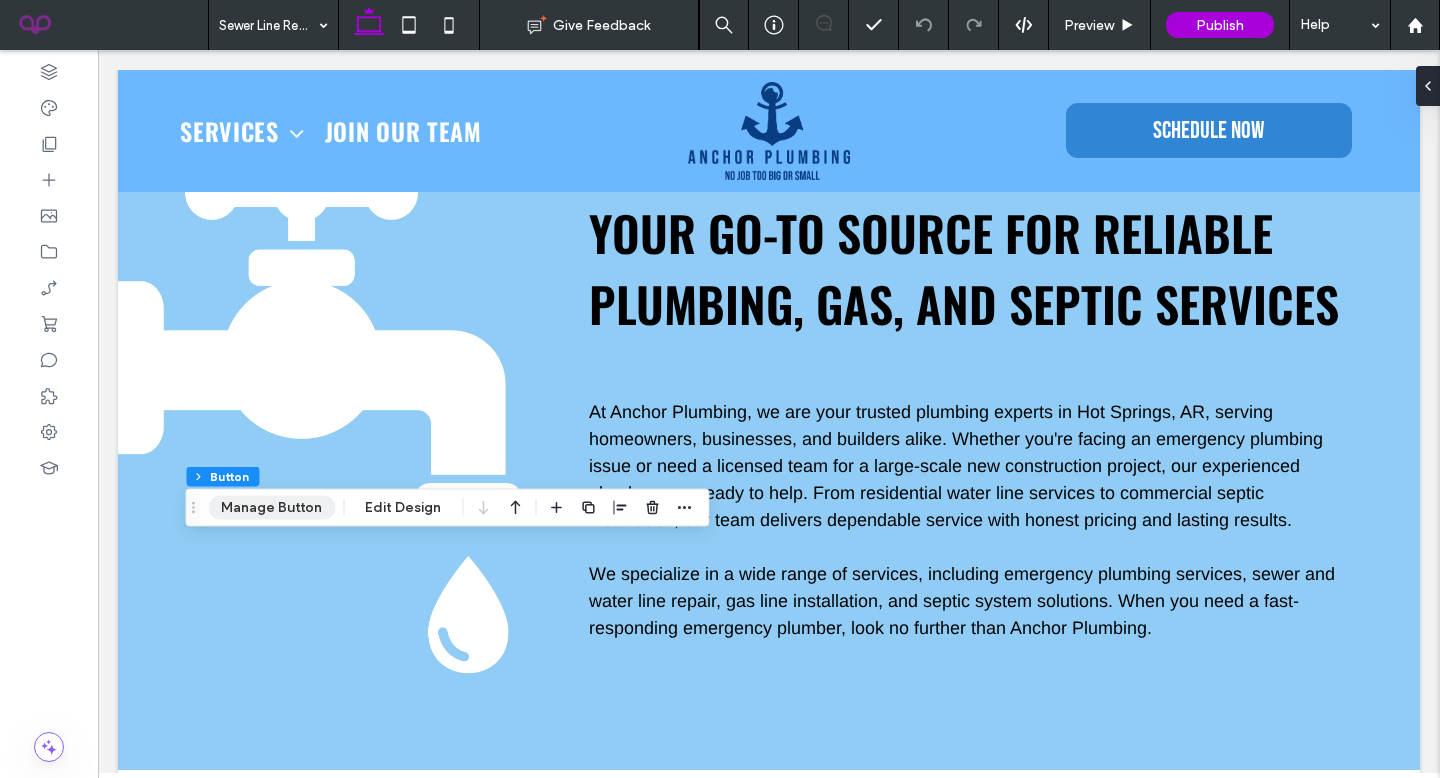 click on "Manage Button" at bounding box center [271, 508] 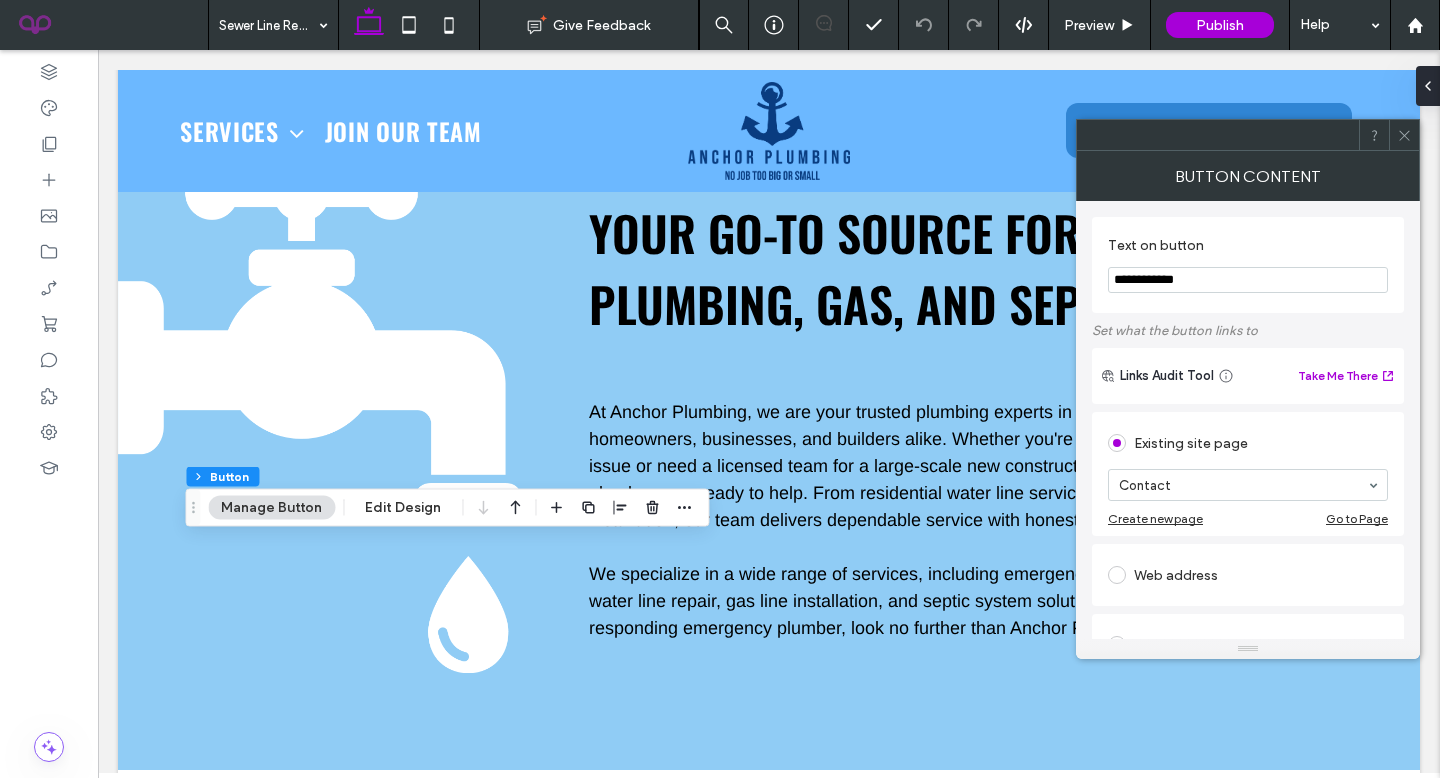 click at bounding box center (1404, 135) 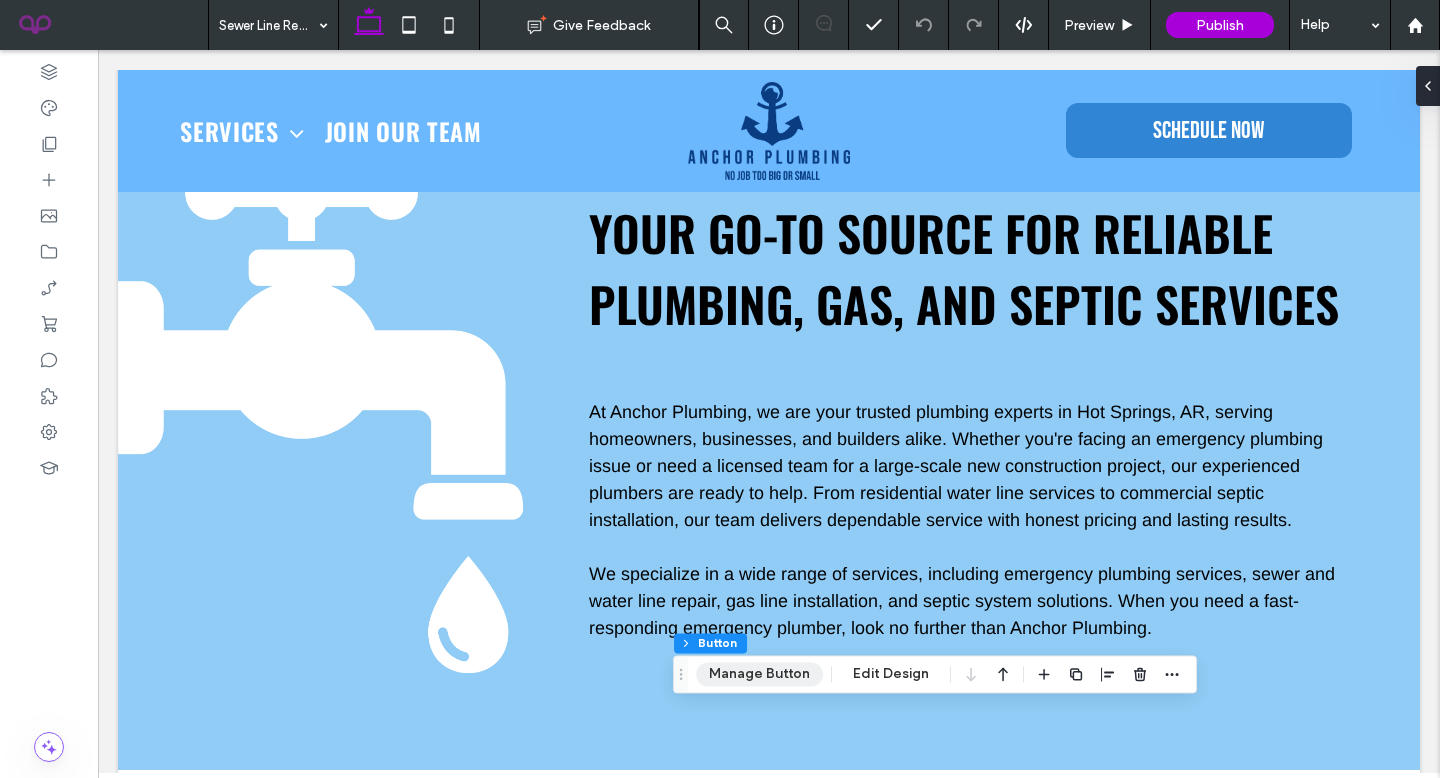 click on "Manage Button" at bounding box center [759, 674] 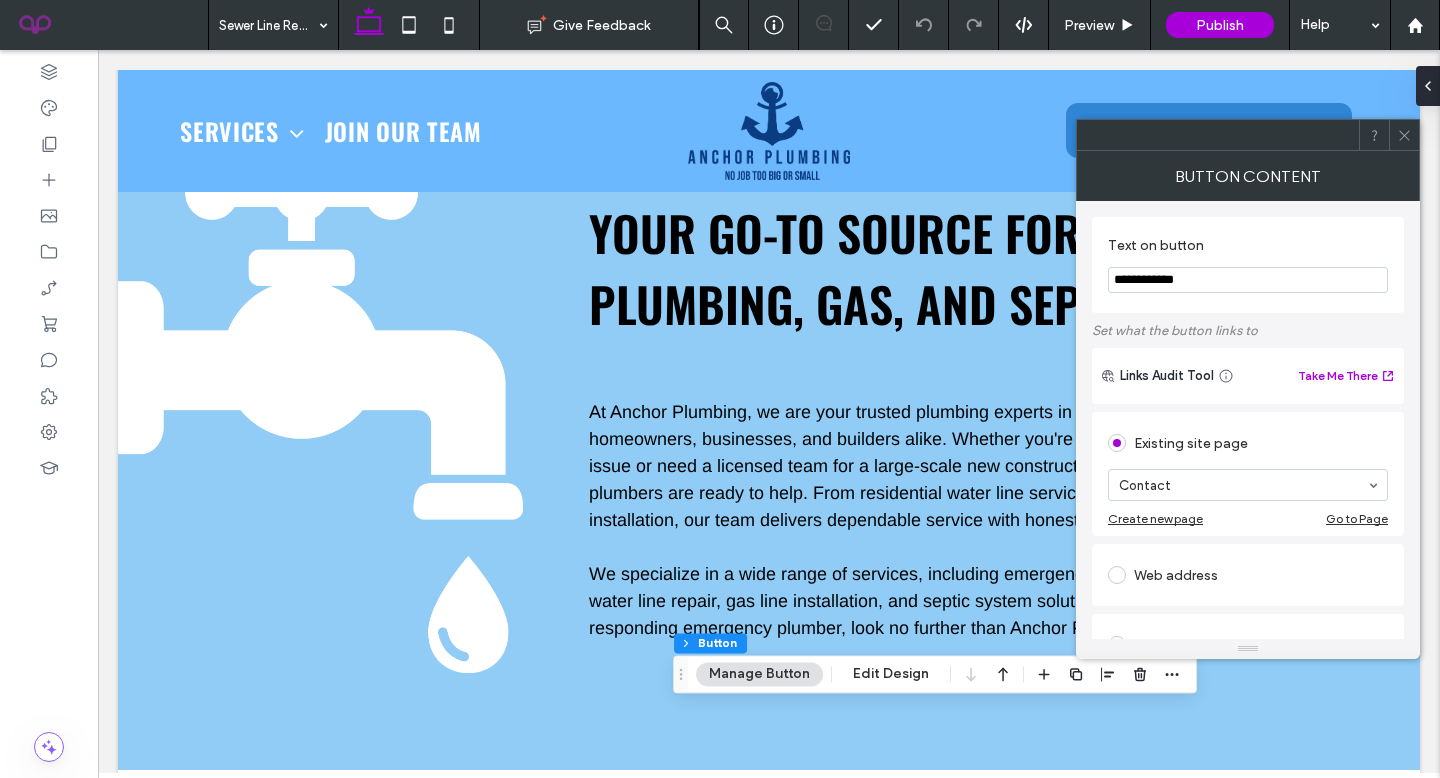 click 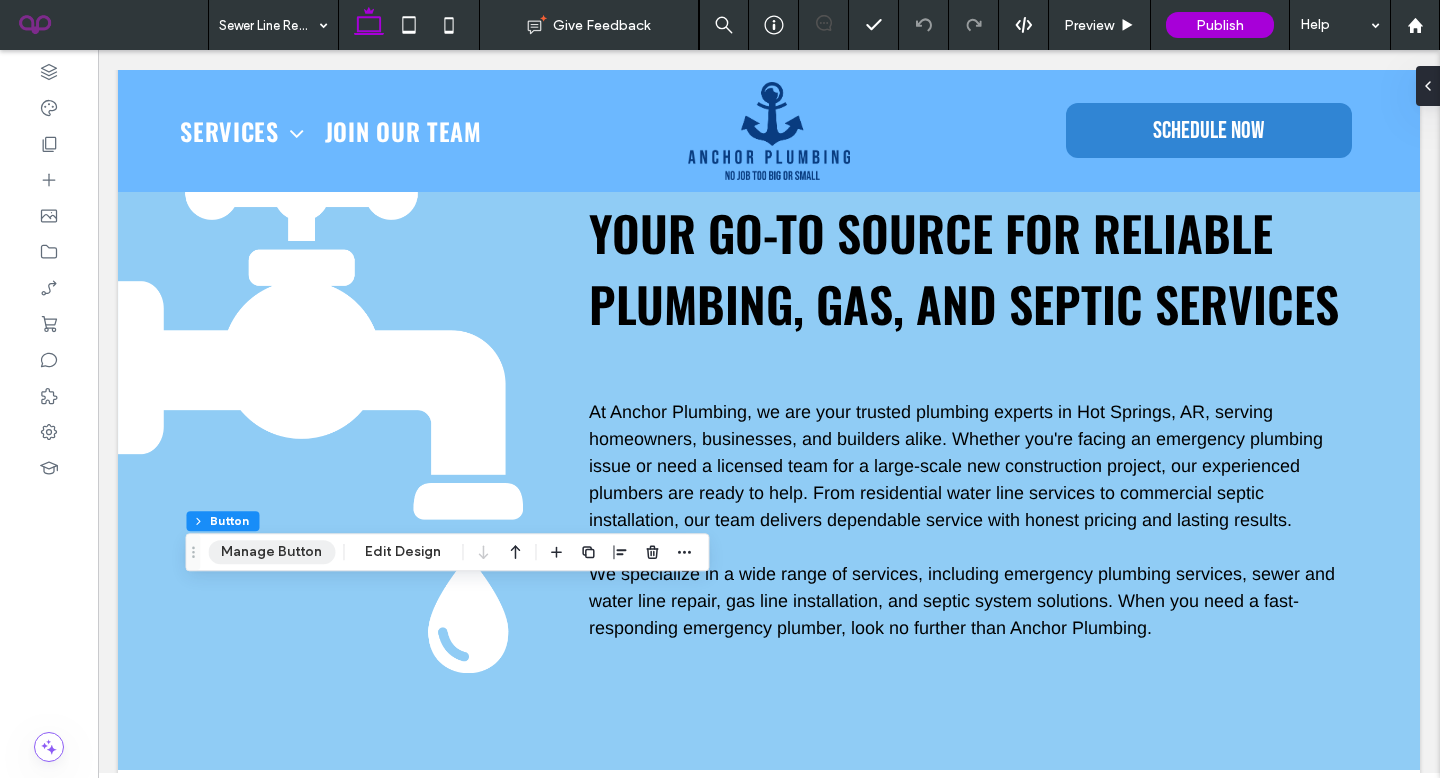 click on "Manage Button" at bounding box center (271, 552) 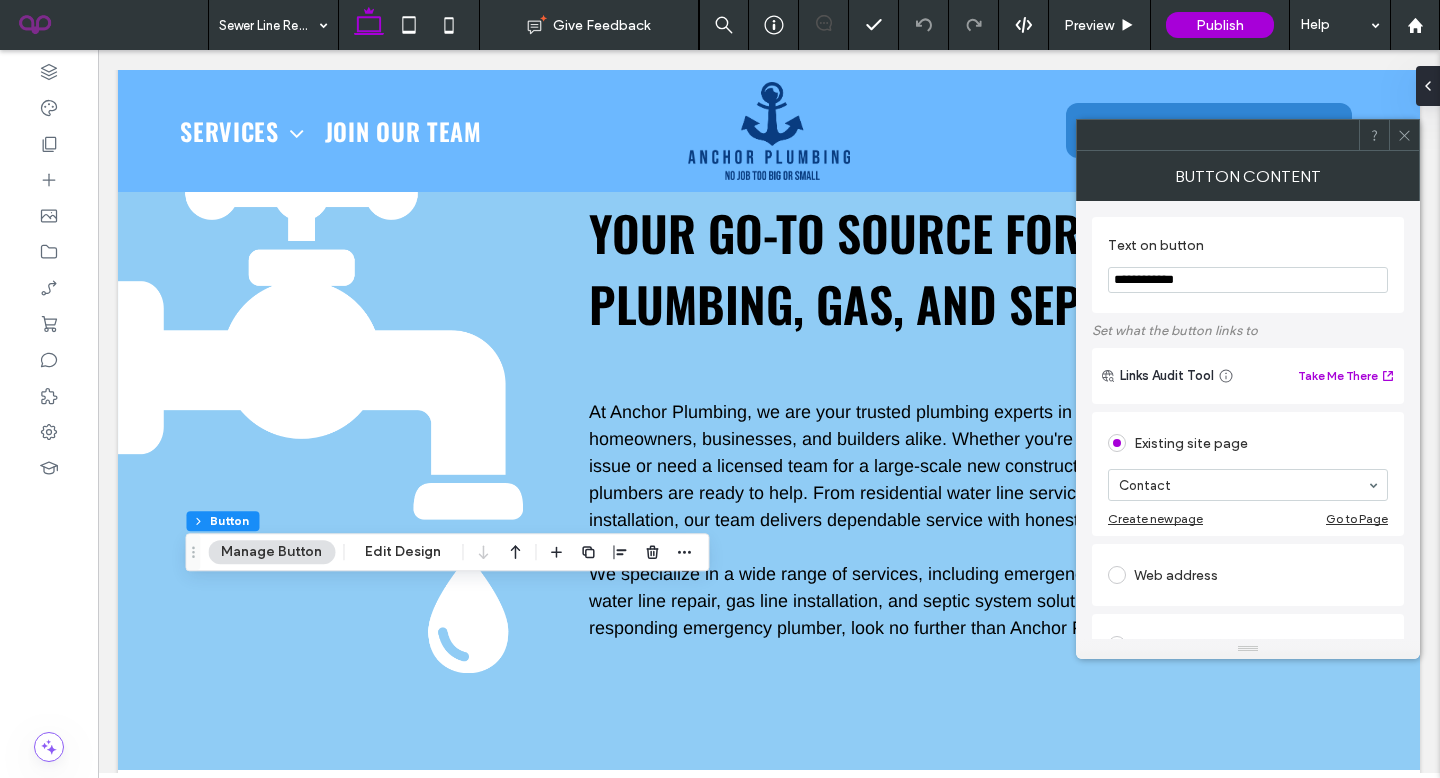 click 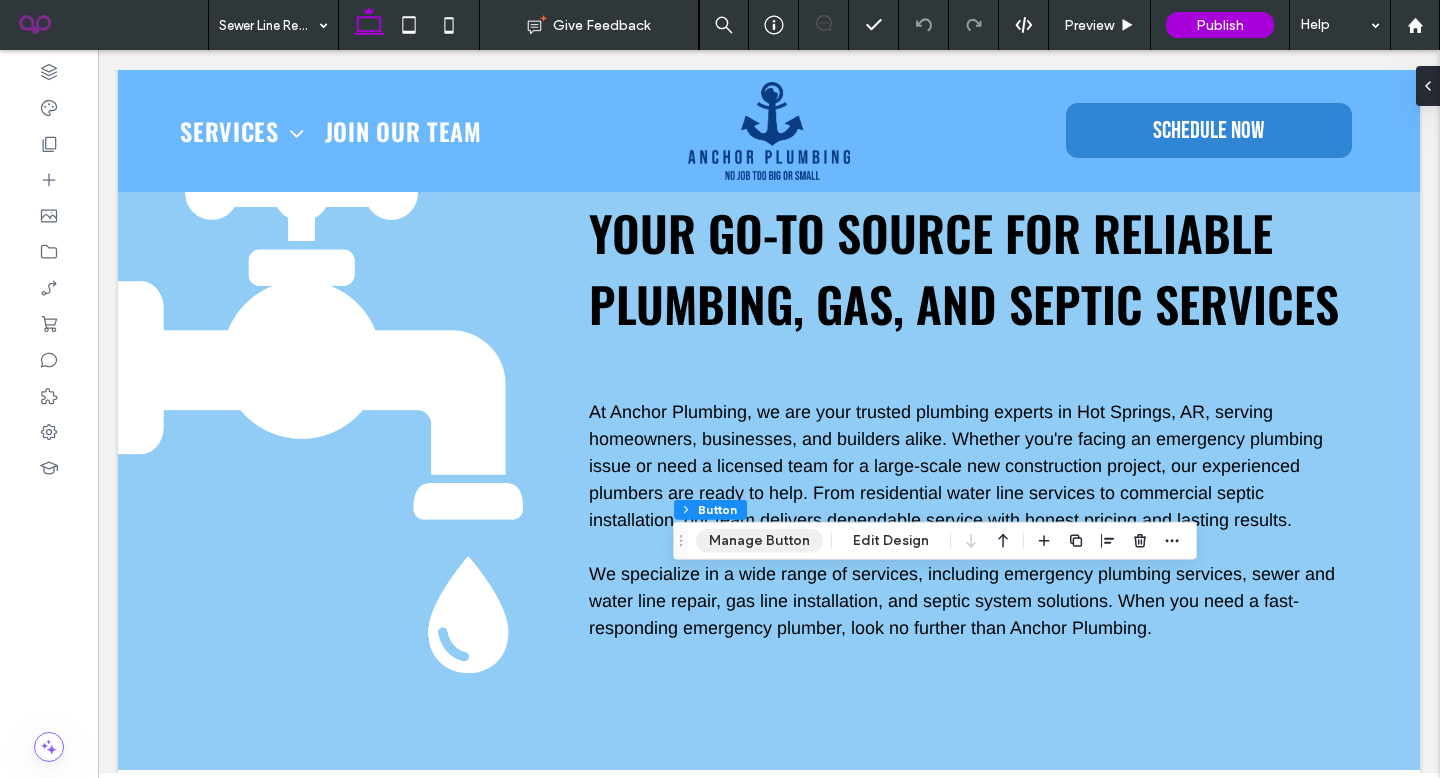 click on "Manage Button" at bounding box center (759, 541) 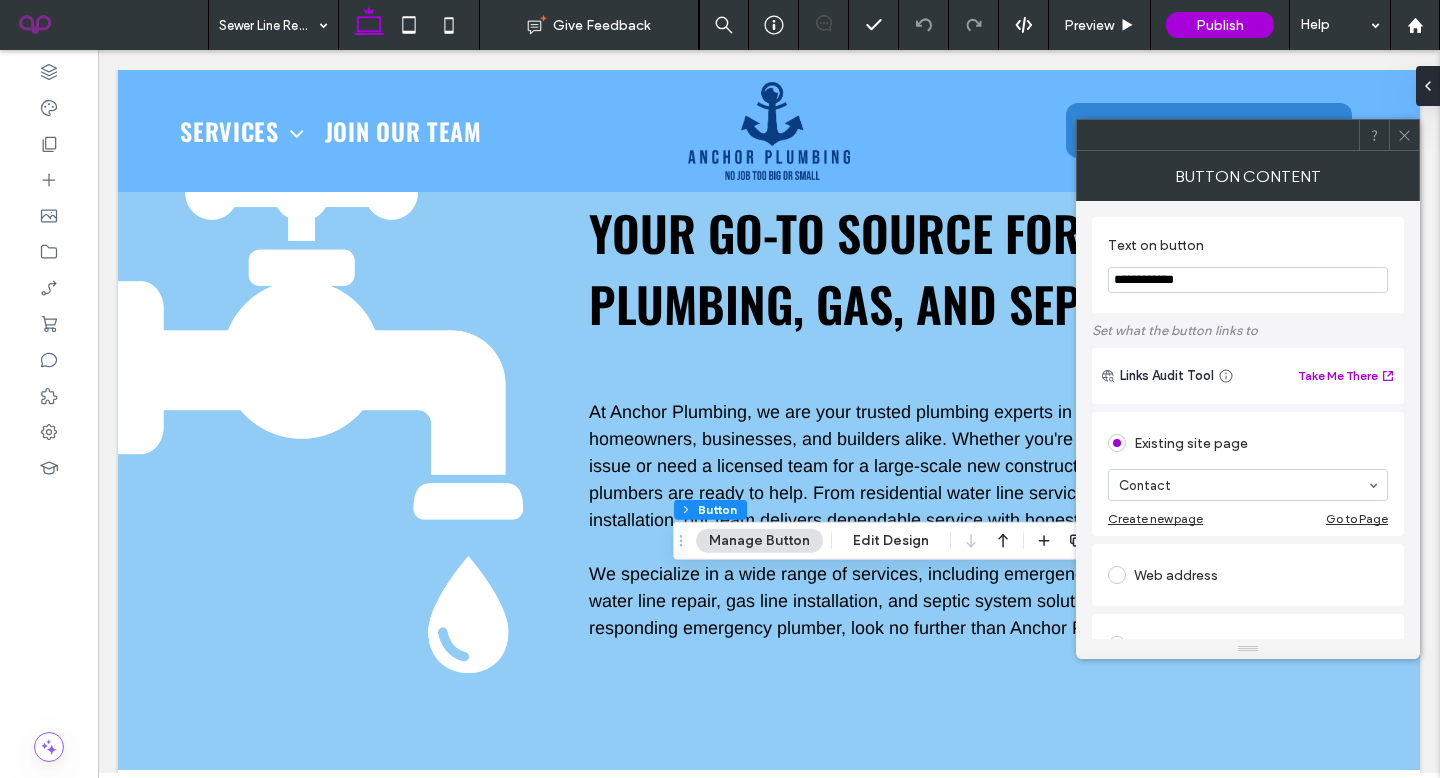 click 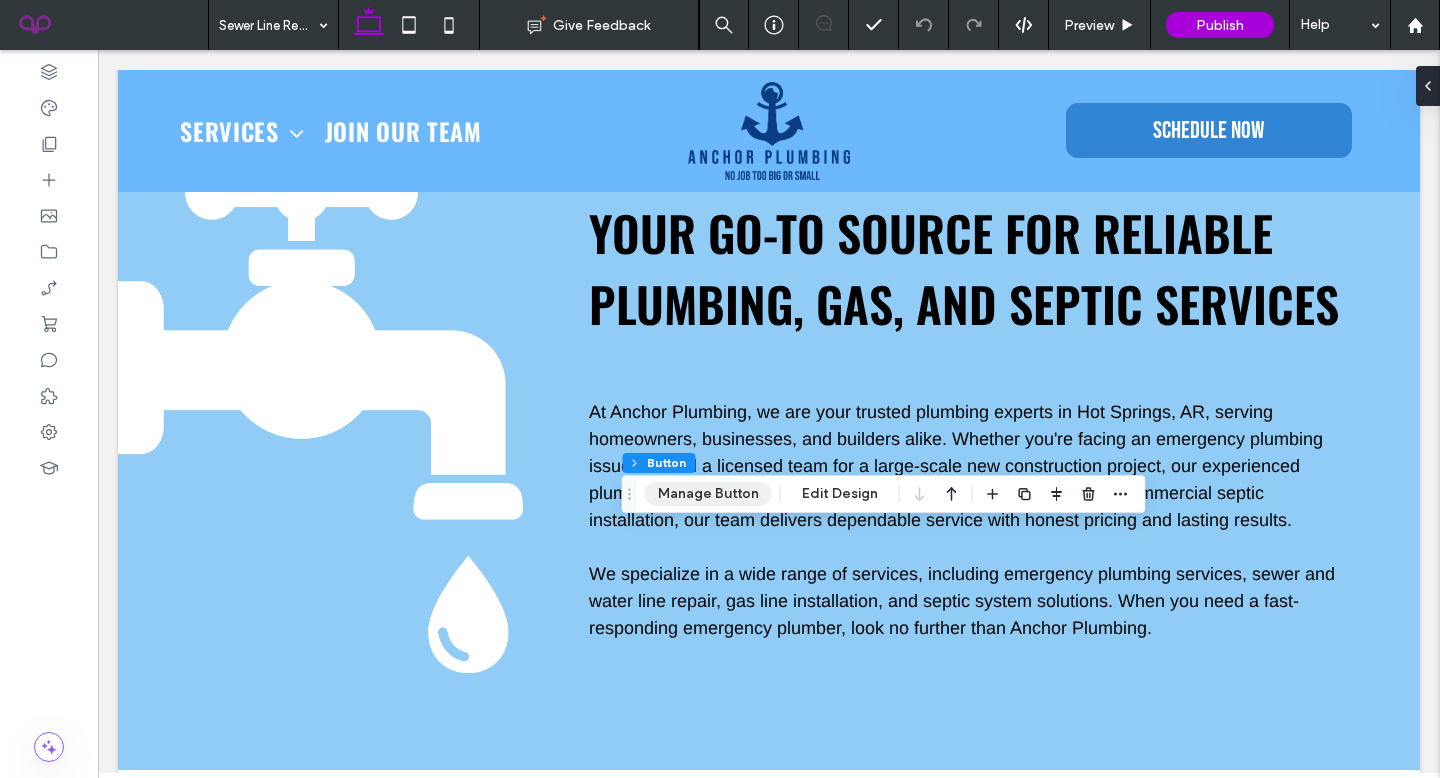 click on "Manage Button" at bounding box center (708, 494) 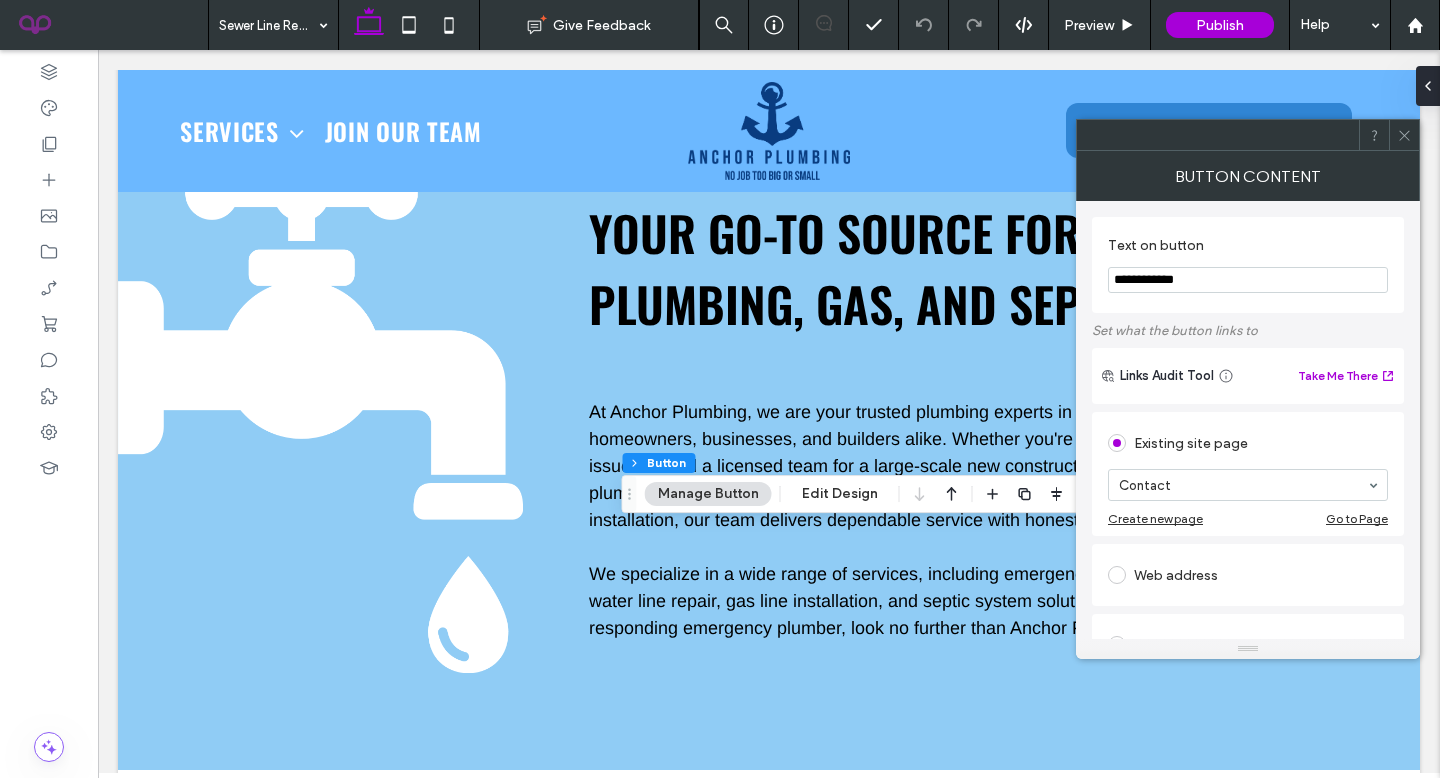 click 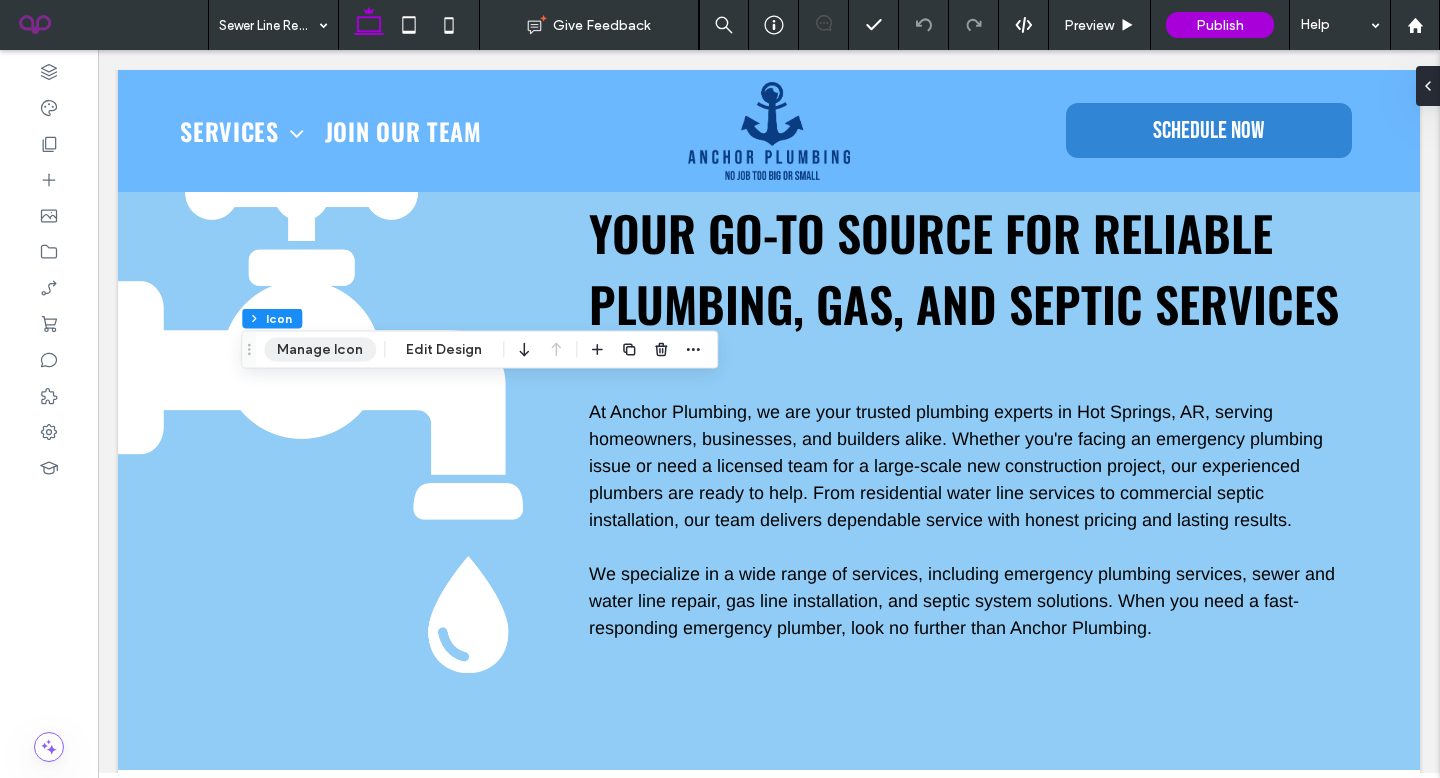 click on "Manage Icon" at bounding box center [320, 350] 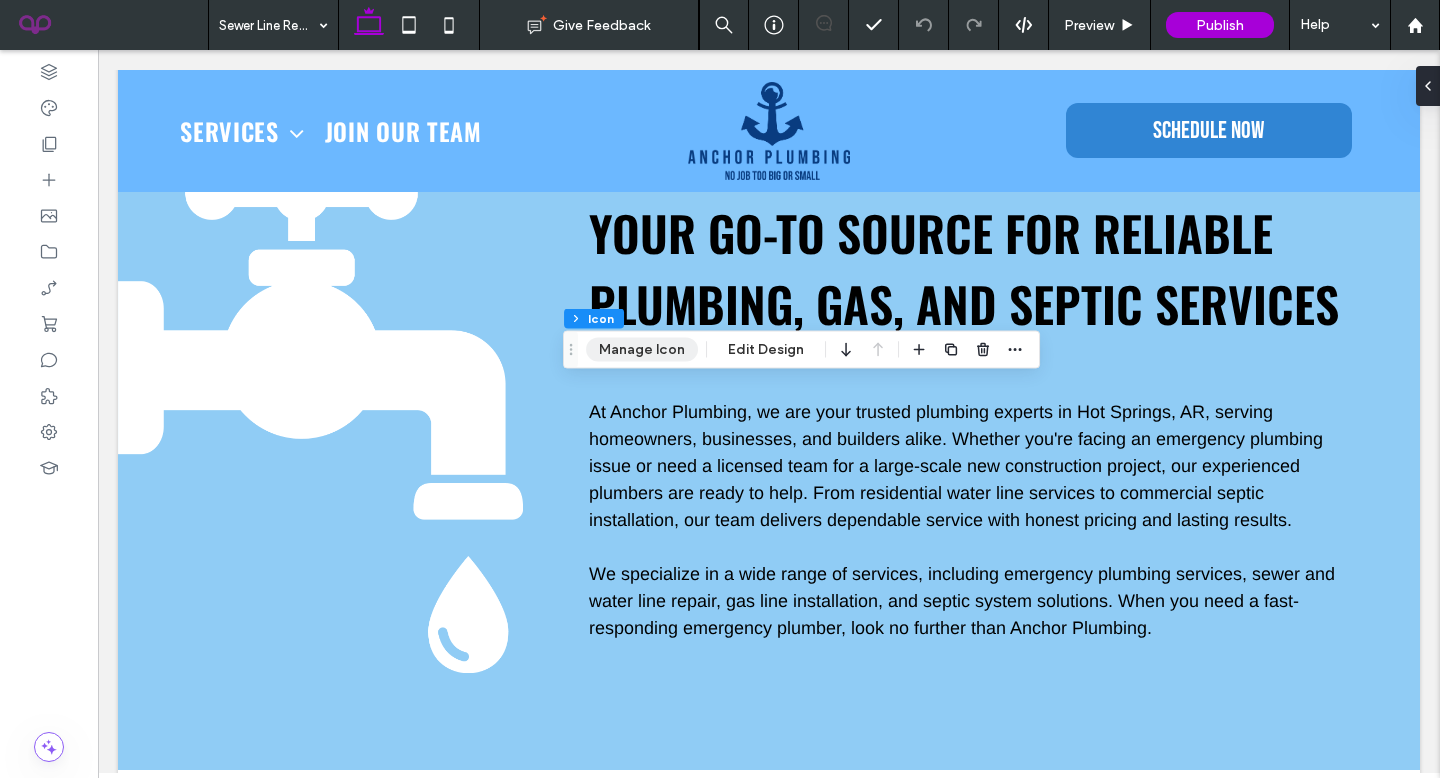 click on "Manage Icon" at bounding box center (642, 350) 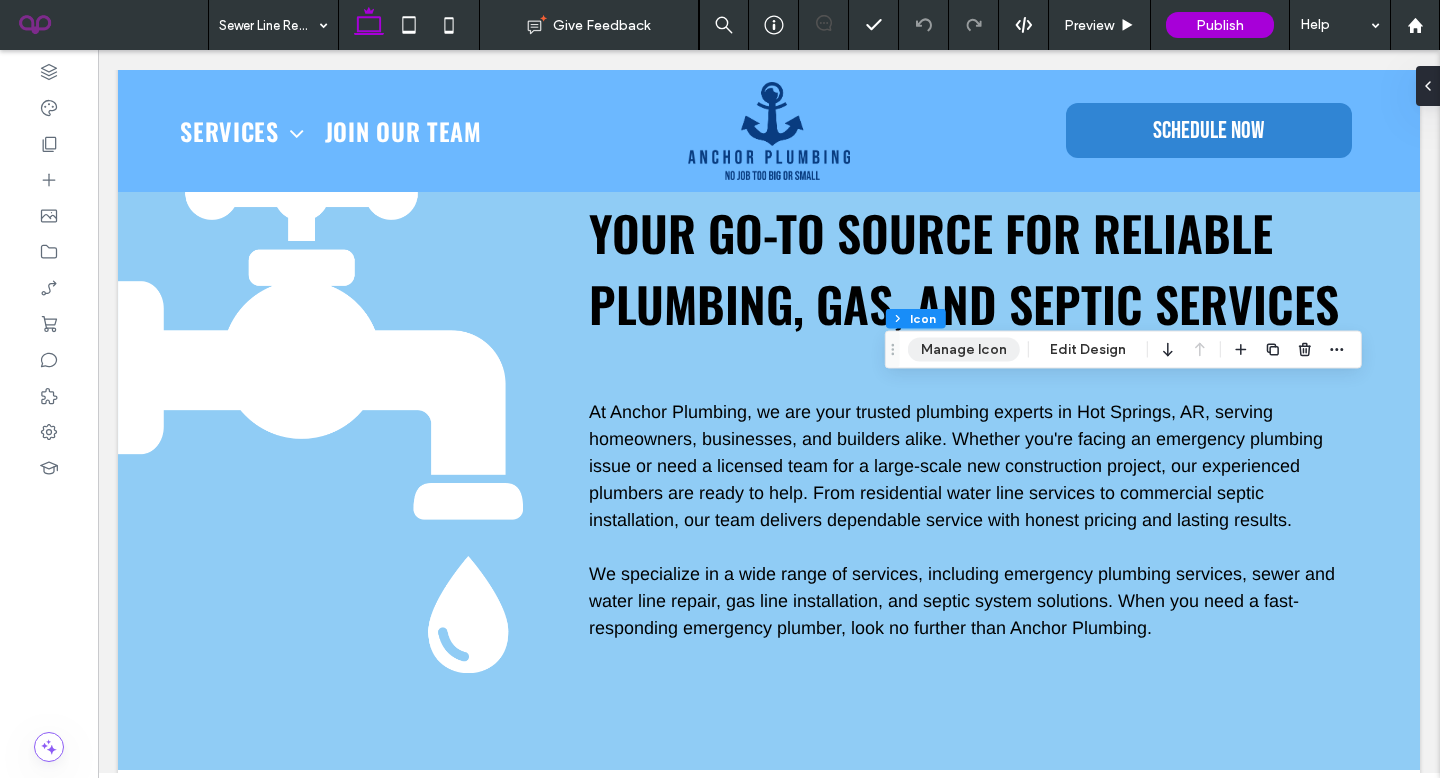 click on "Manage Icon" at bounding box center (964, 350) 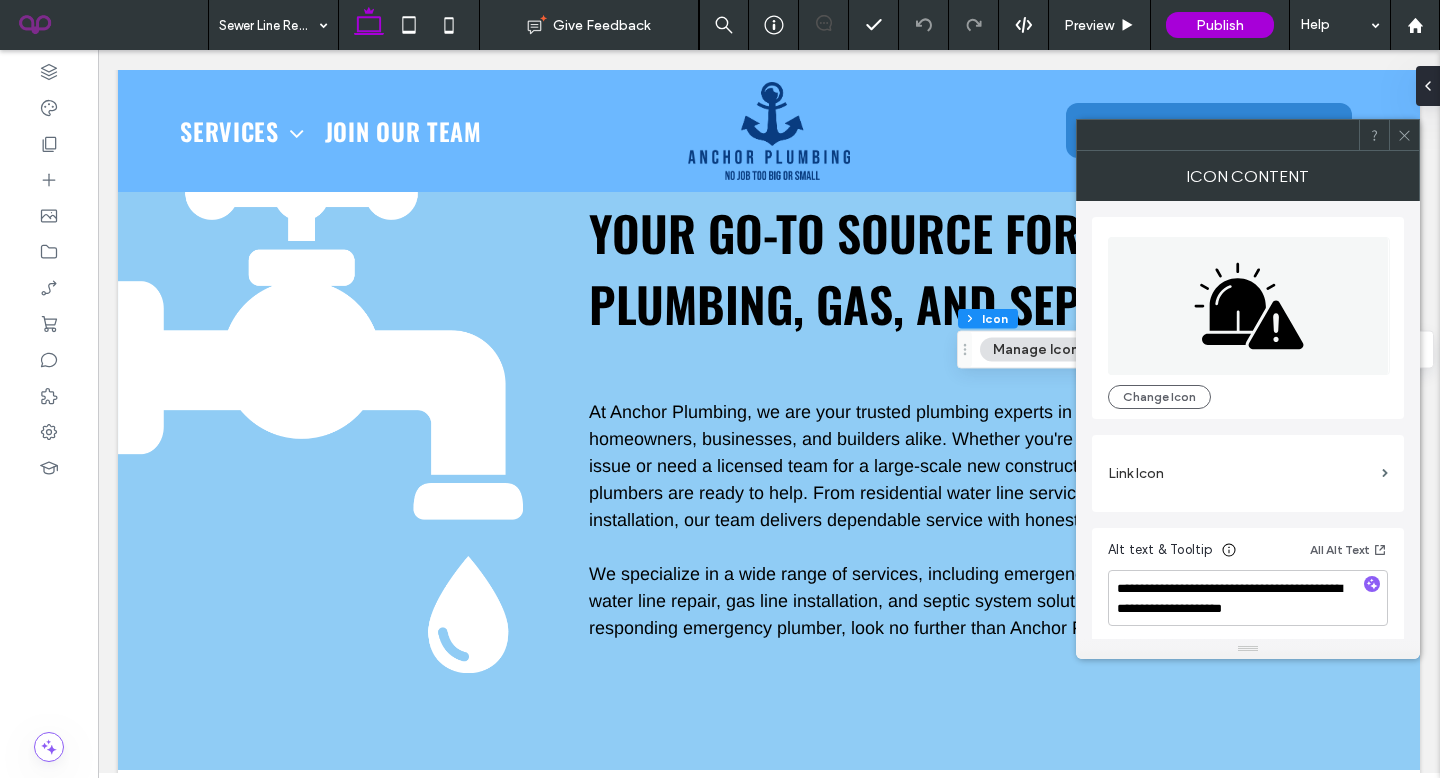 click 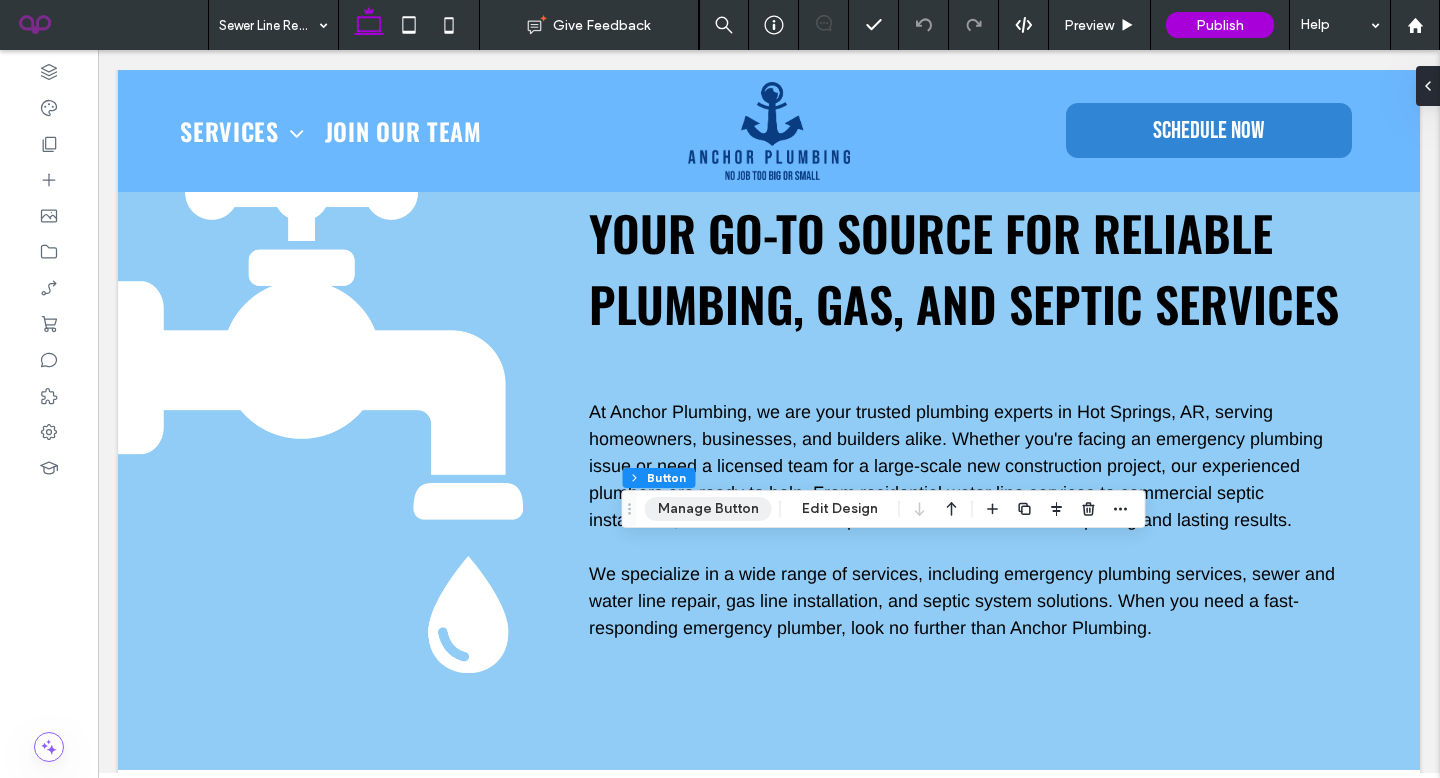 click on "Manage Button" at bounding box center (708, 509) 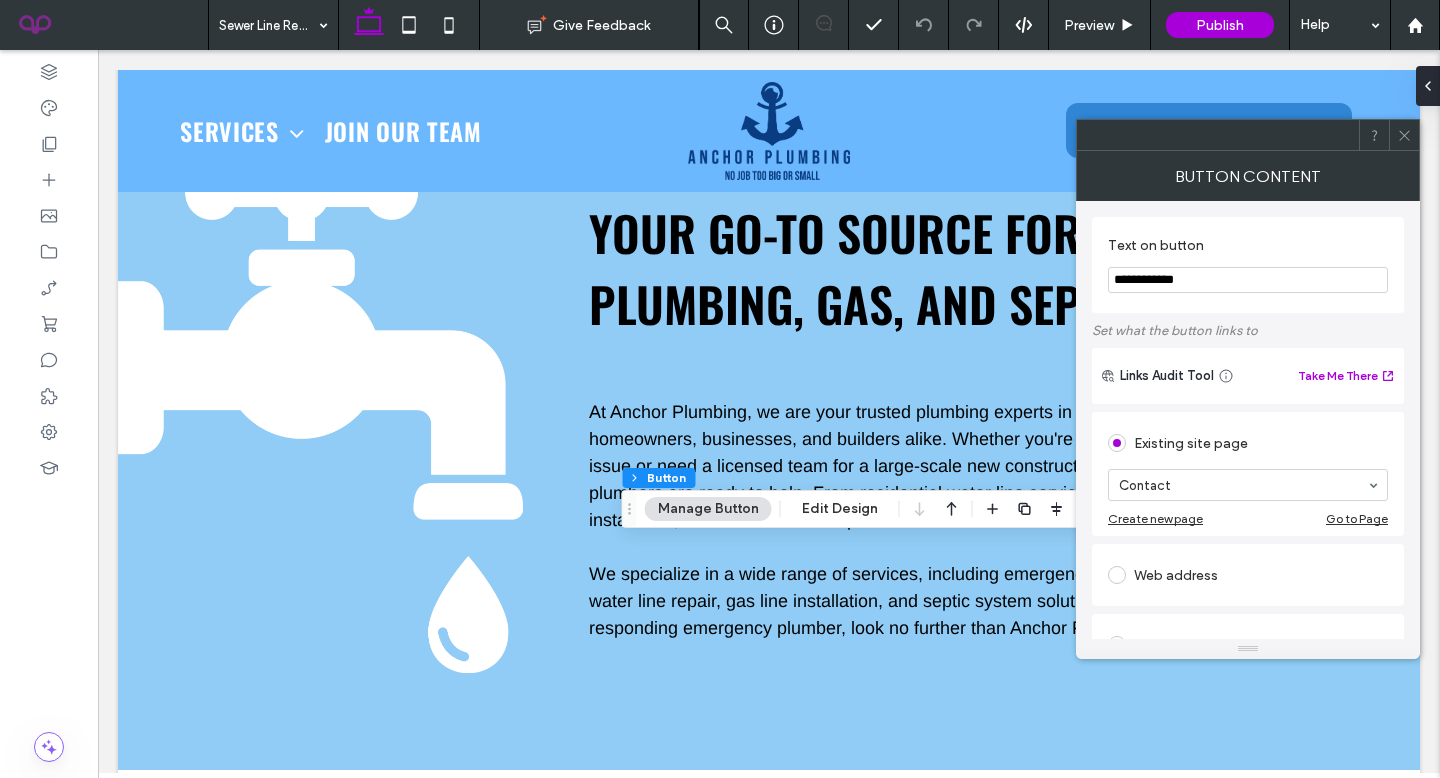 click 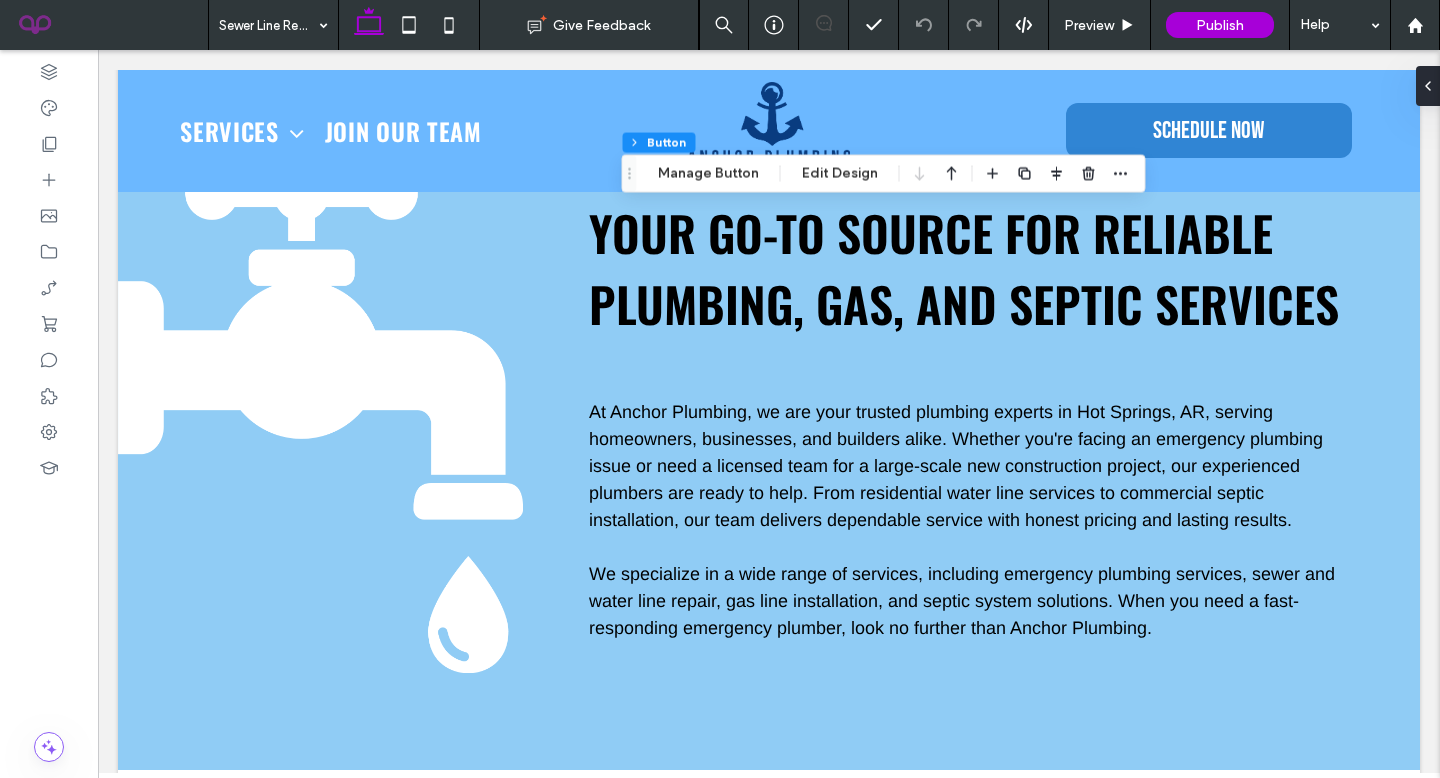 click 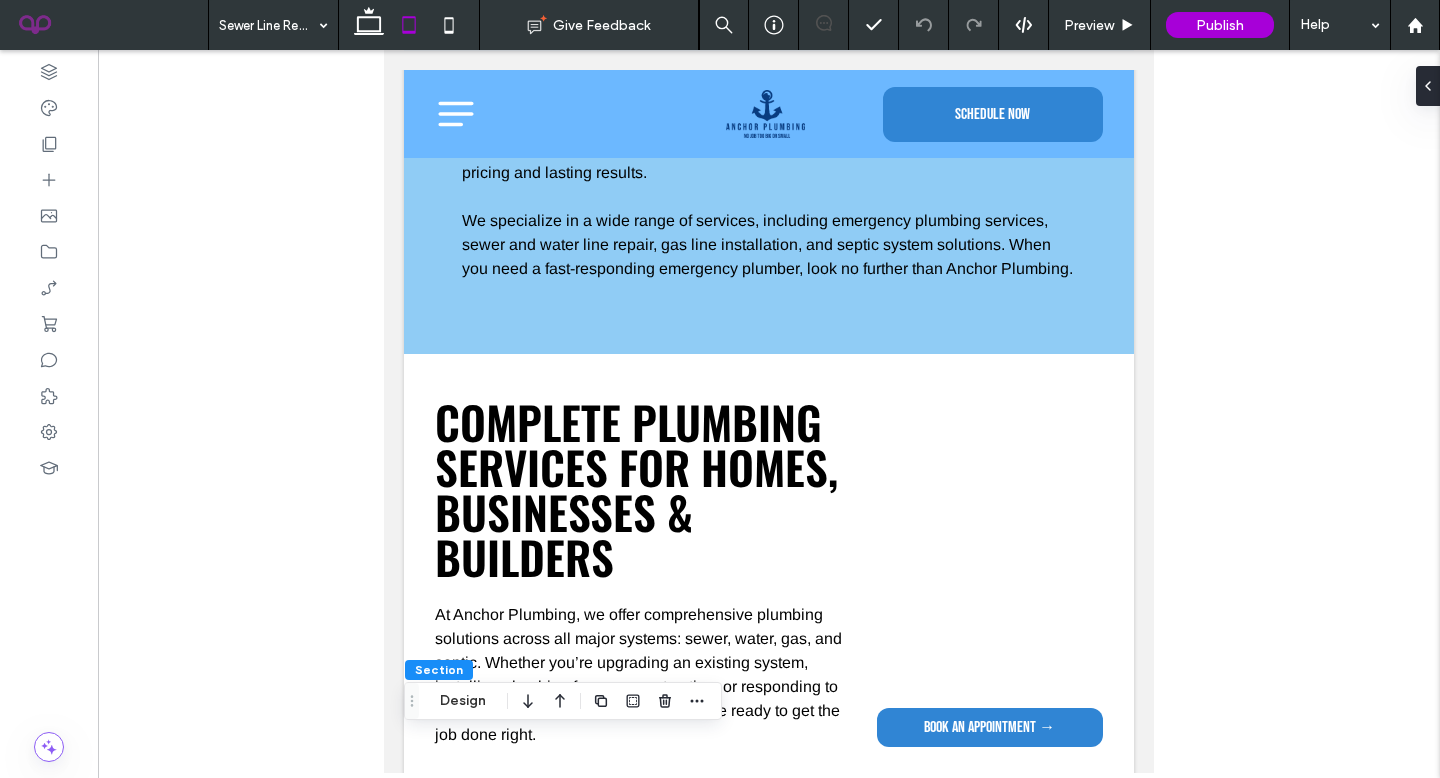 click 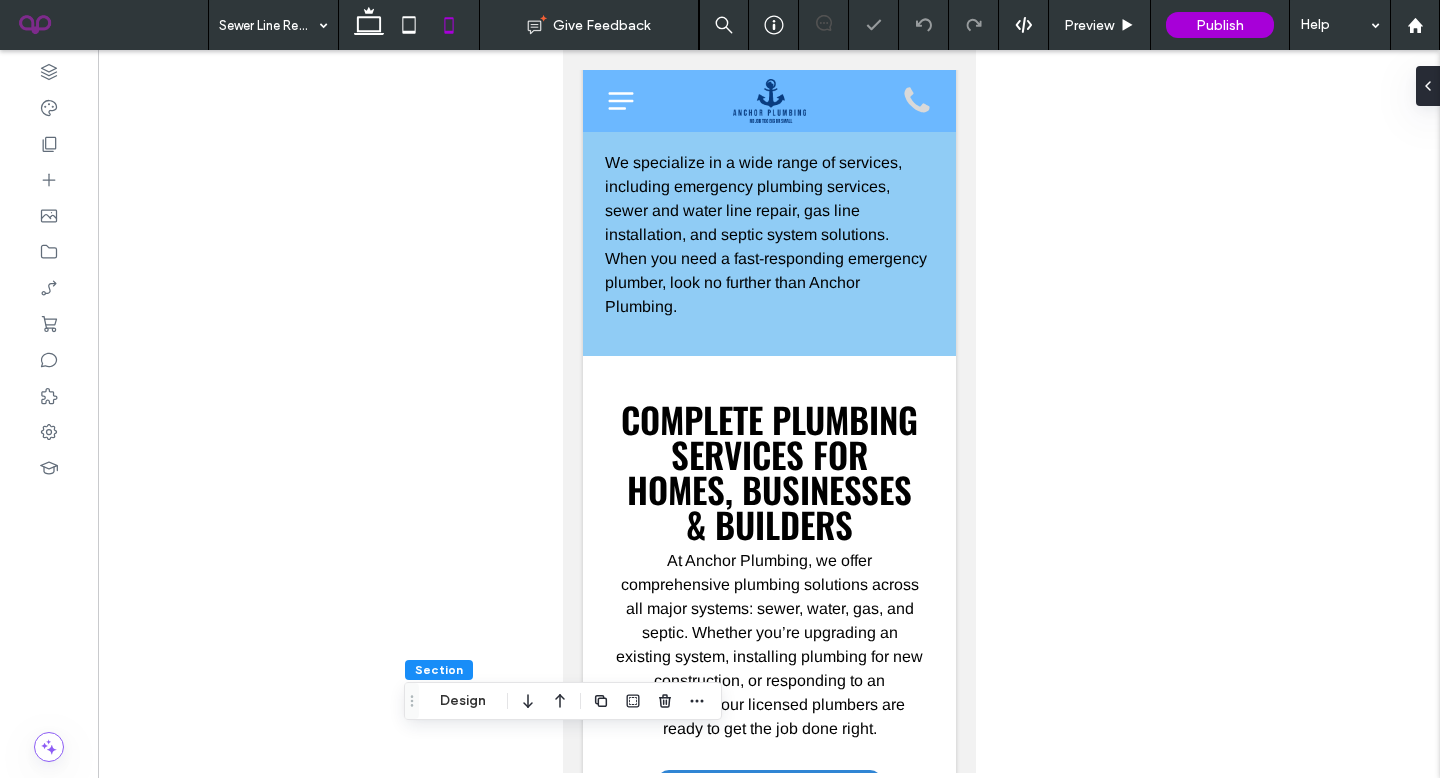 type on "**" 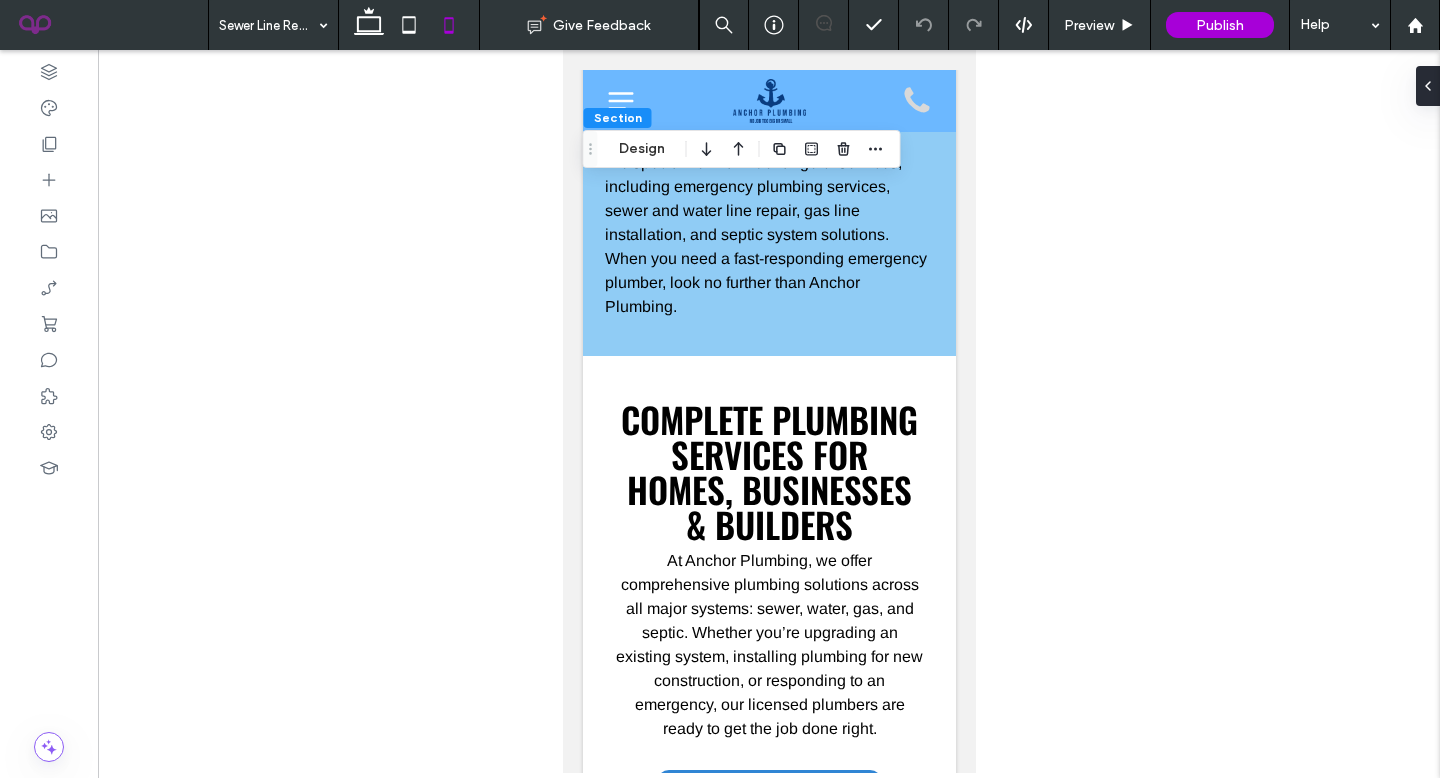 click 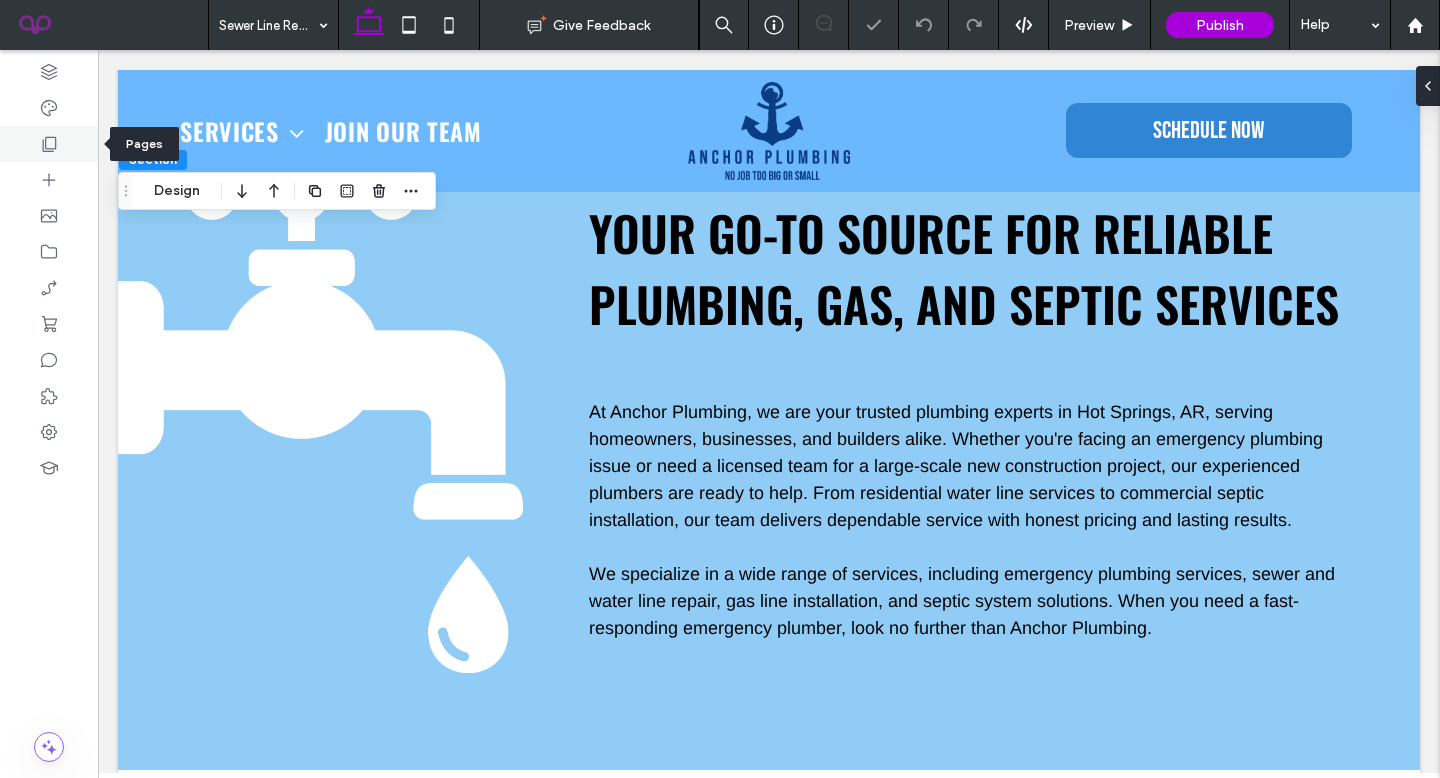 click at bounding box center [49, 144] 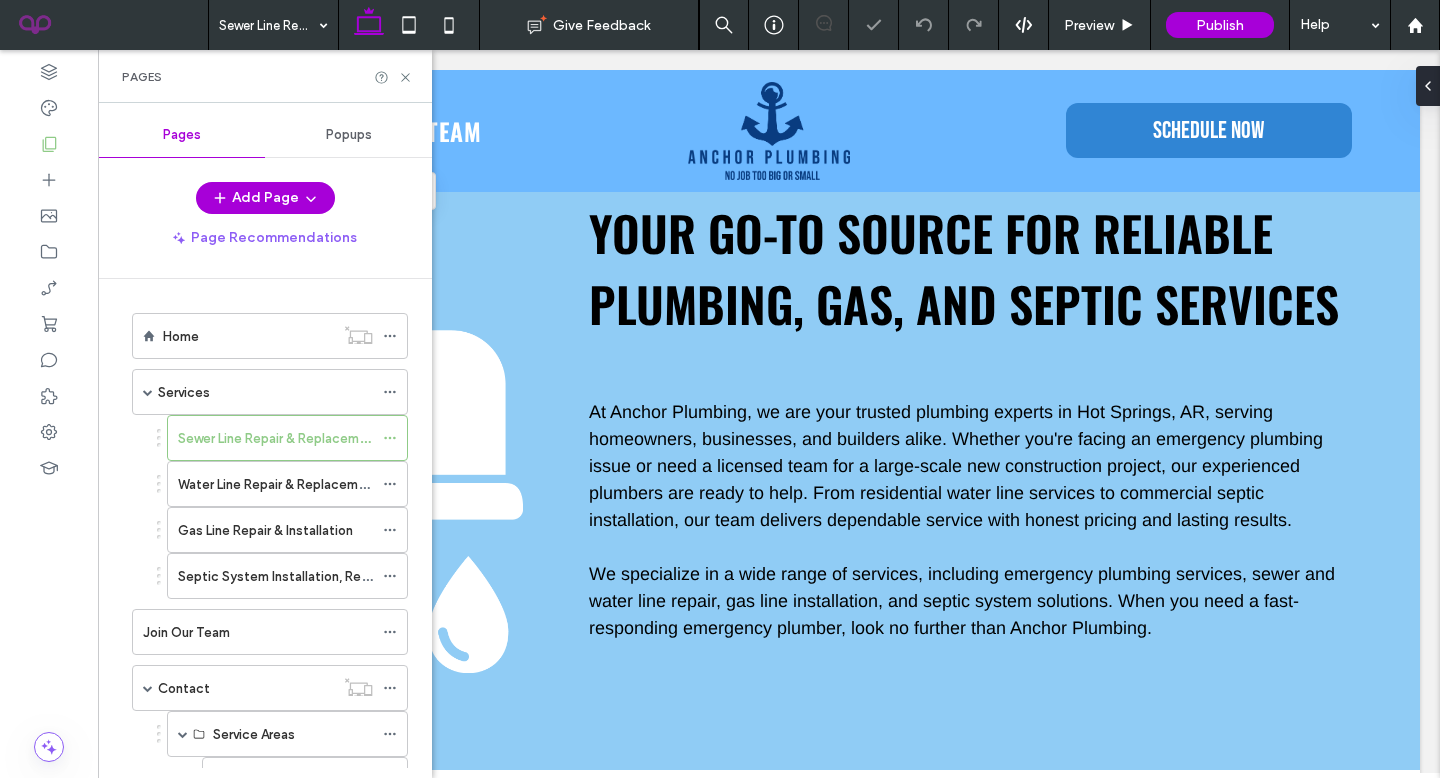click on "Water Line Repair & Replacement" at bounding box center [278, 484] 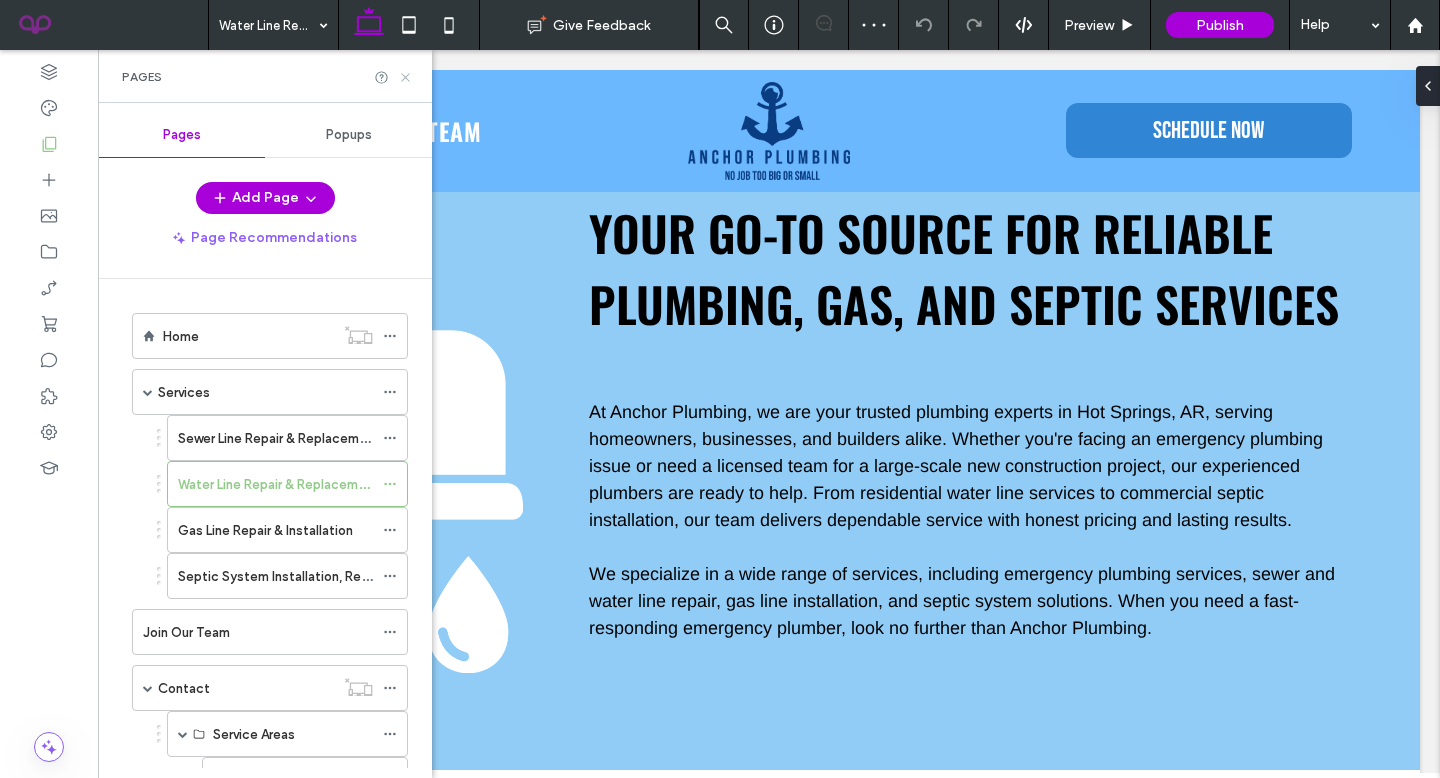 click 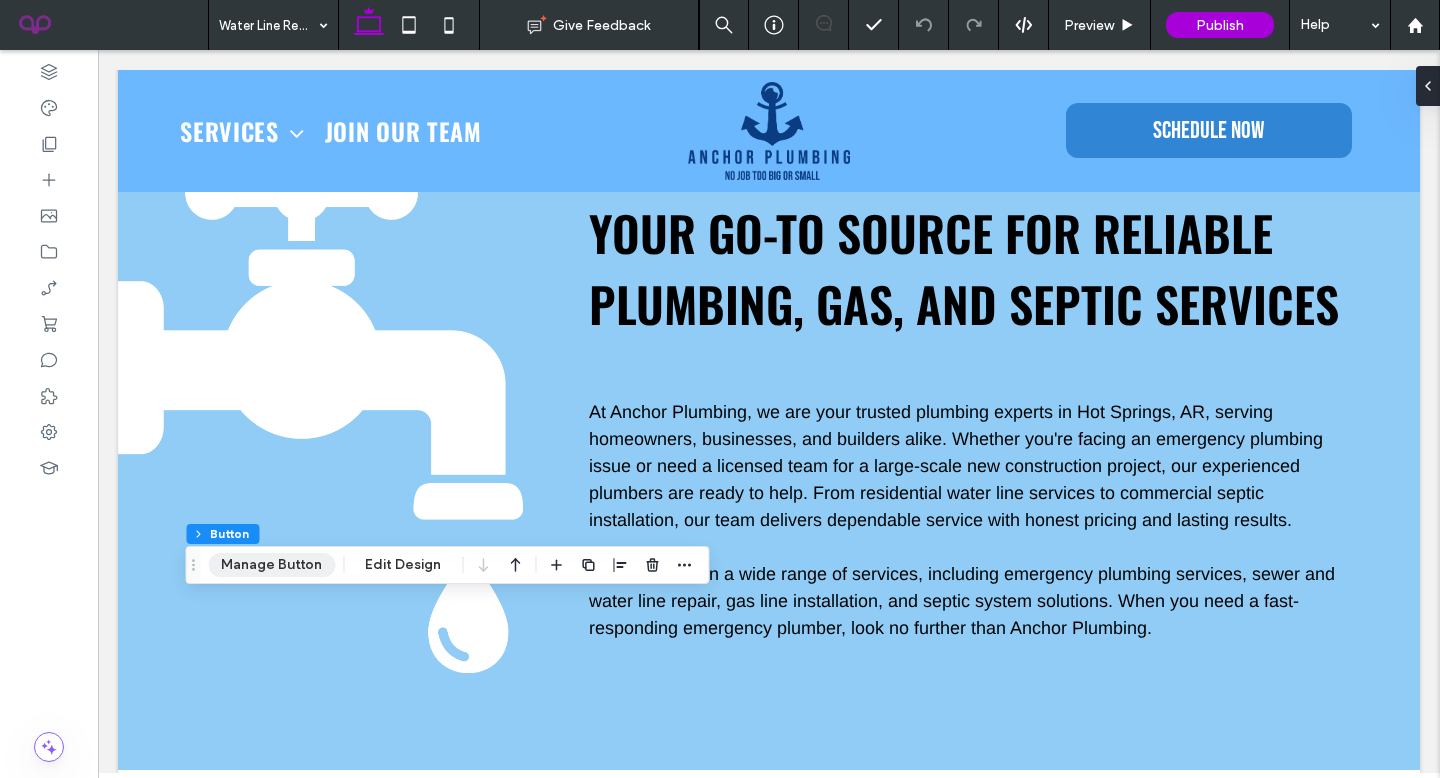 click on "Manage Button" at bounding box center (271, 565) 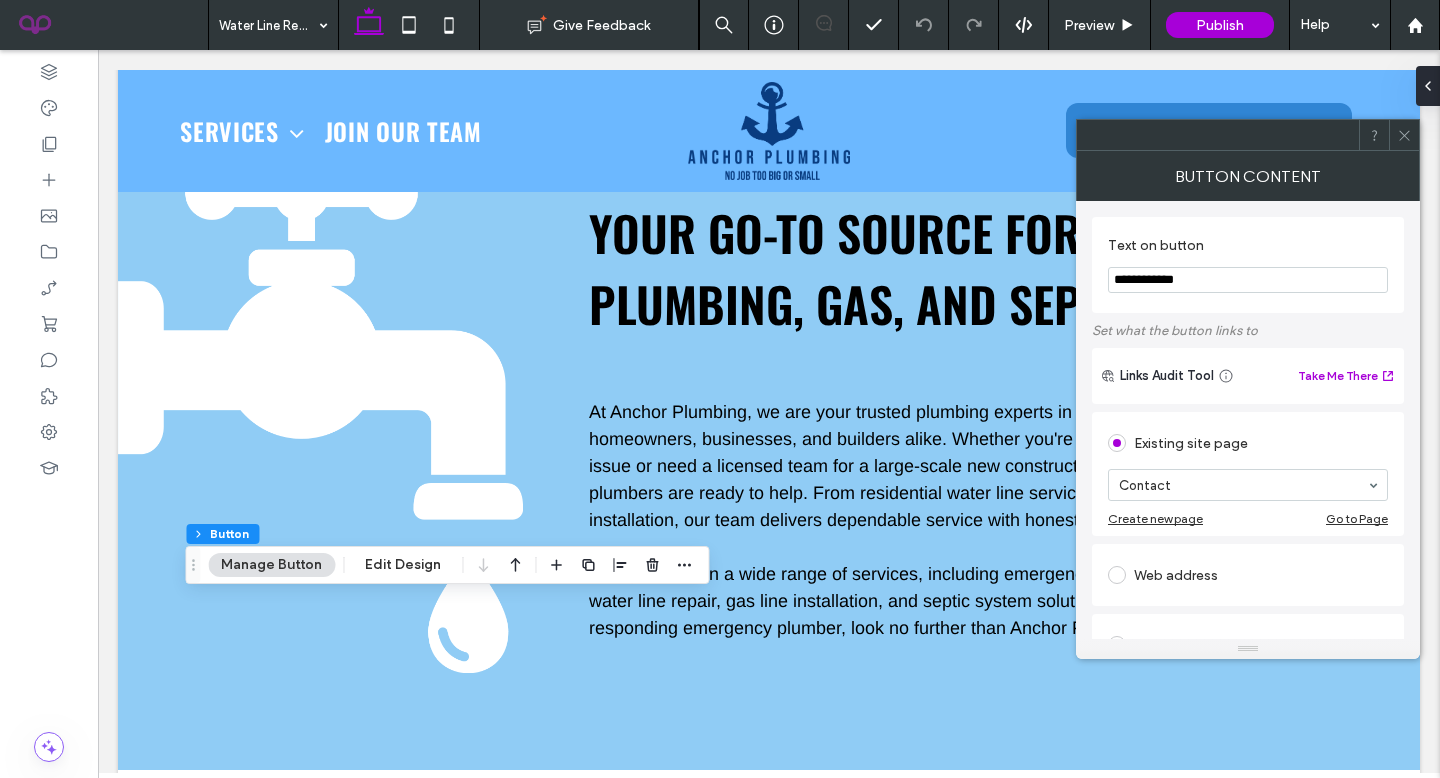 click 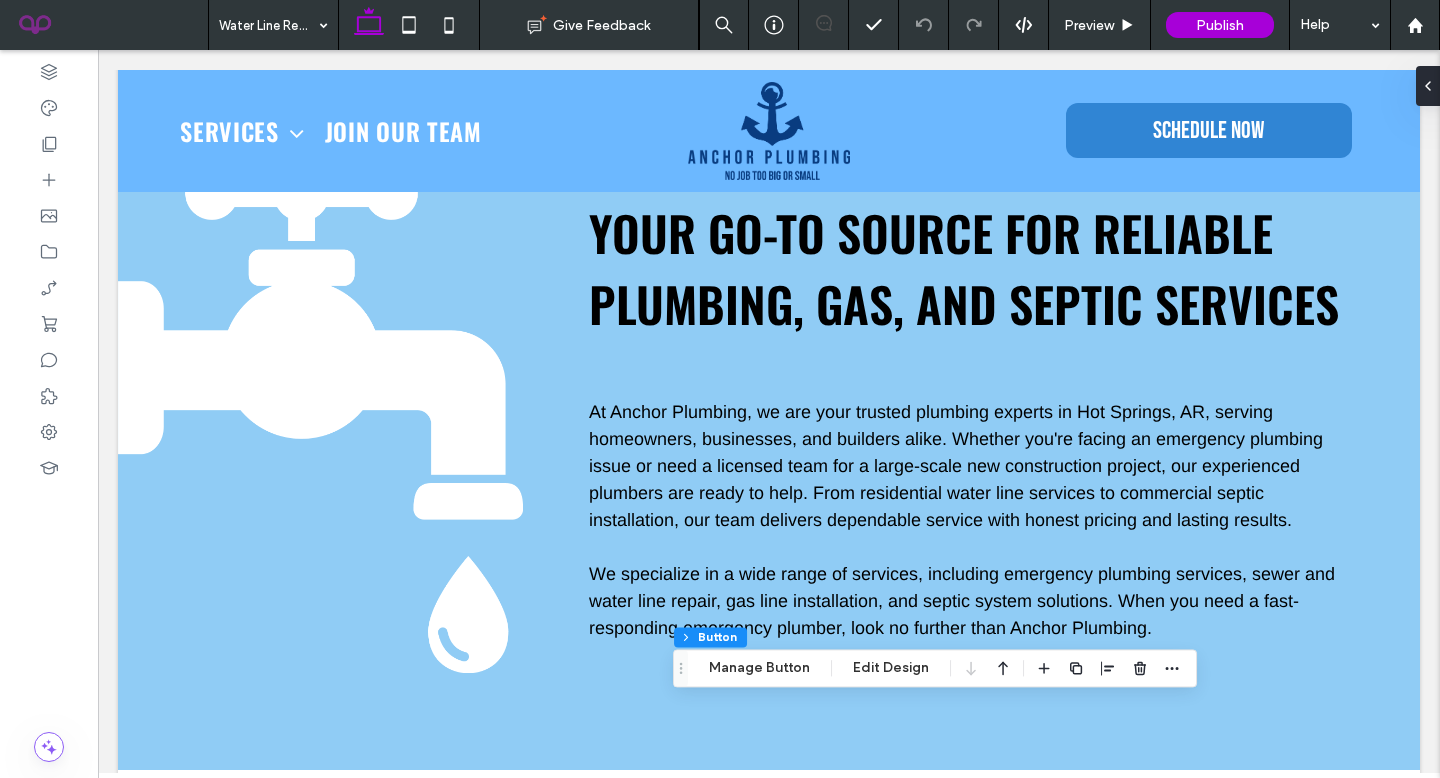 type on "**" 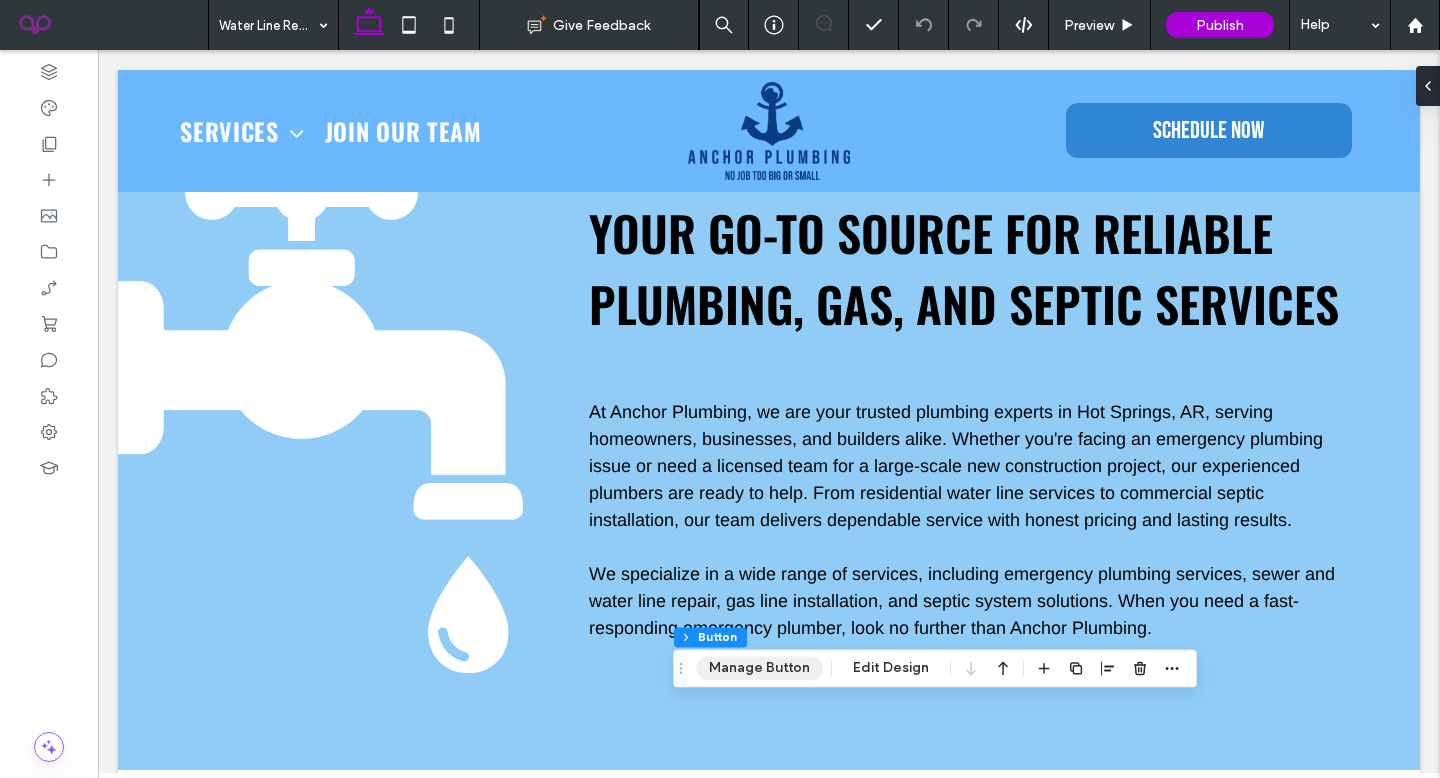 click on "Manage Button" at bounding box center (759, 668) 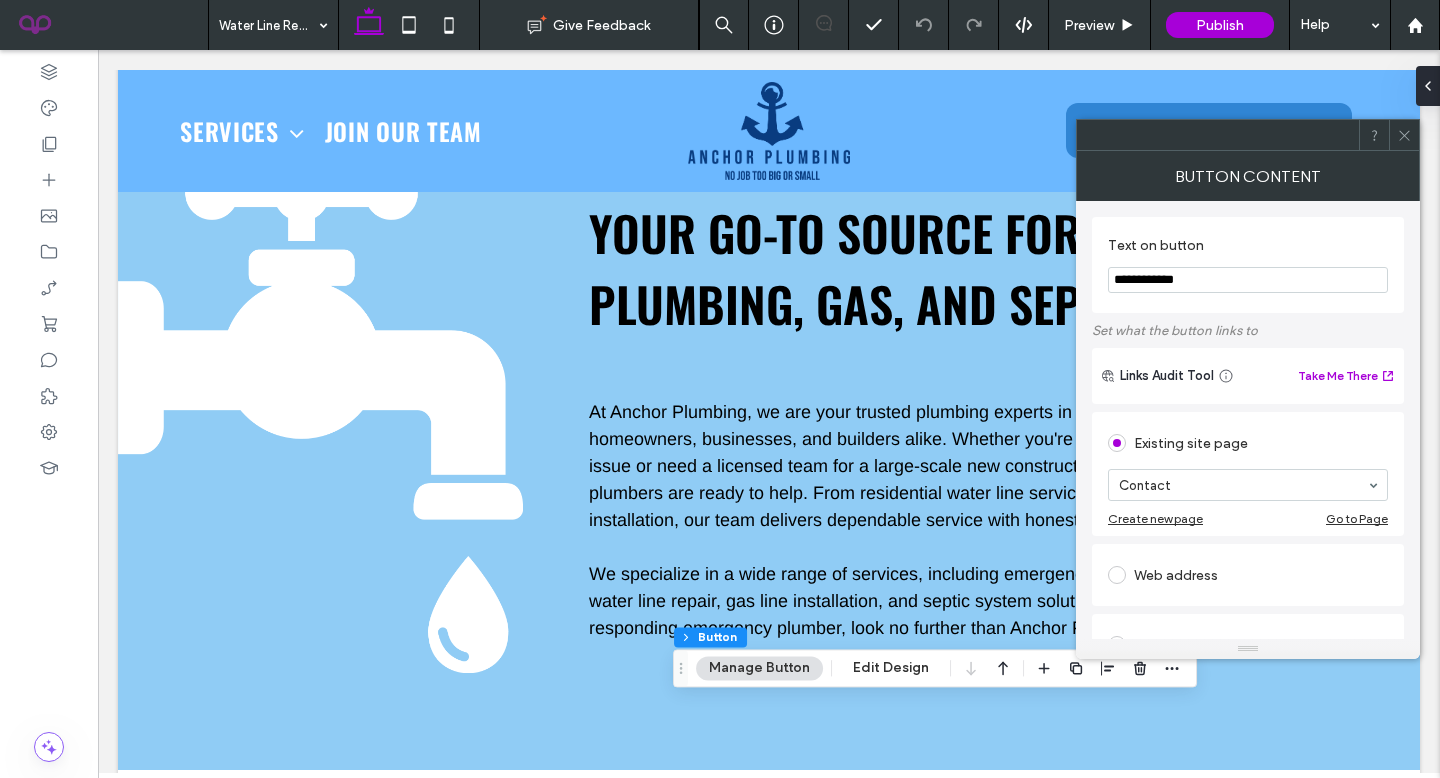 click 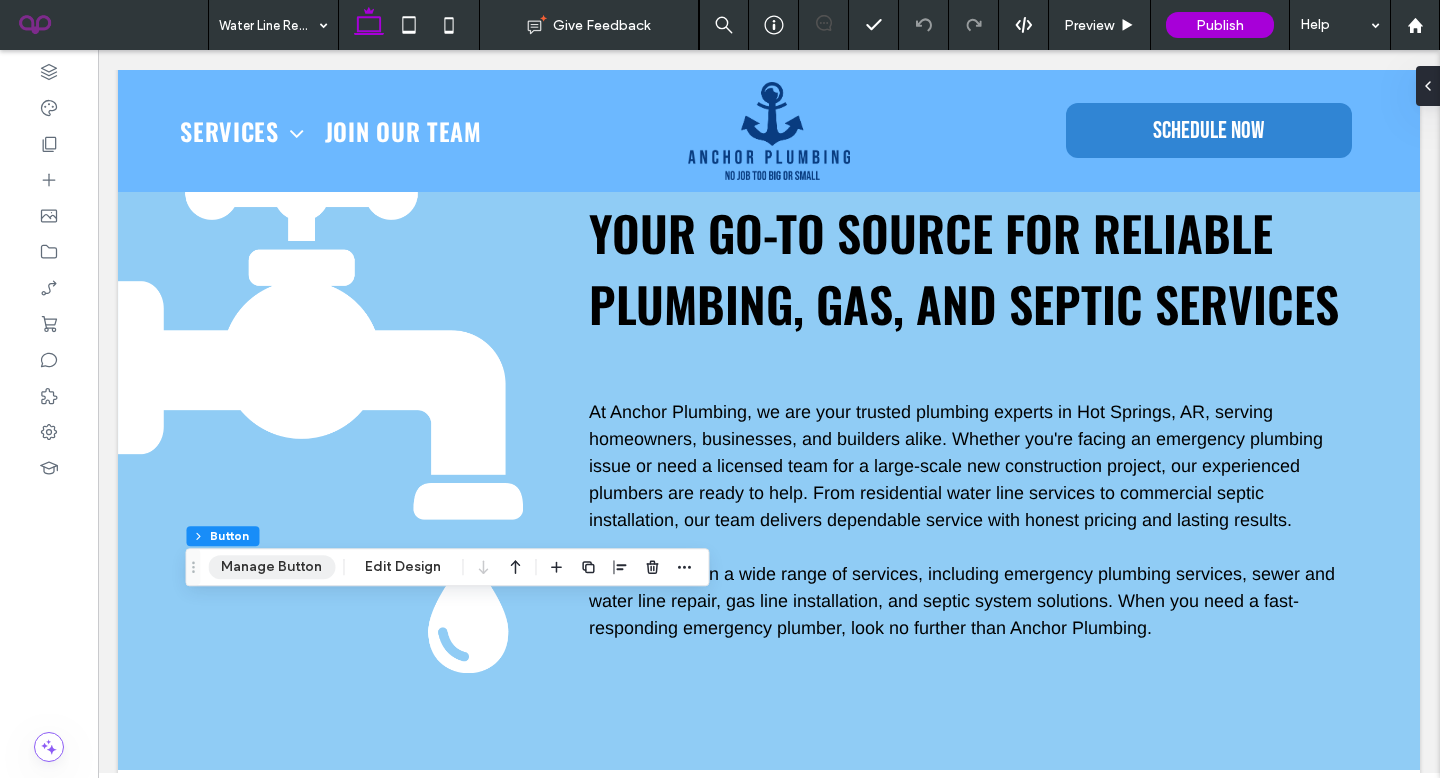 click on "Manage Button" at bounding box center (271, 567) 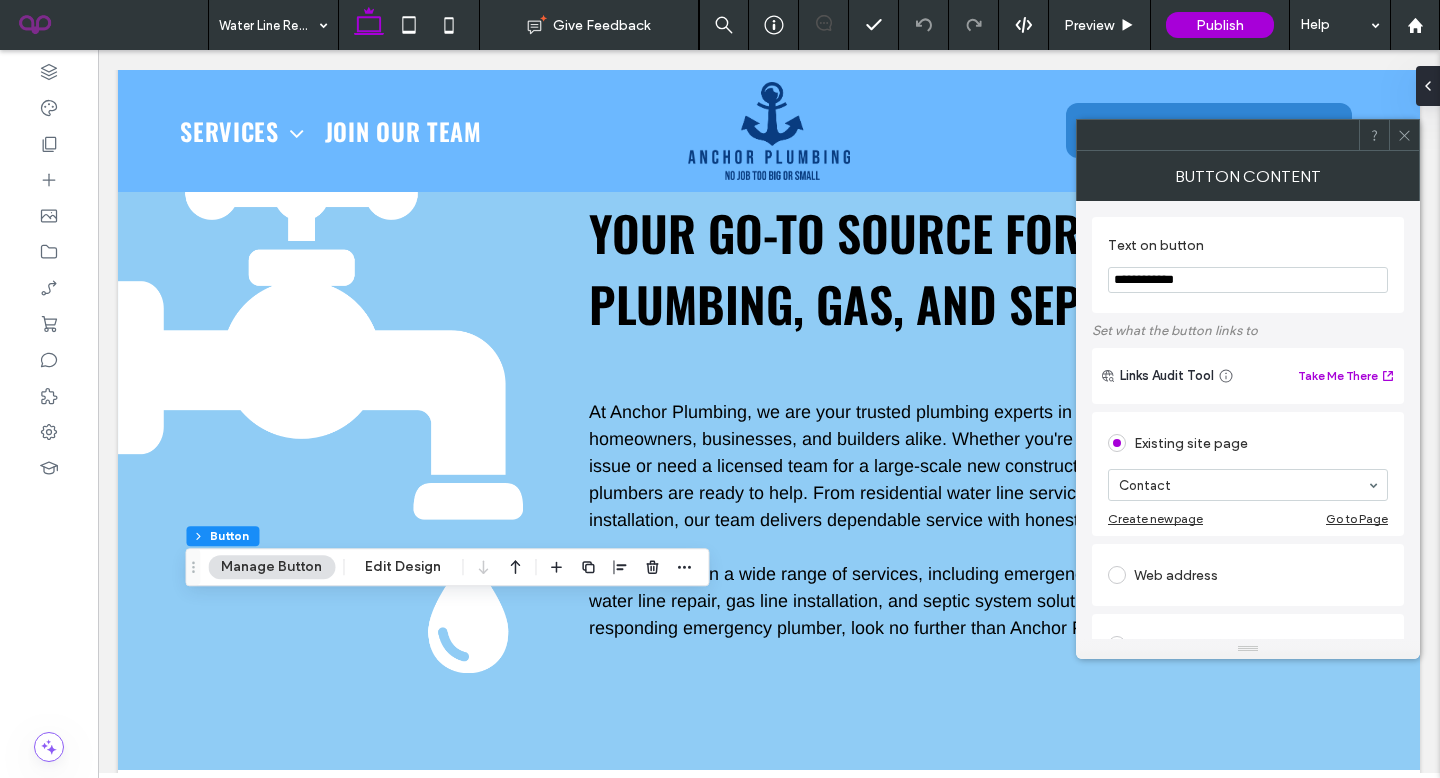 click 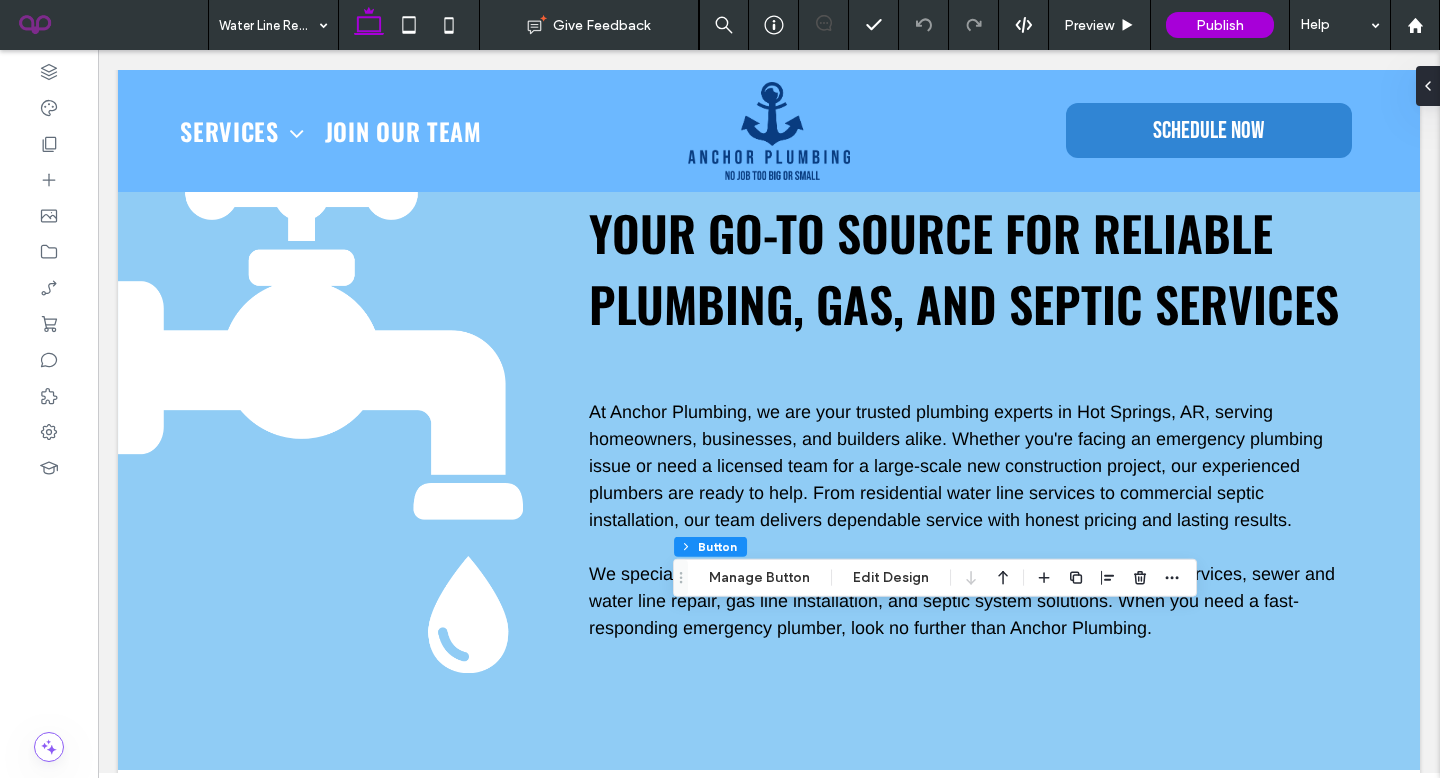 click on "Section Column Button Manage Button Edit Design" at bounding box center (935, 578) 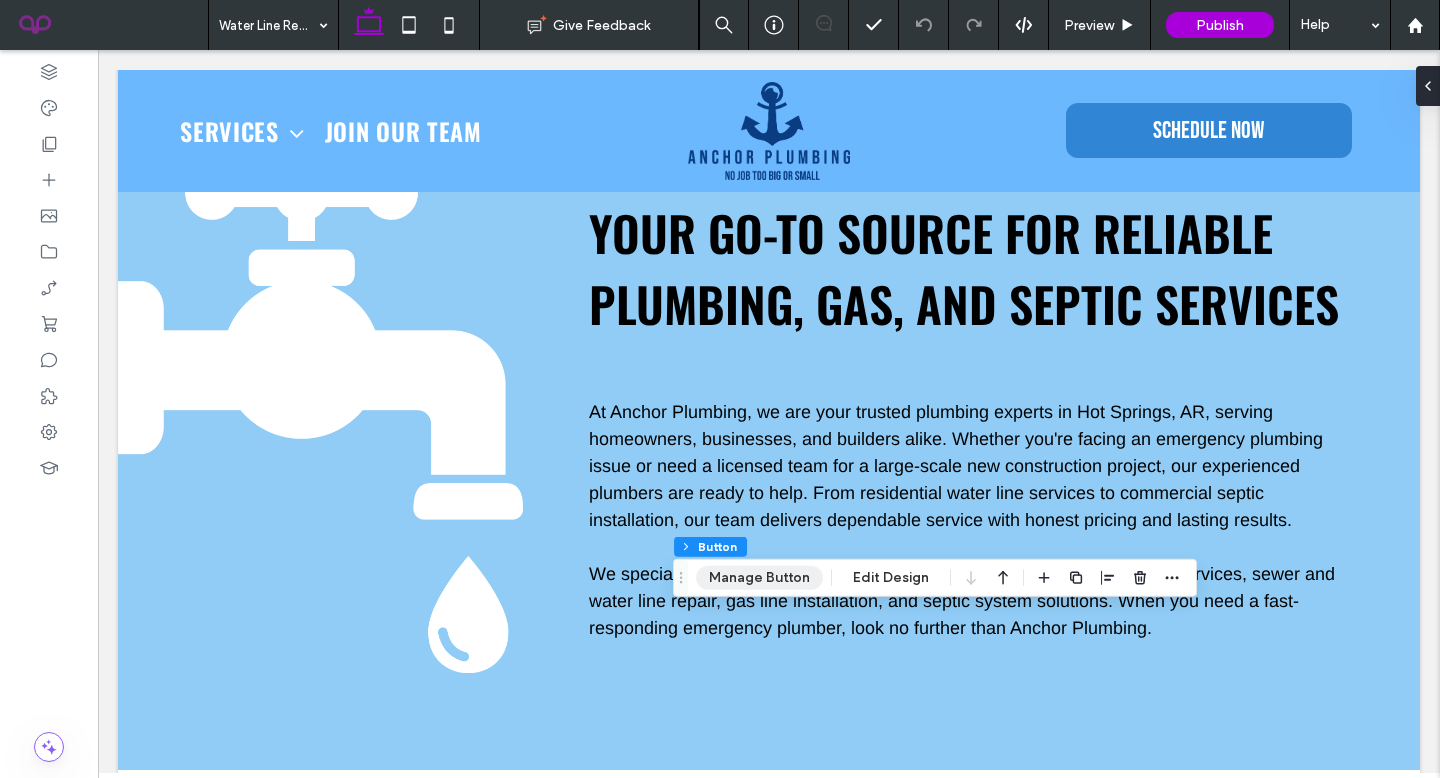 click on "Manage Button" at bounding box center (759, 578) 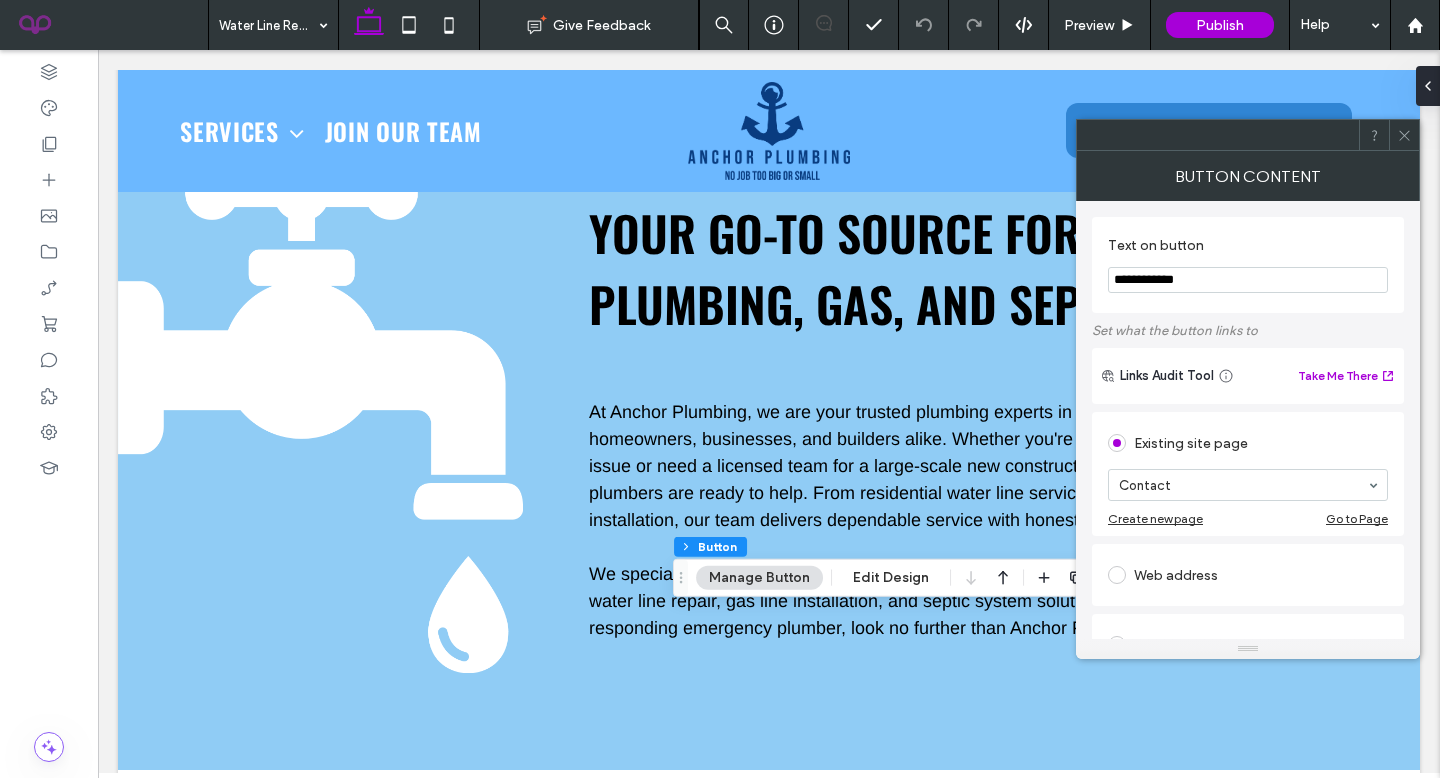 click at bounding box center [1404, 135] 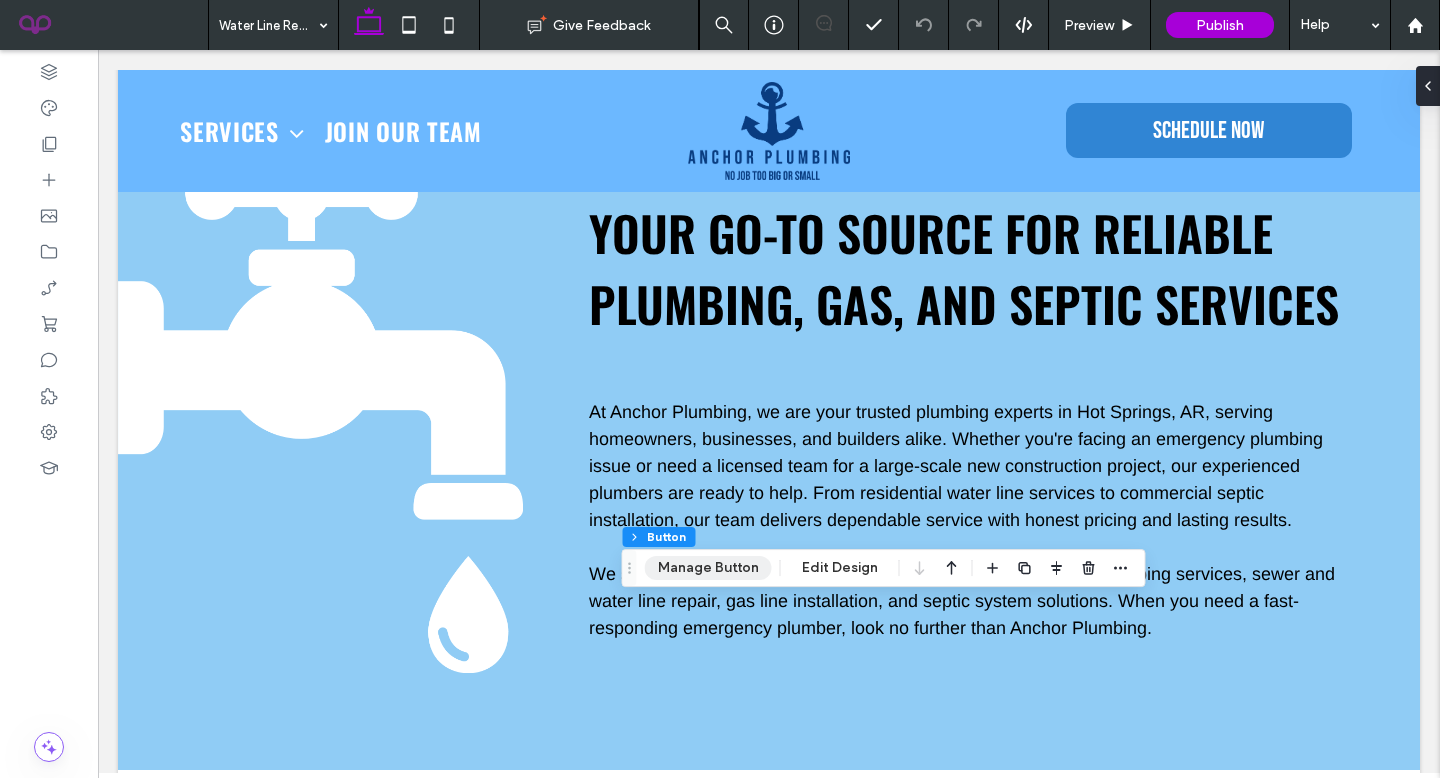 click on "Manage Button" at bounding box center (708, 568) 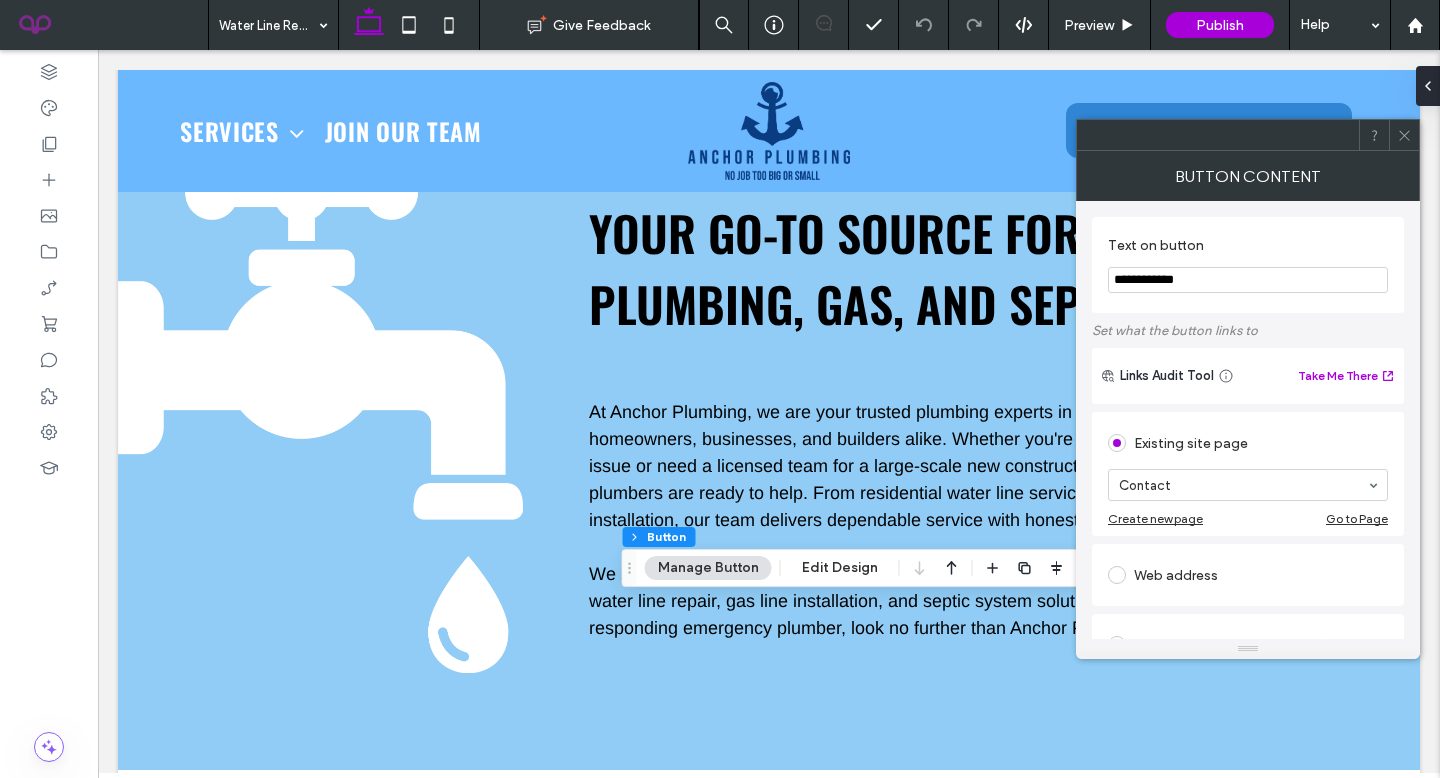 drag, startPoint x: 1402, startPoint y: 135, endPoint x: 1388, endPoint y: 147, distance: 18.439089 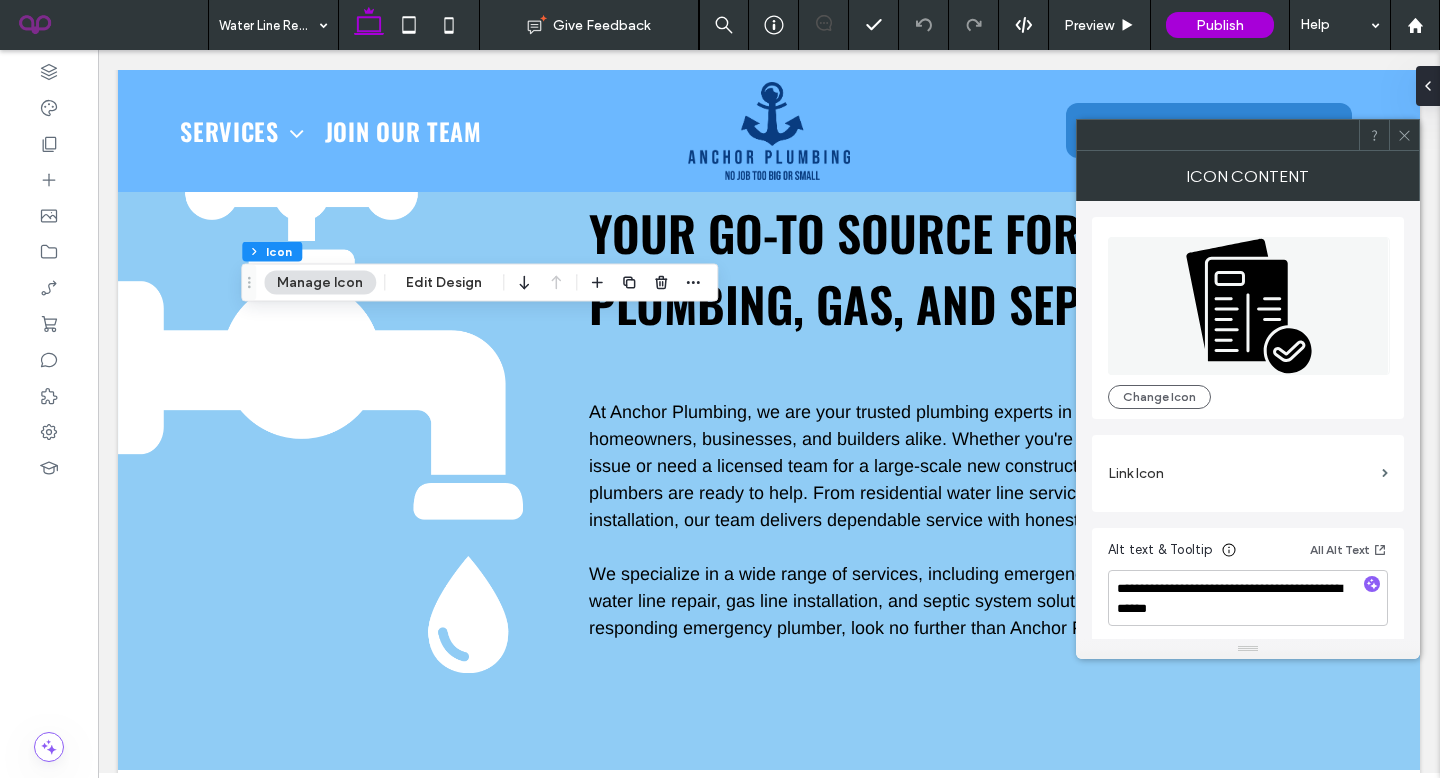 click at bounding box center [1404, 135] 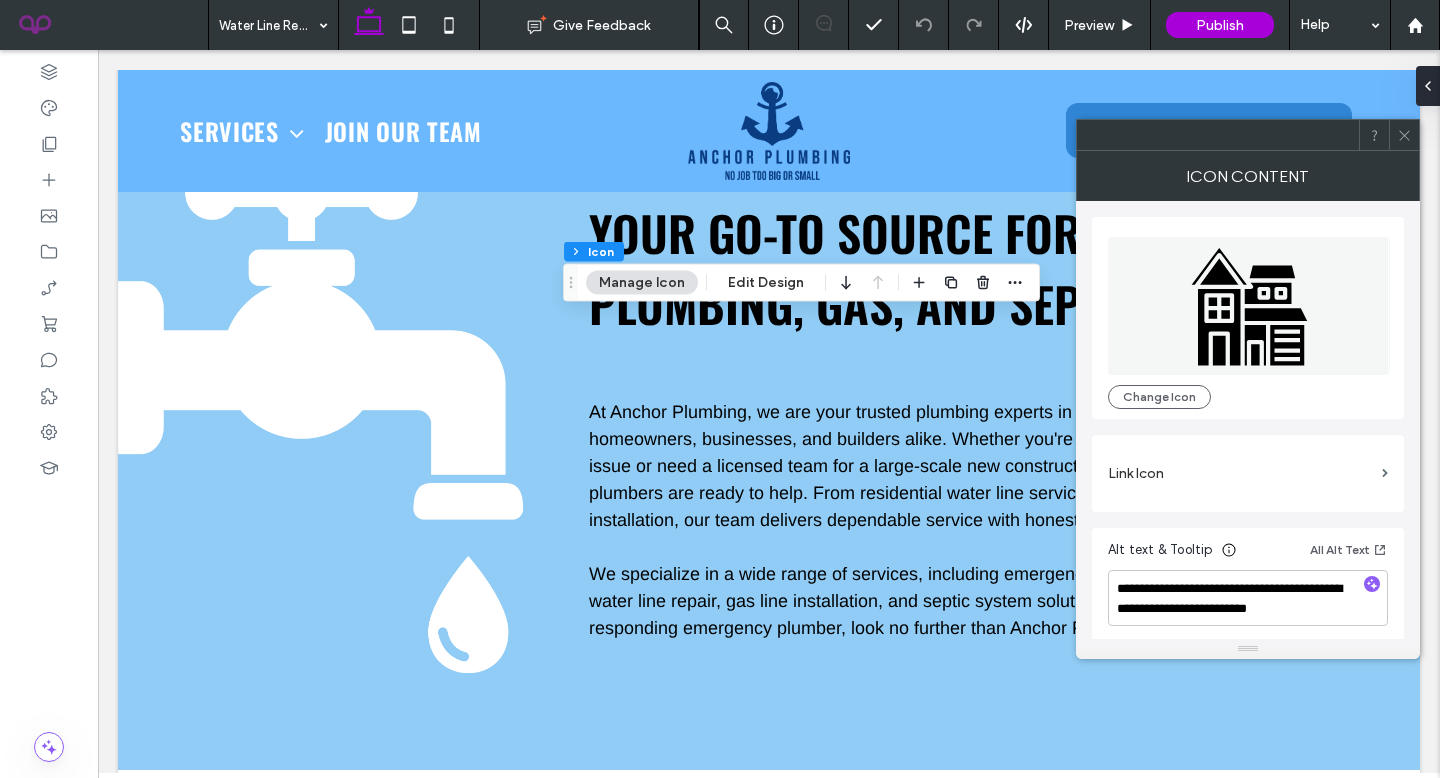 click 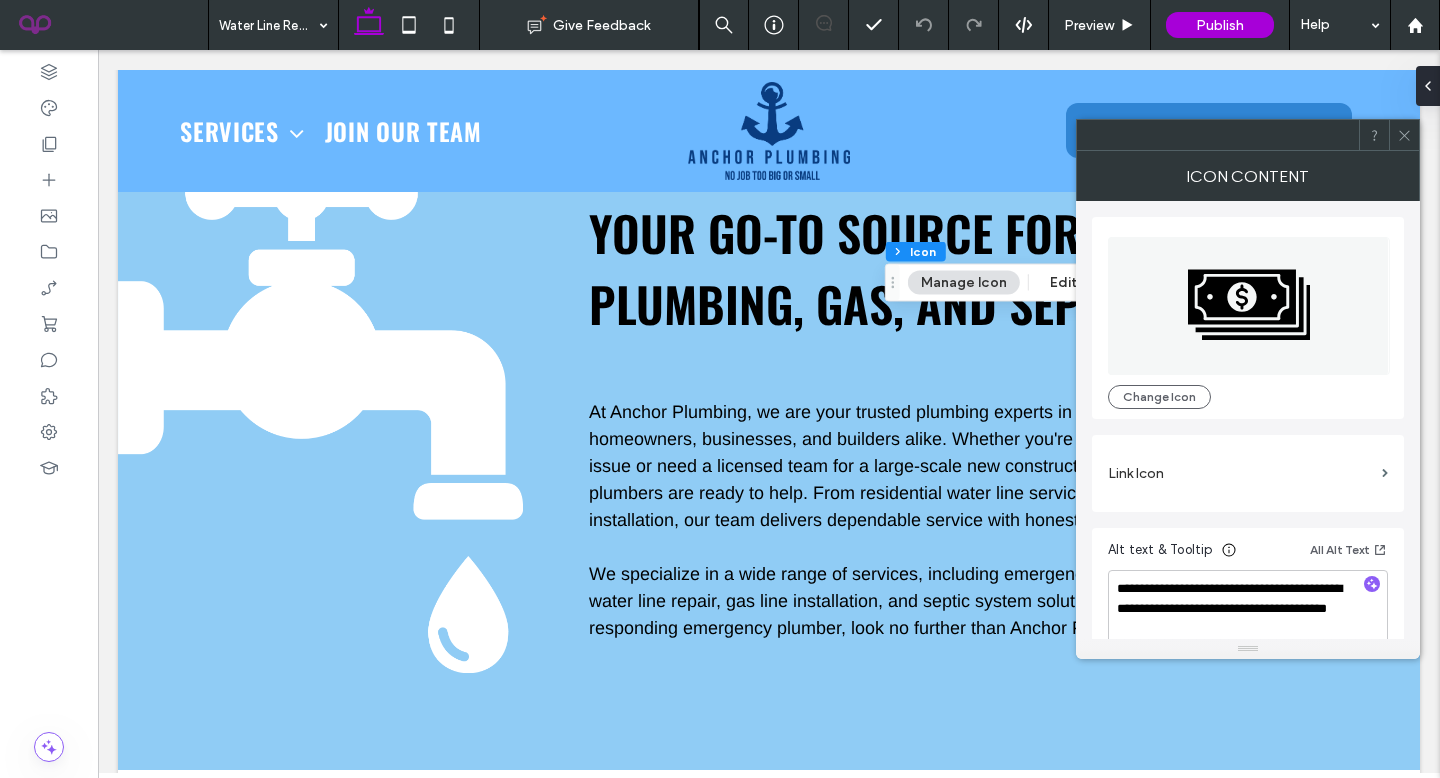 click 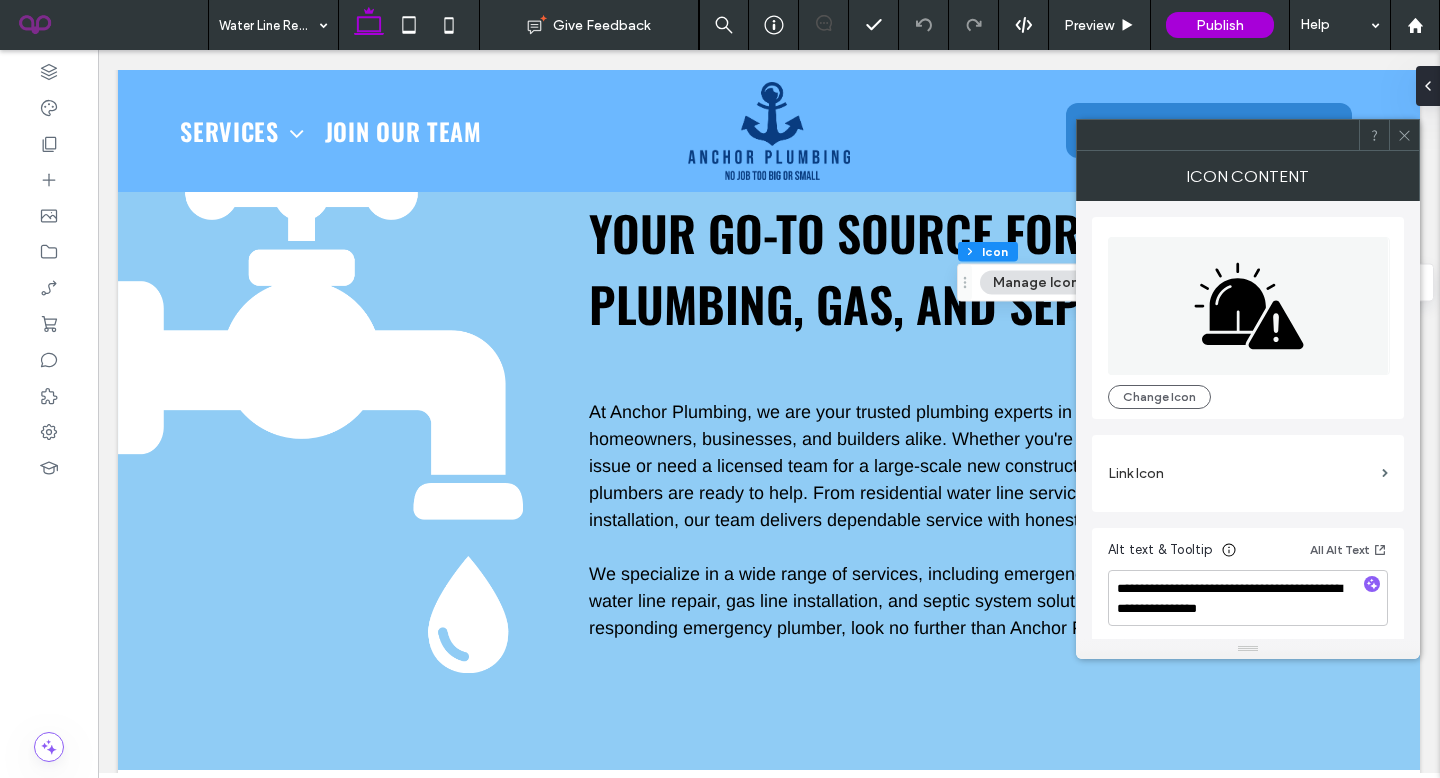 click 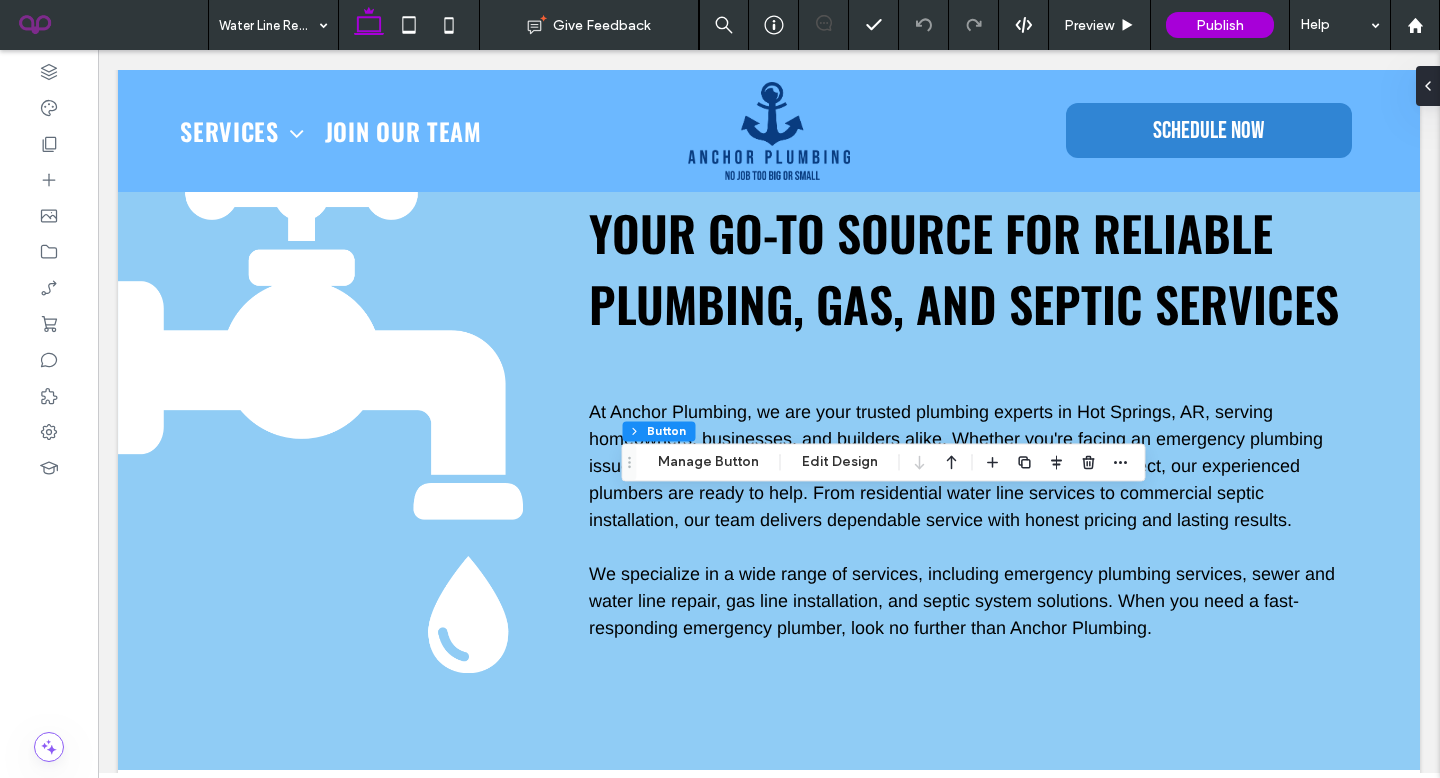 type on "**" 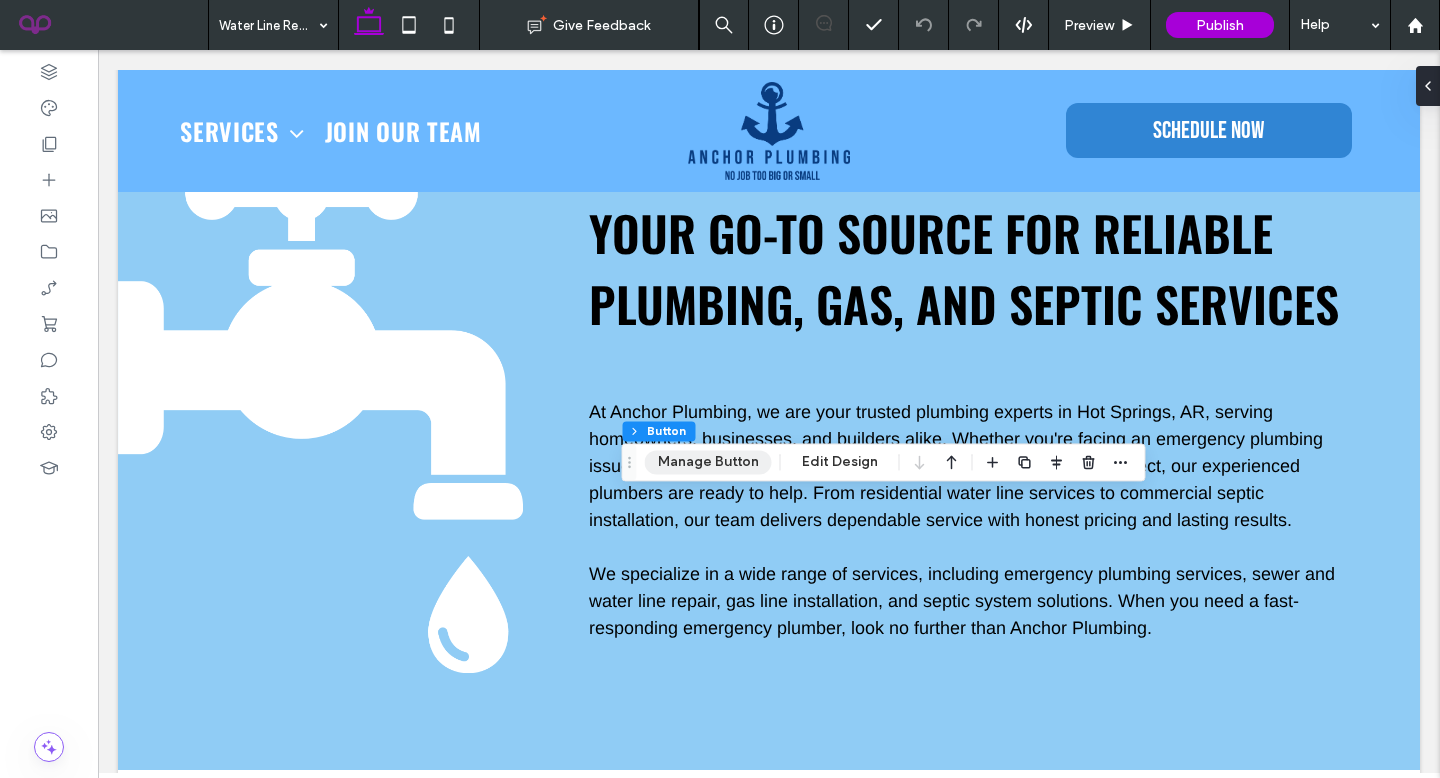 click on "Manage Button" at bounding box center [708, 462] 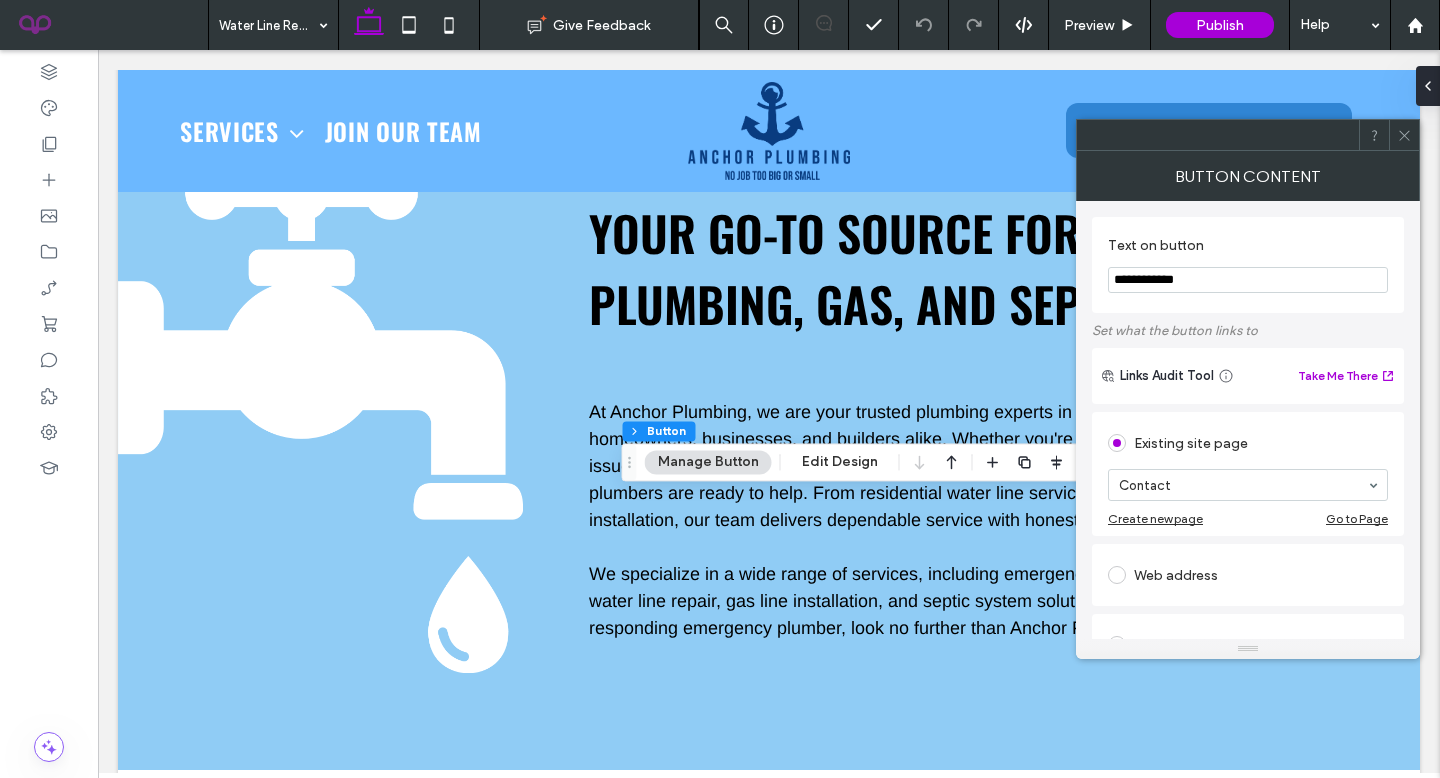 click 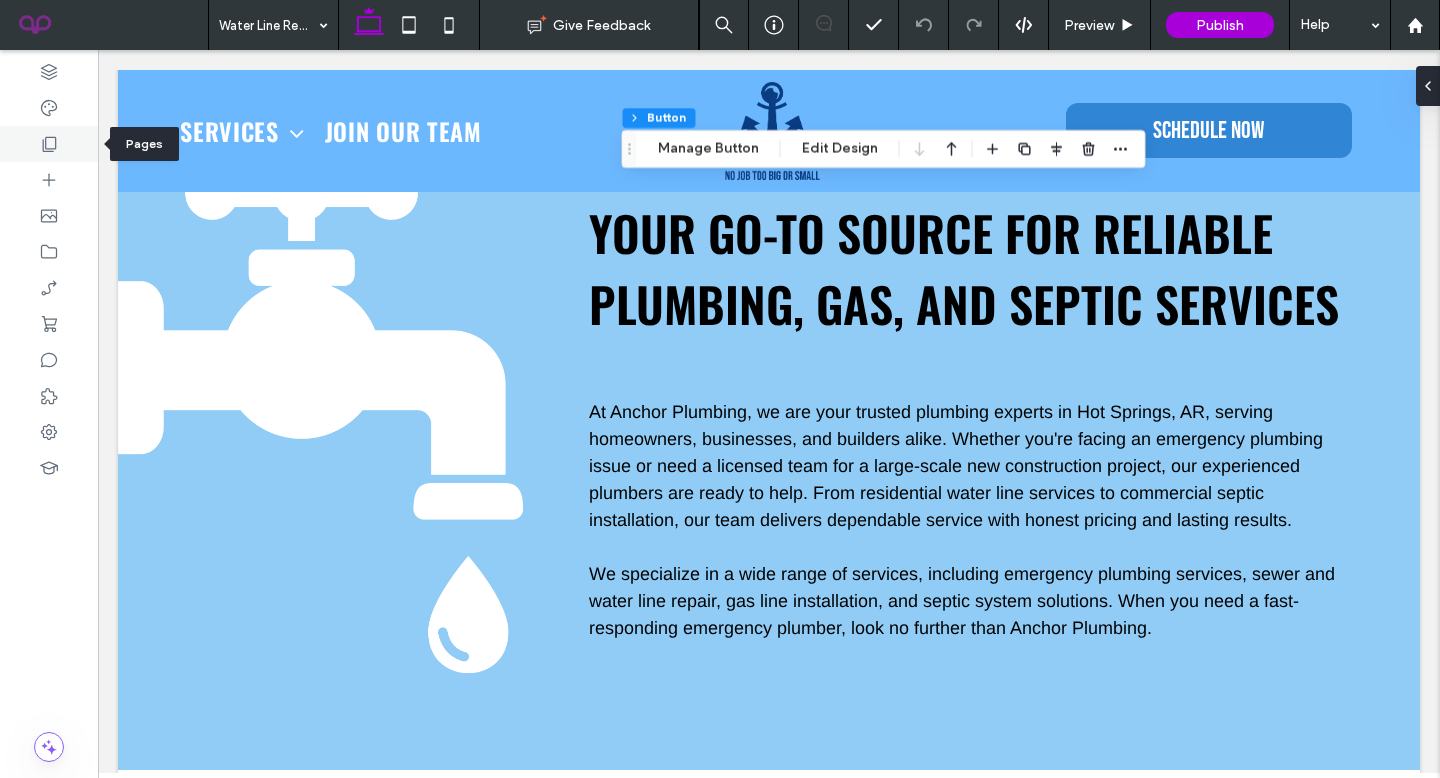click at bounding box center [49, 144] 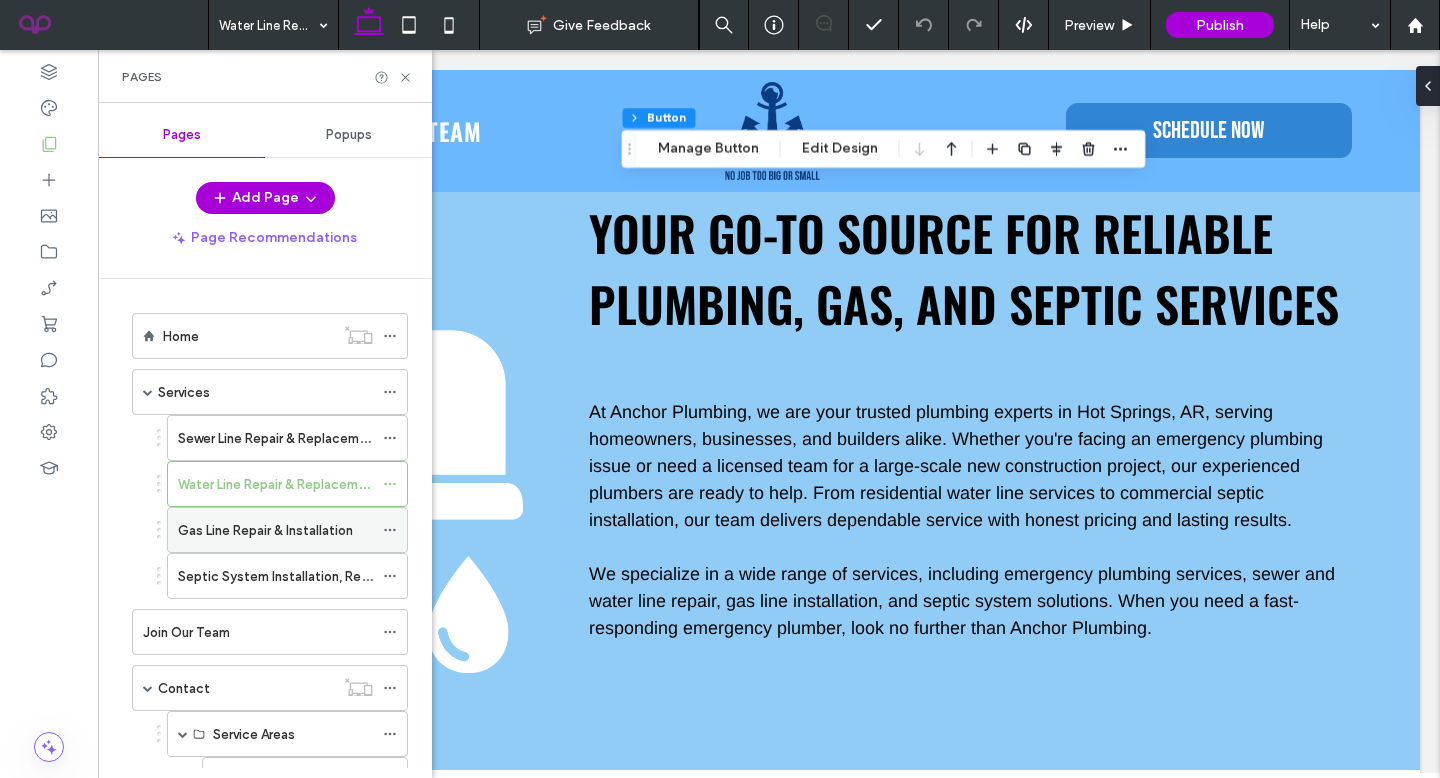click on "Gas Line Repair & Installation" at bounding box center (275, 530) 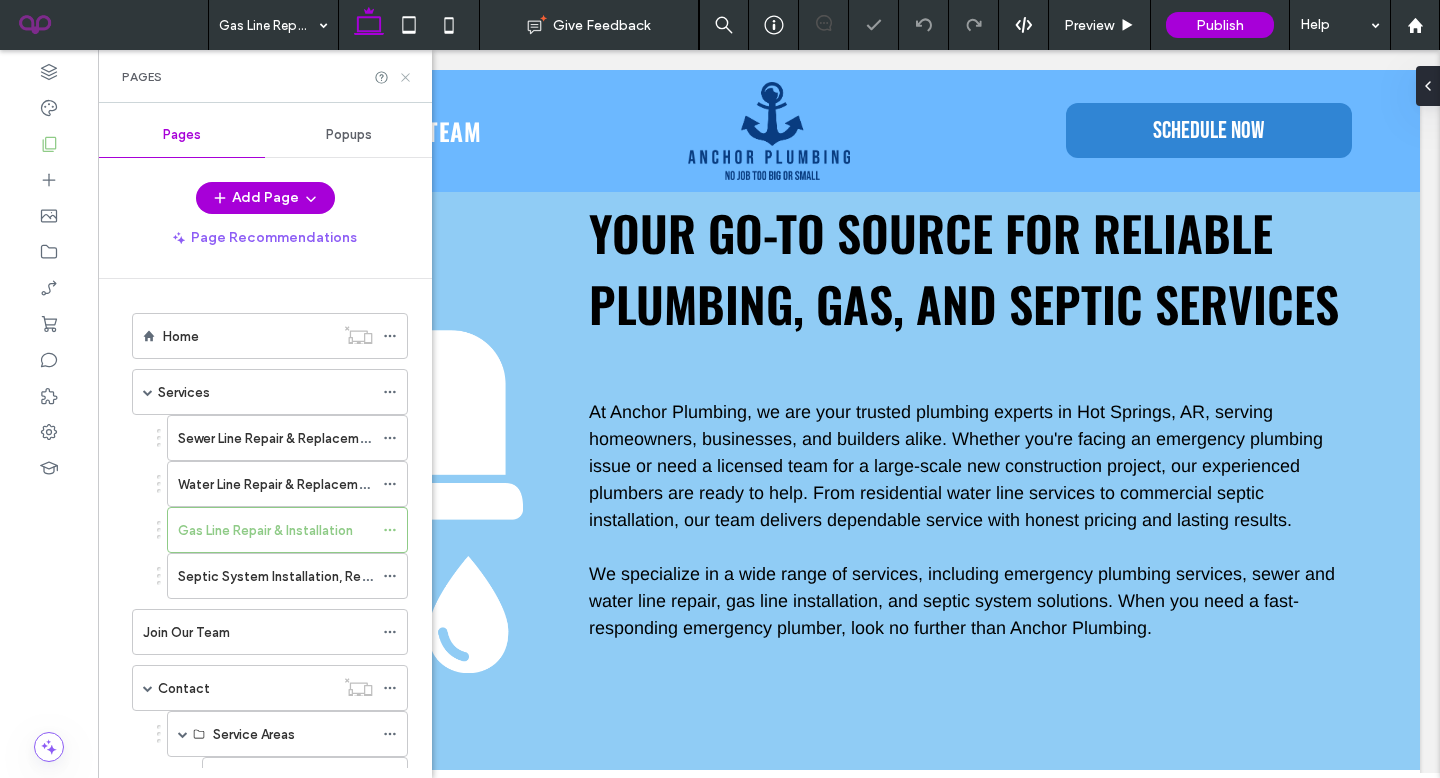 click 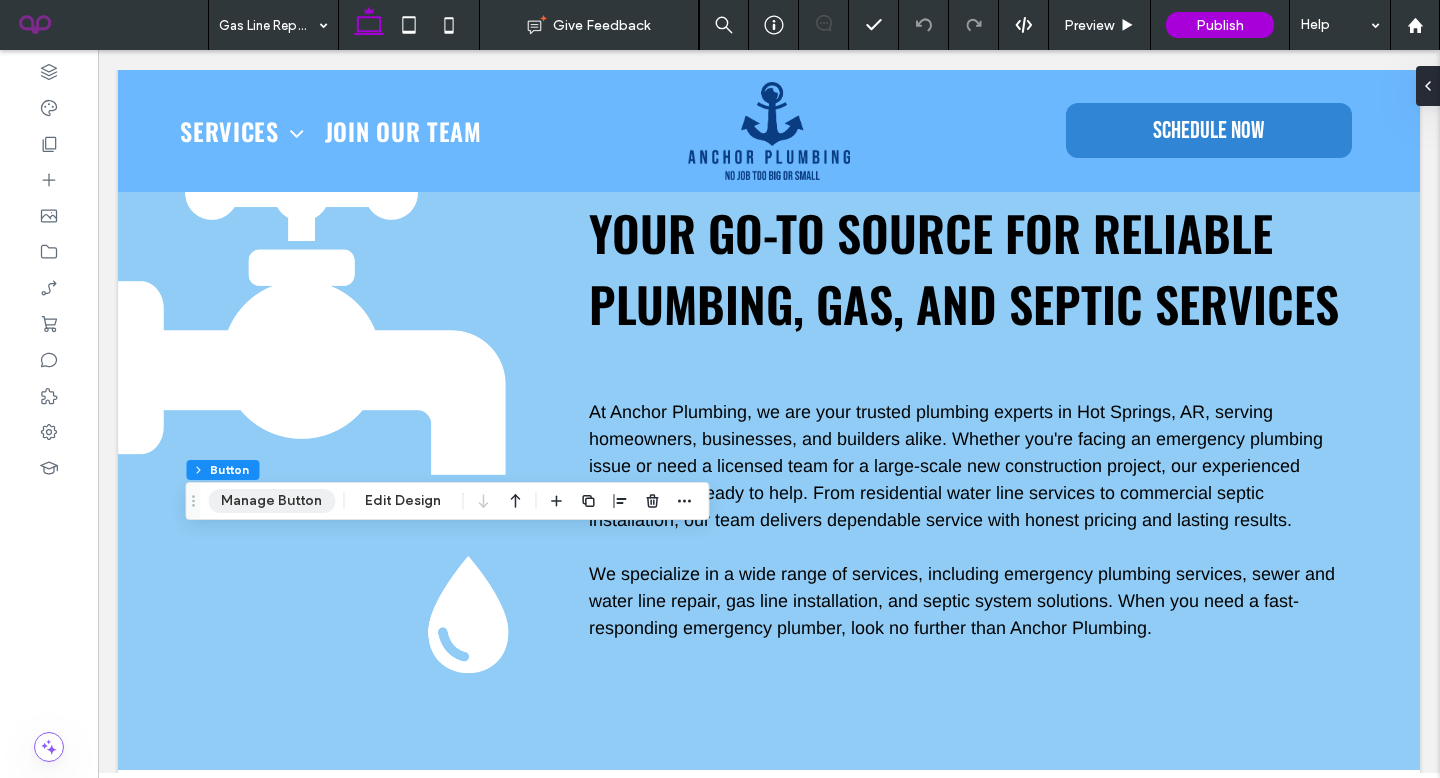 click on "Manage Button" at bounding box center [271, 501] 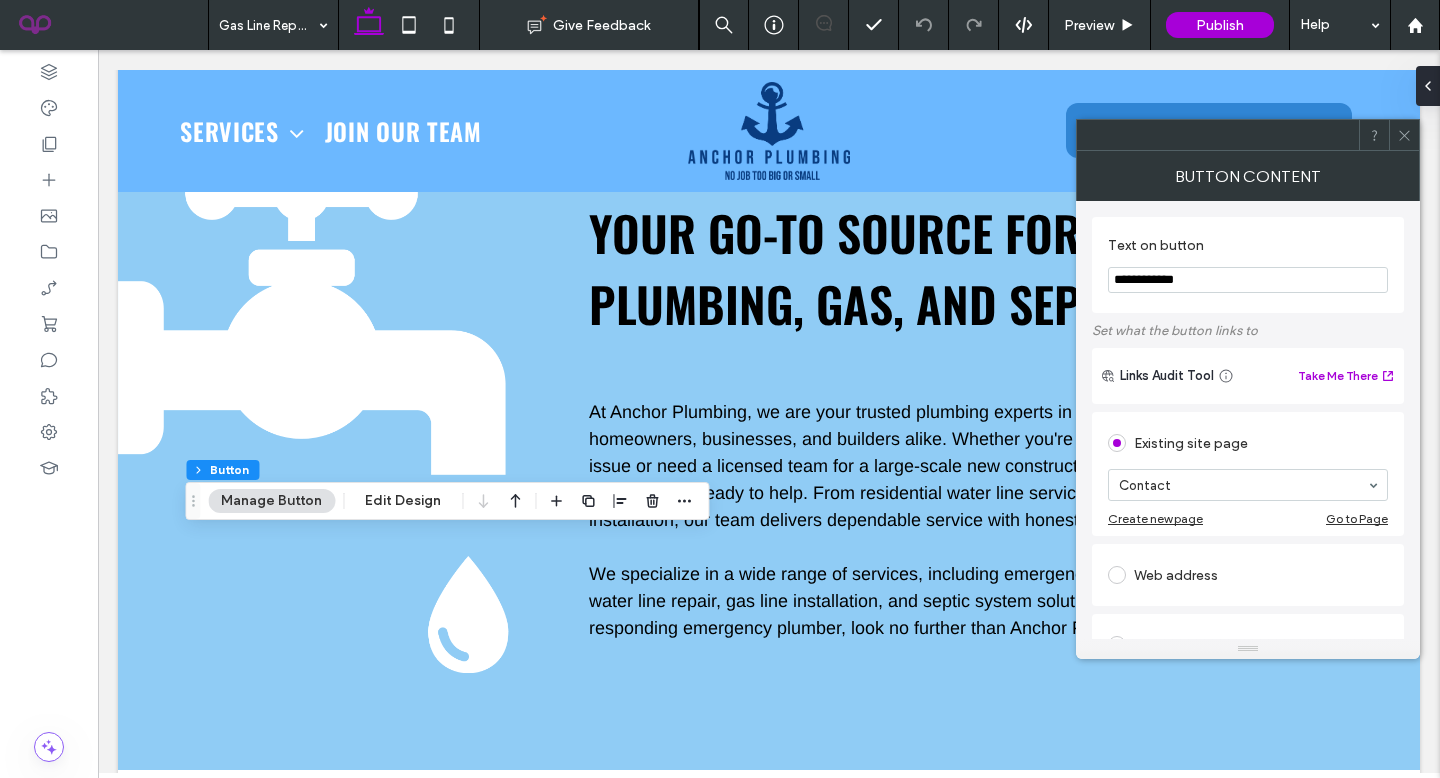 click 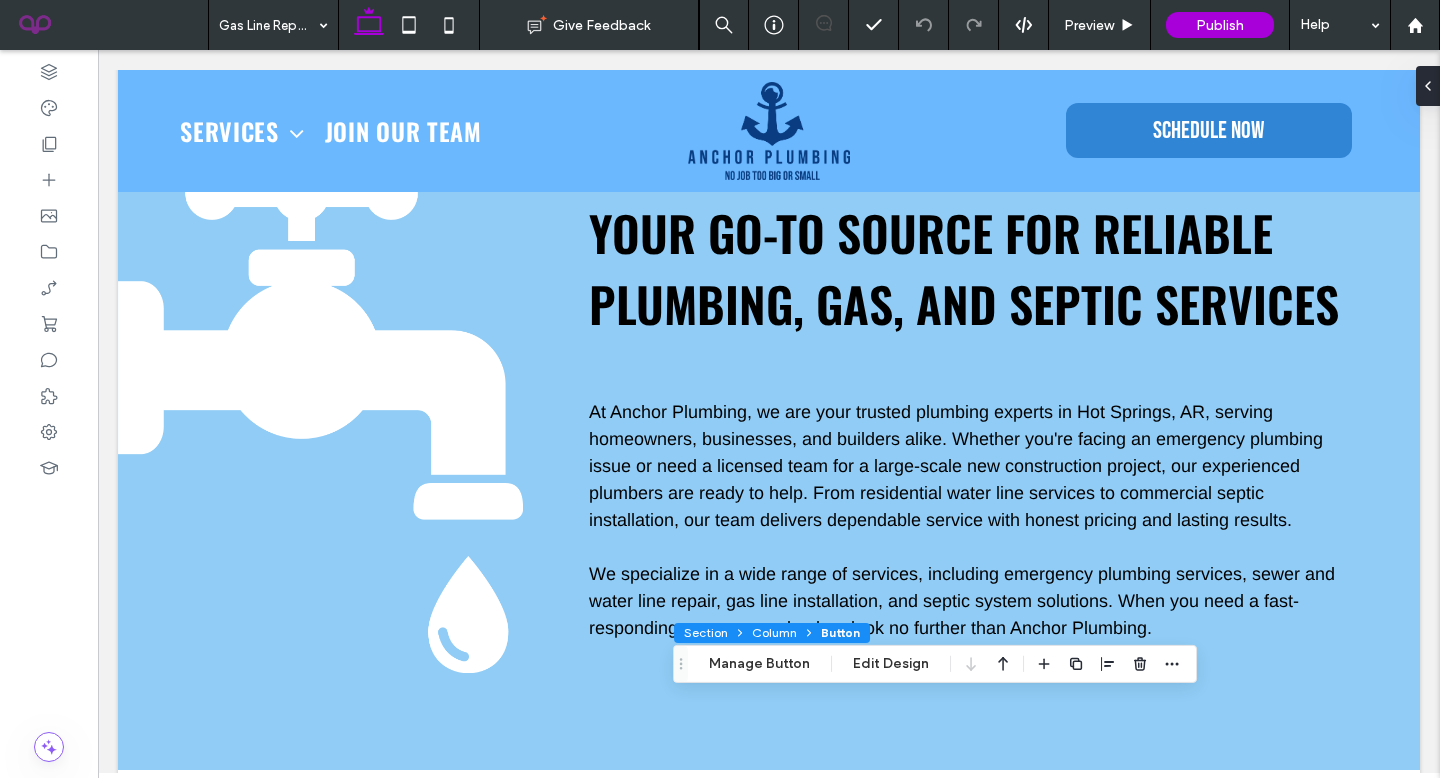 click on "Section" at bounding box center [705, 633] 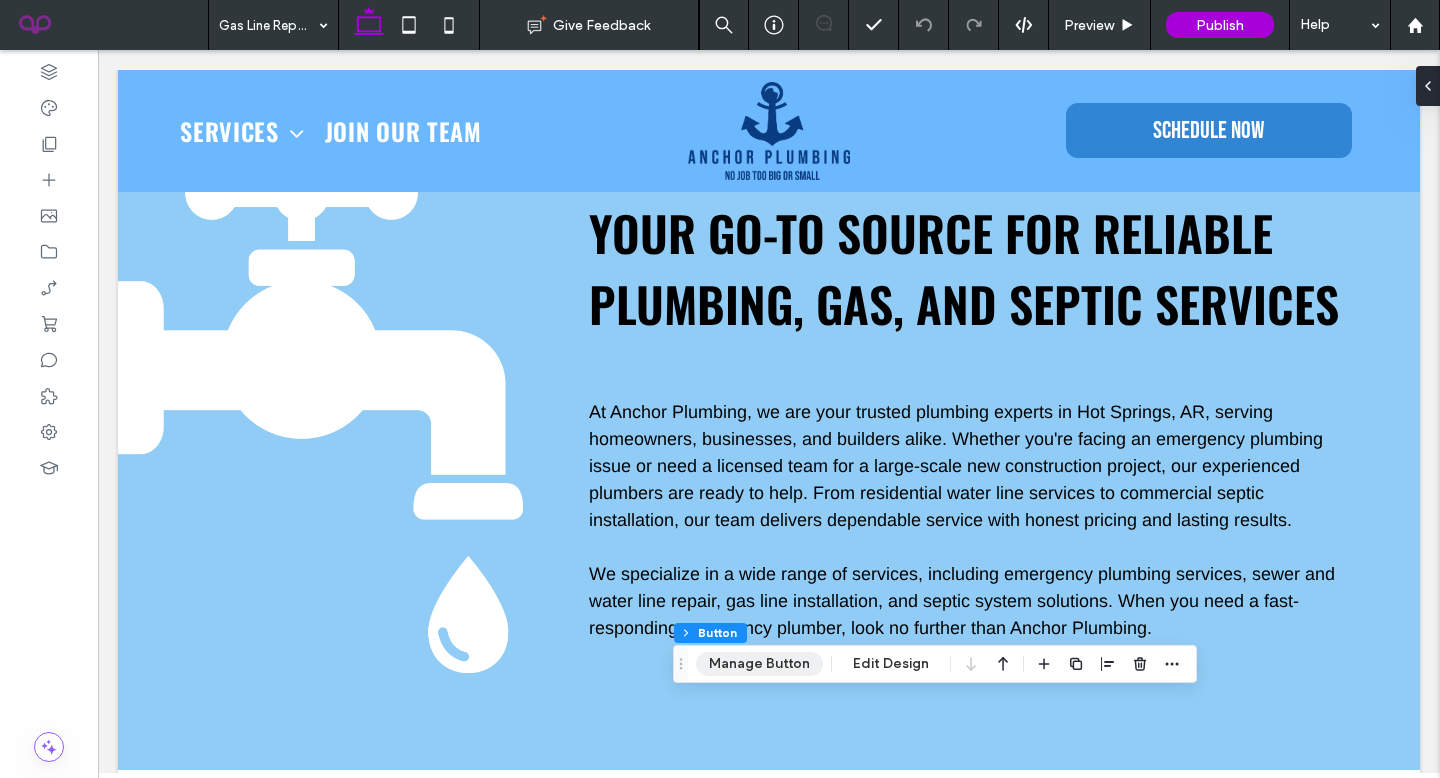 click on "Manage Button" at bounding box center [759, 664] 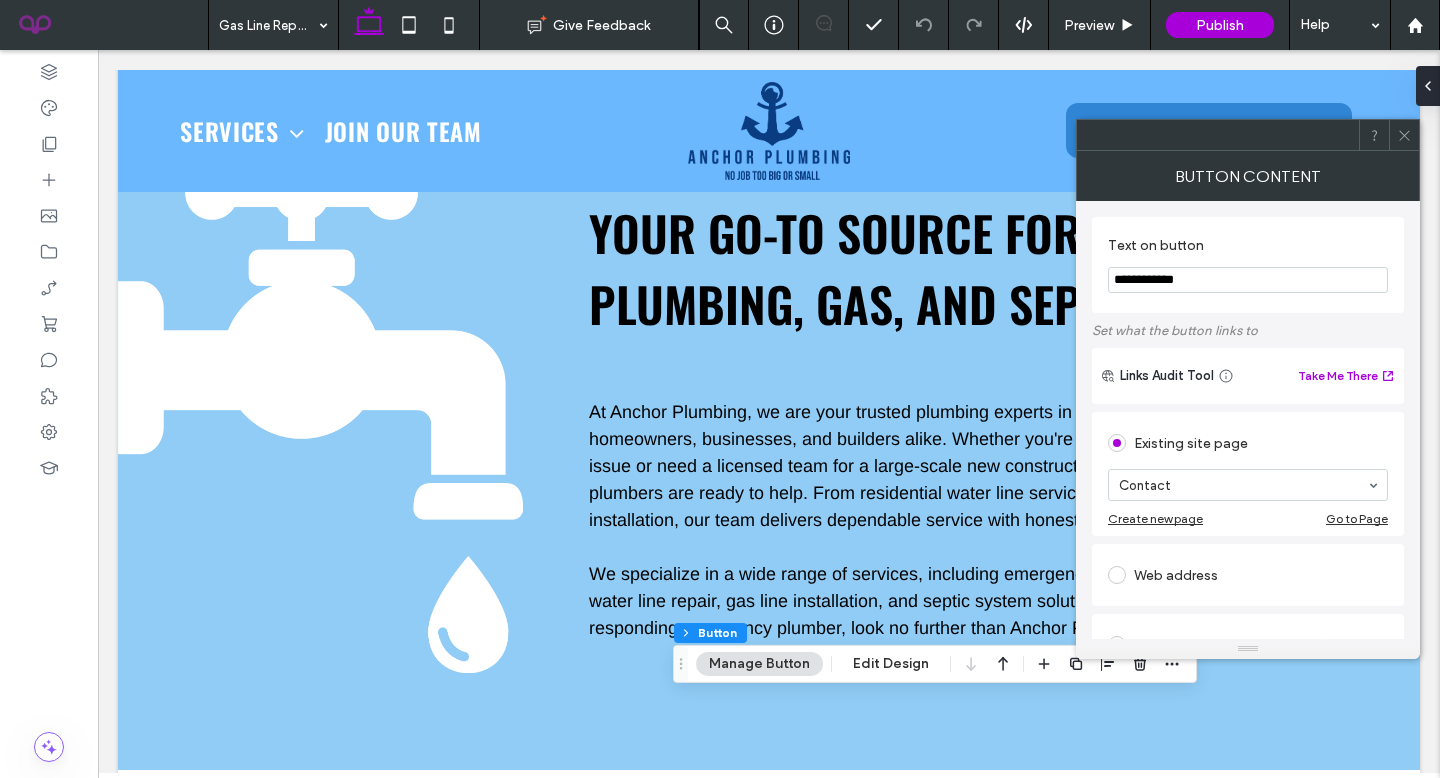 click 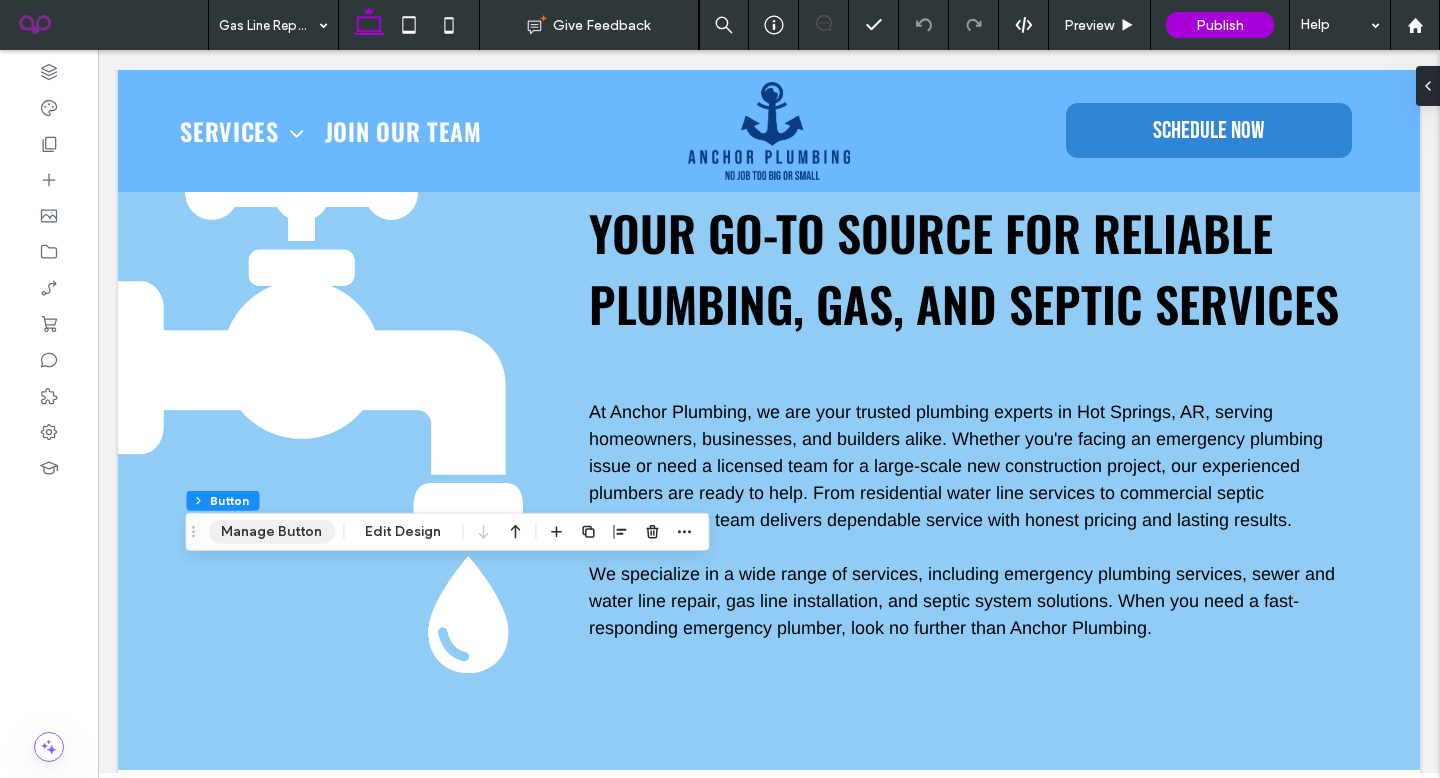 click on "Manage Button" at bounding box center (271, 532) 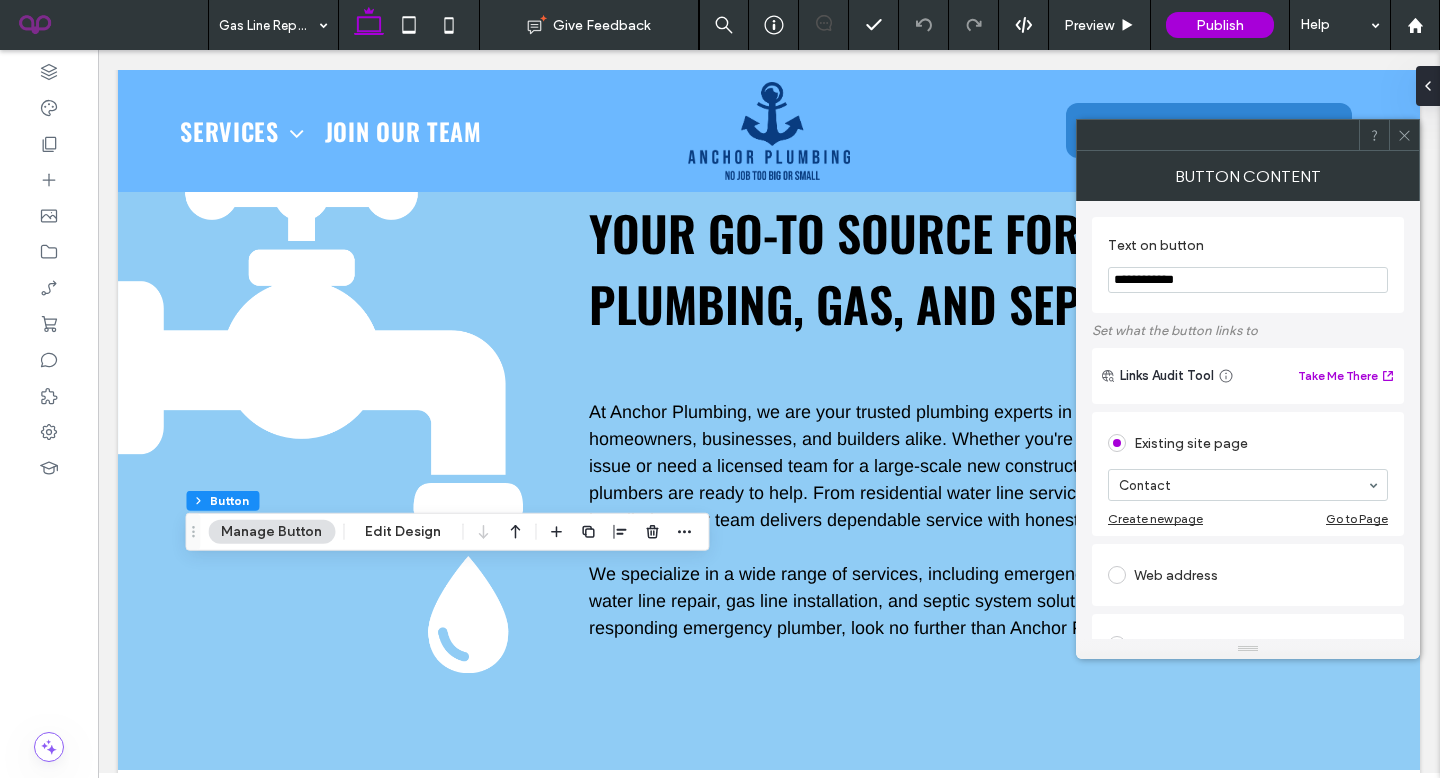 click at bounding box center [1404, 135] 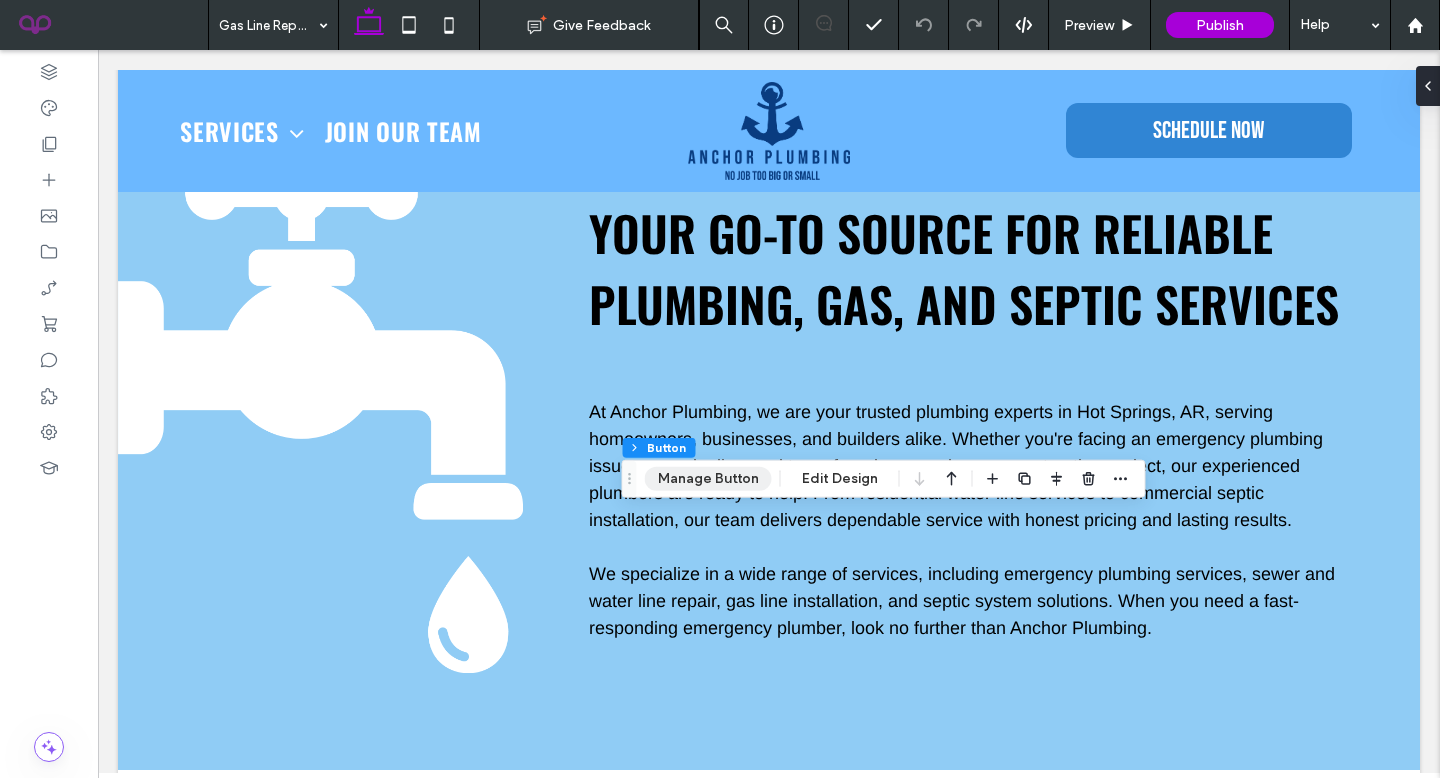 click on "Manage Button" at bounding box center [708, 479] 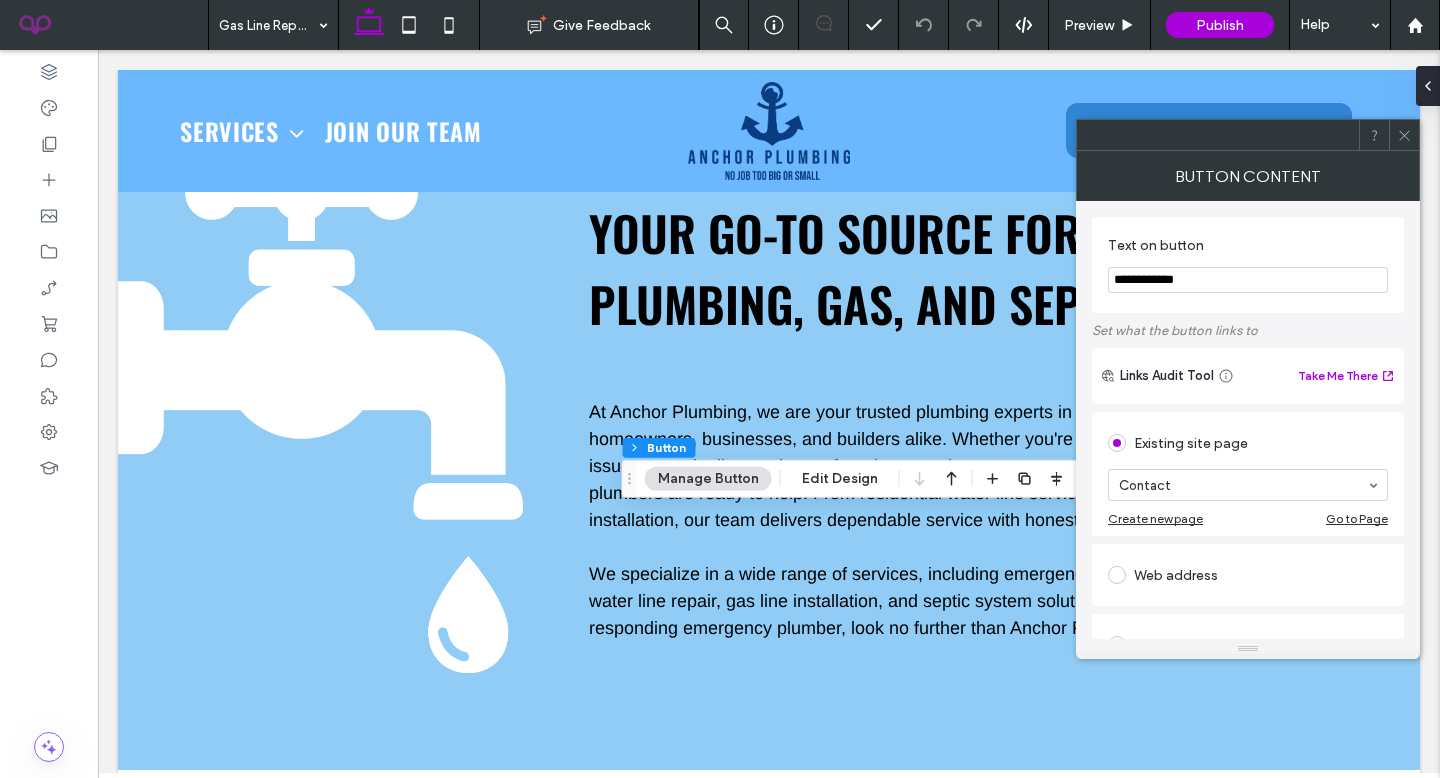 click 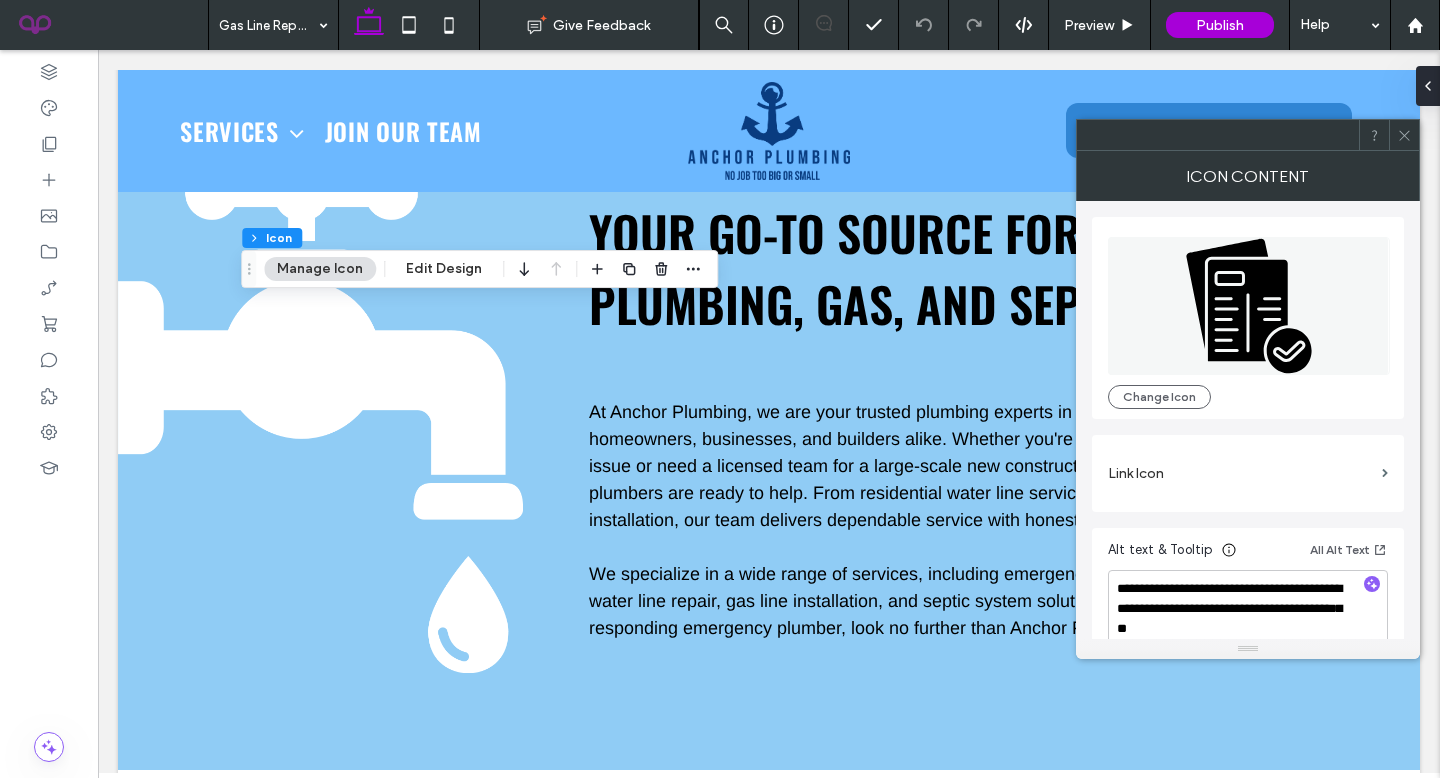 click 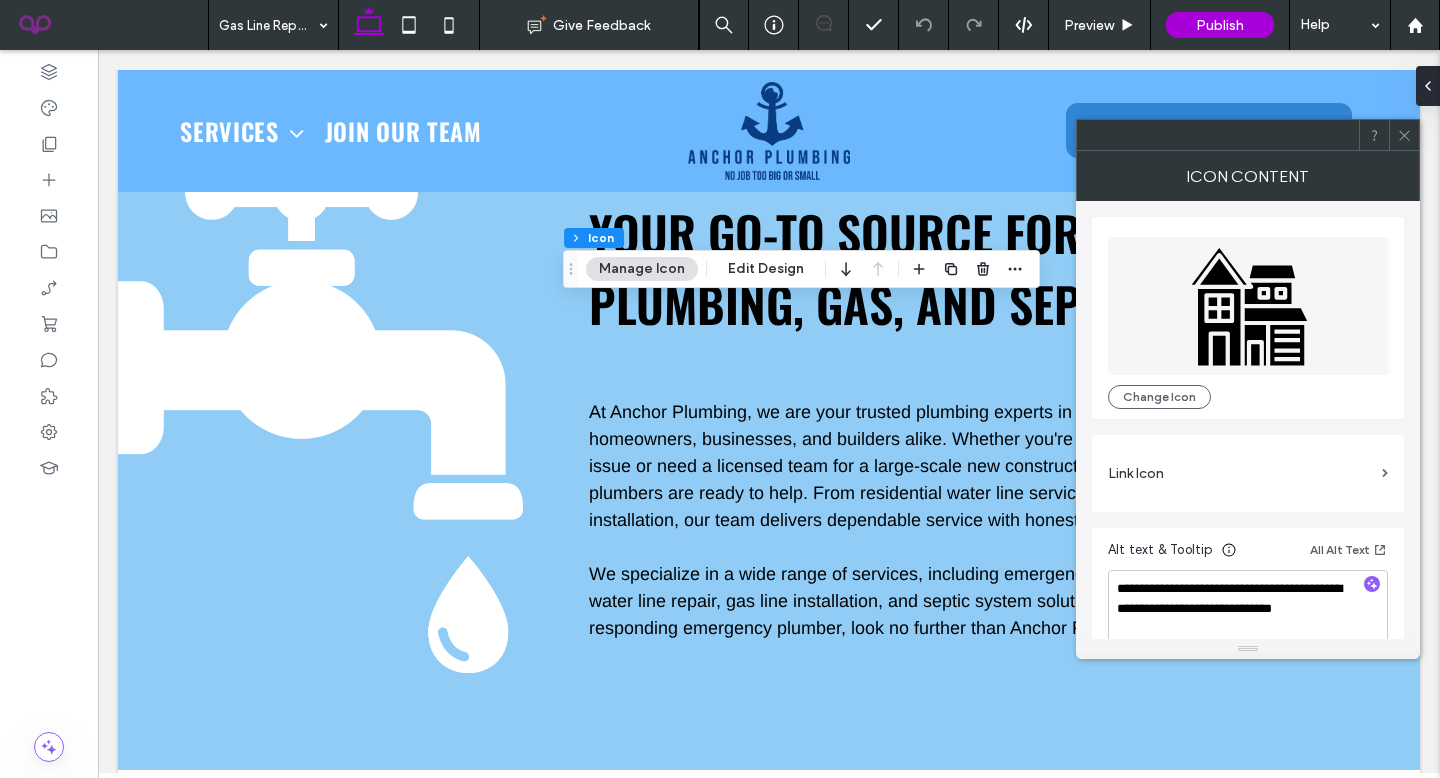 click 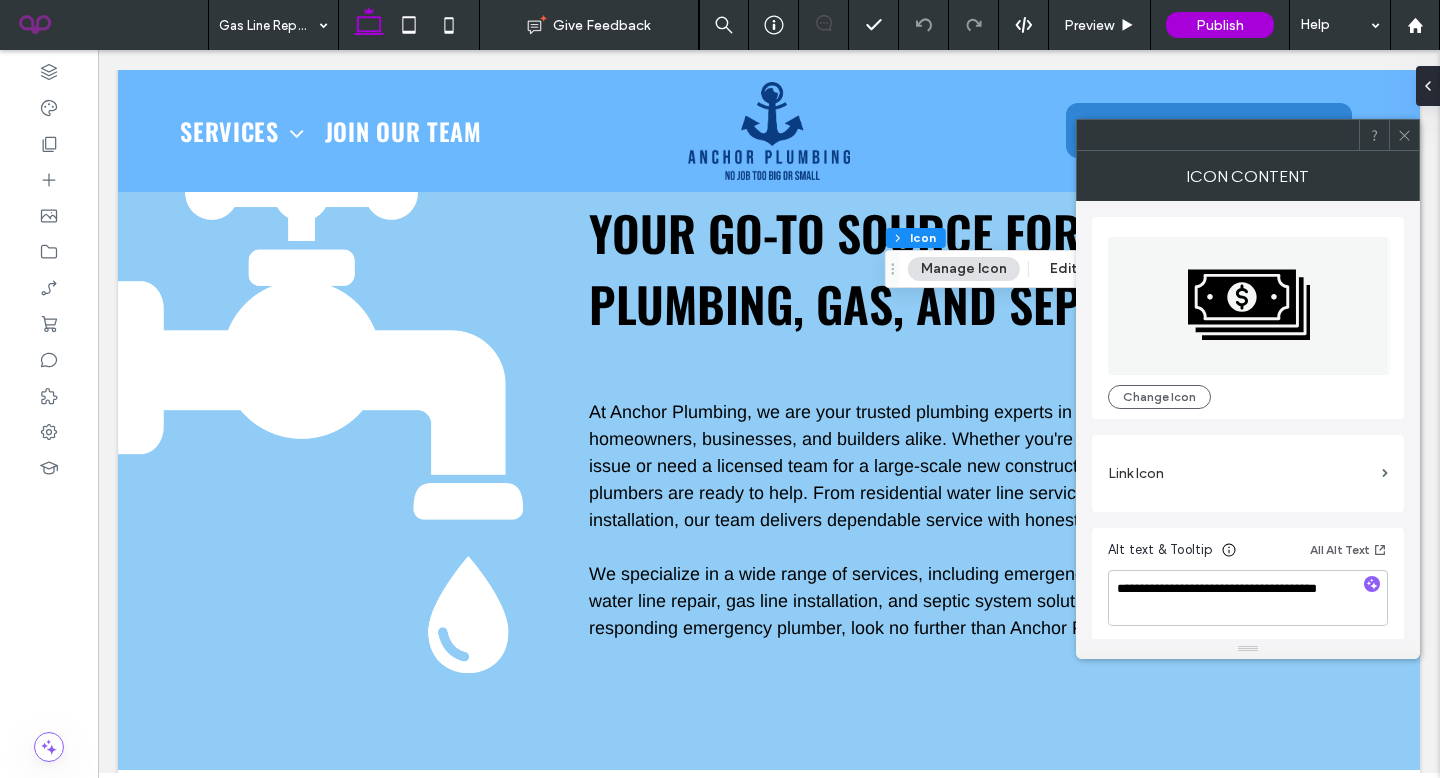 click 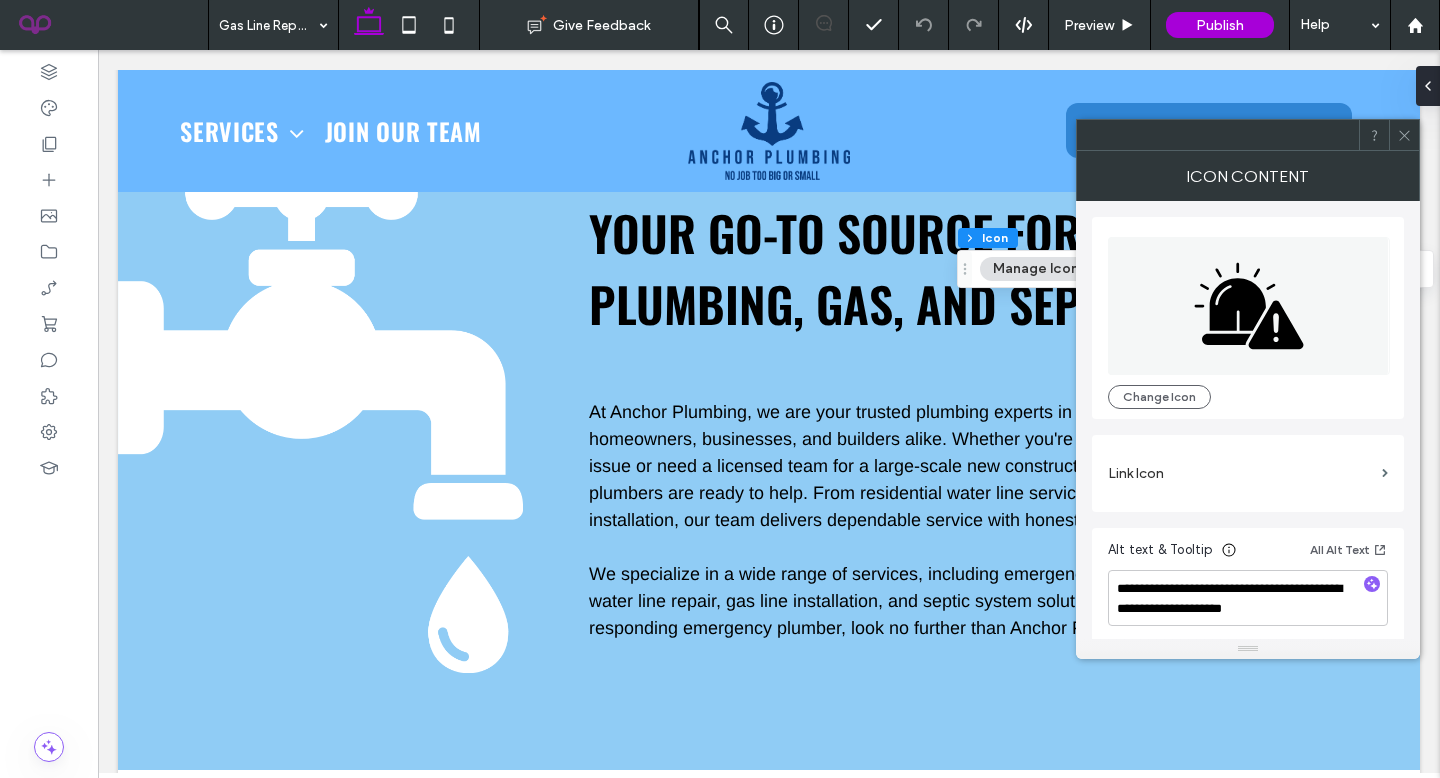 click 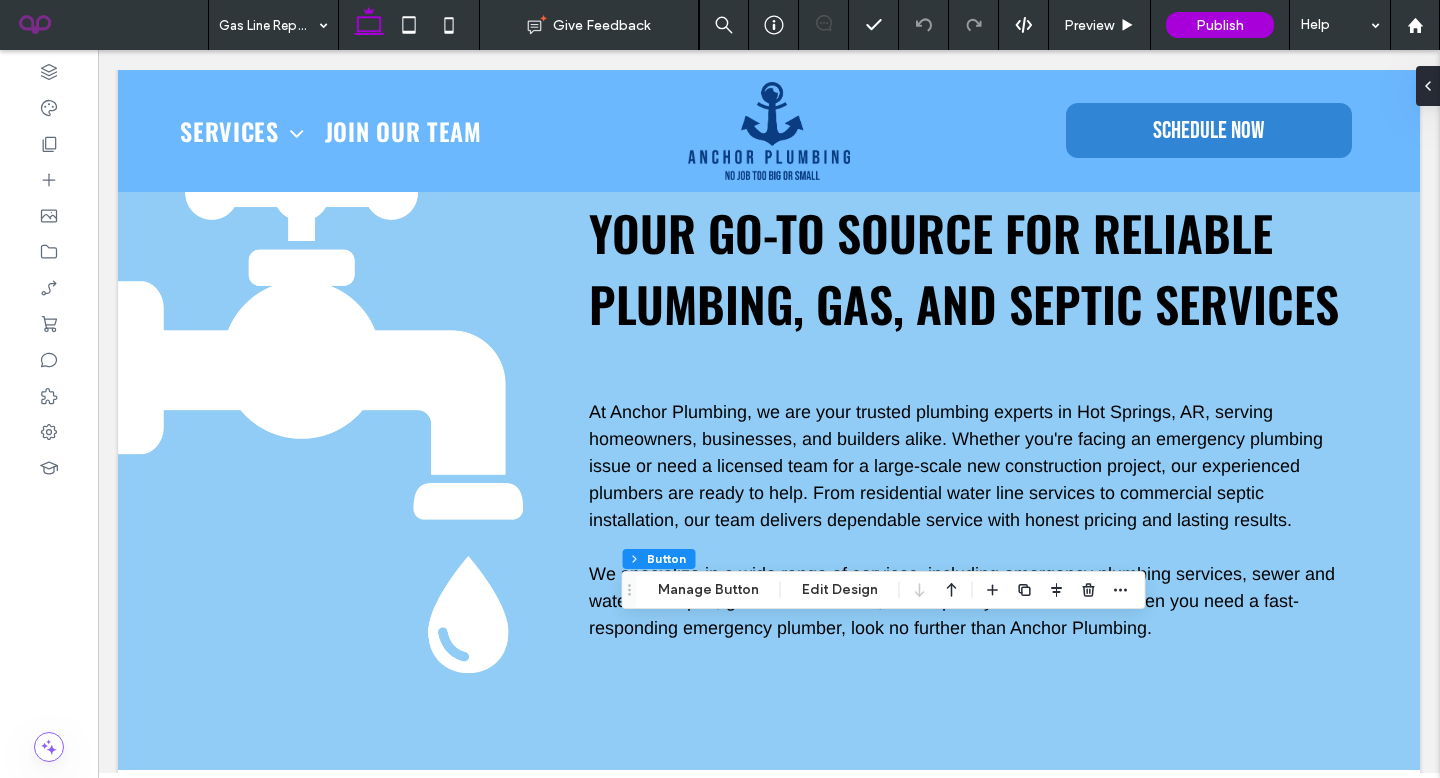 type on "**" 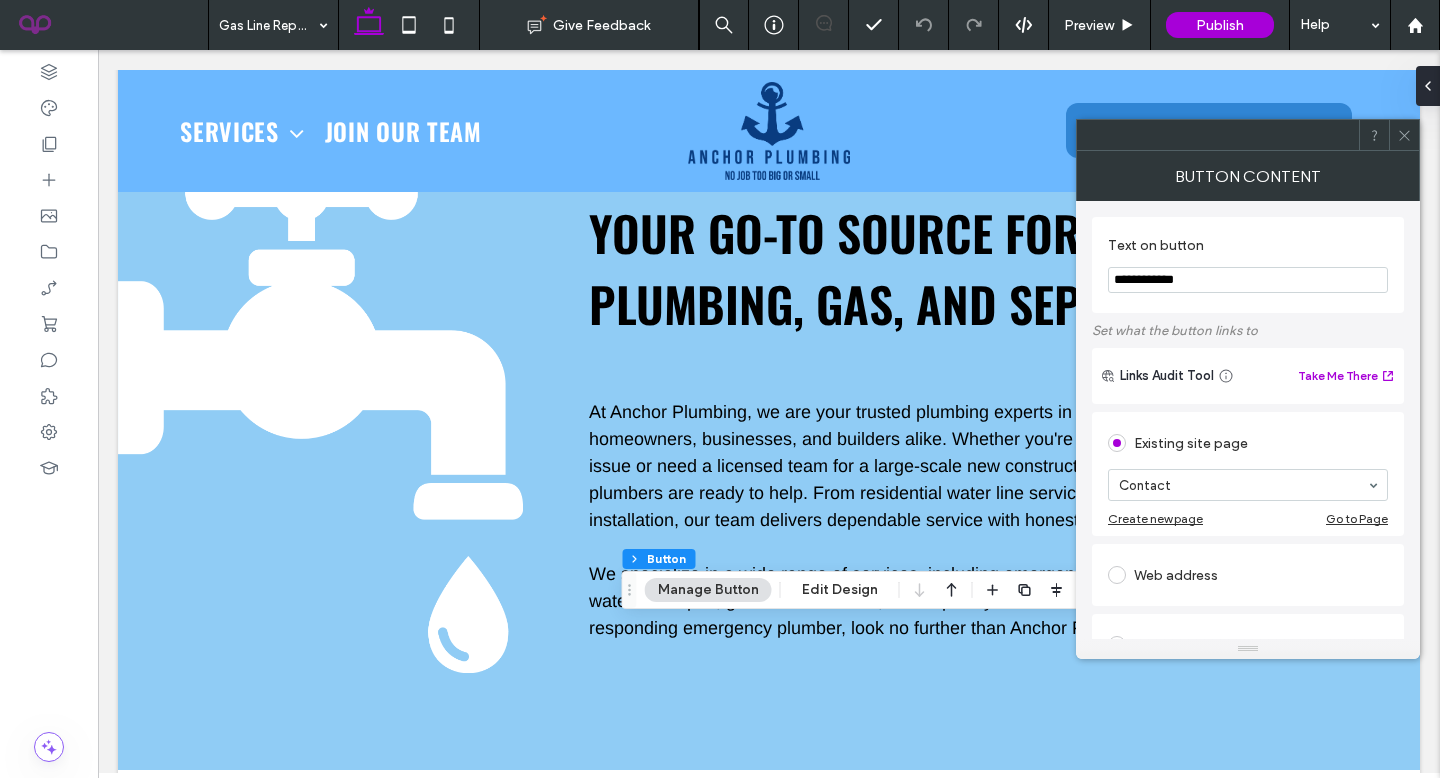 click at bounding box center (1404, 135) 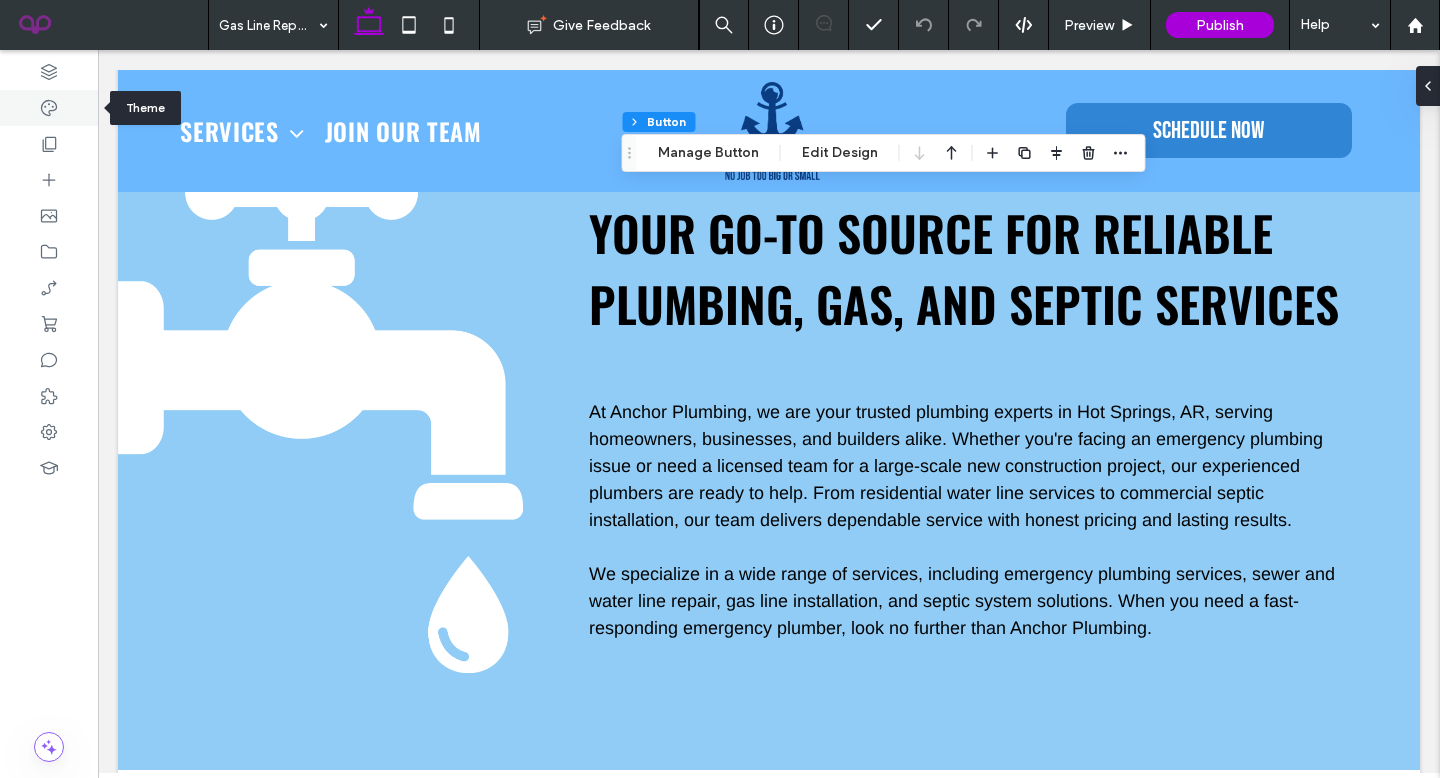 click at bounding box center [49, 108] 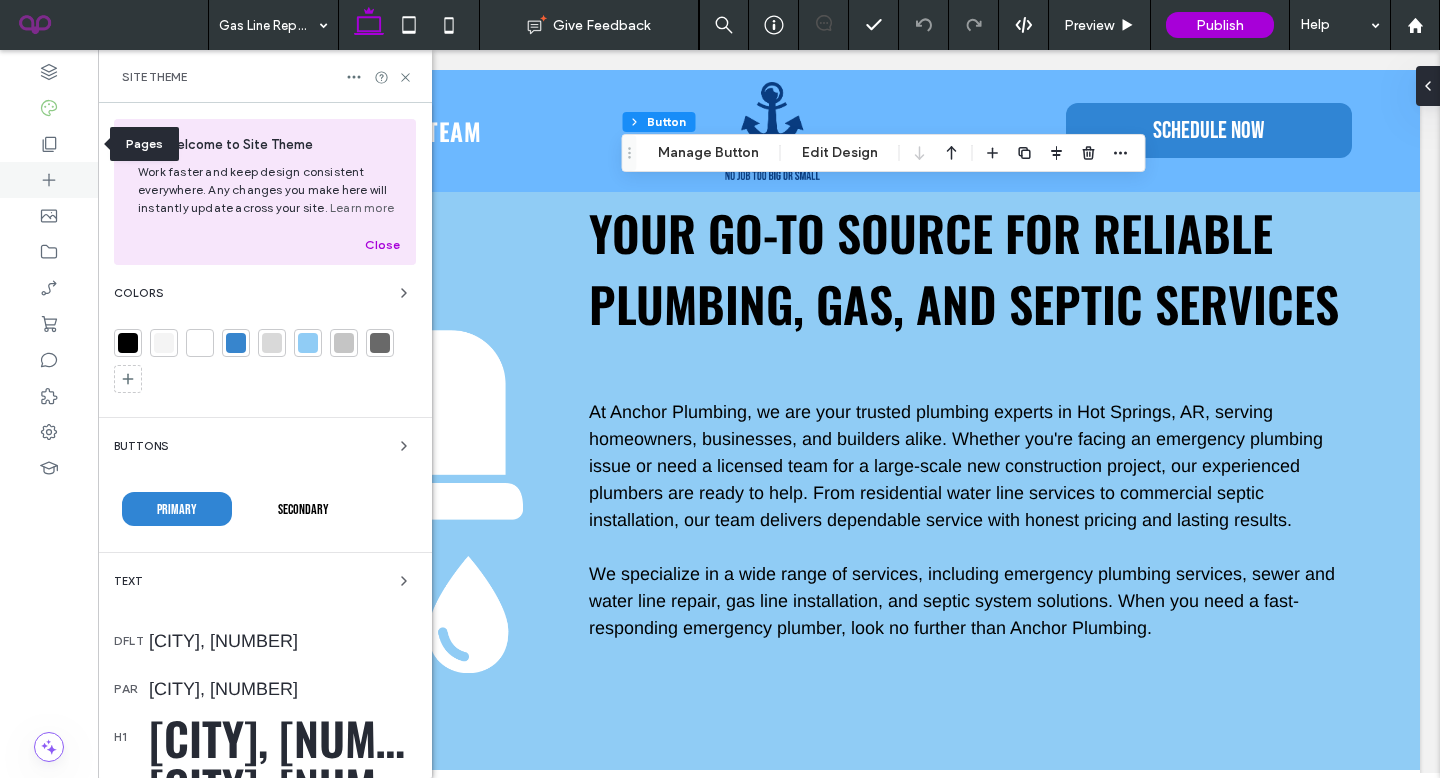 click at bounding box center (49, 144) 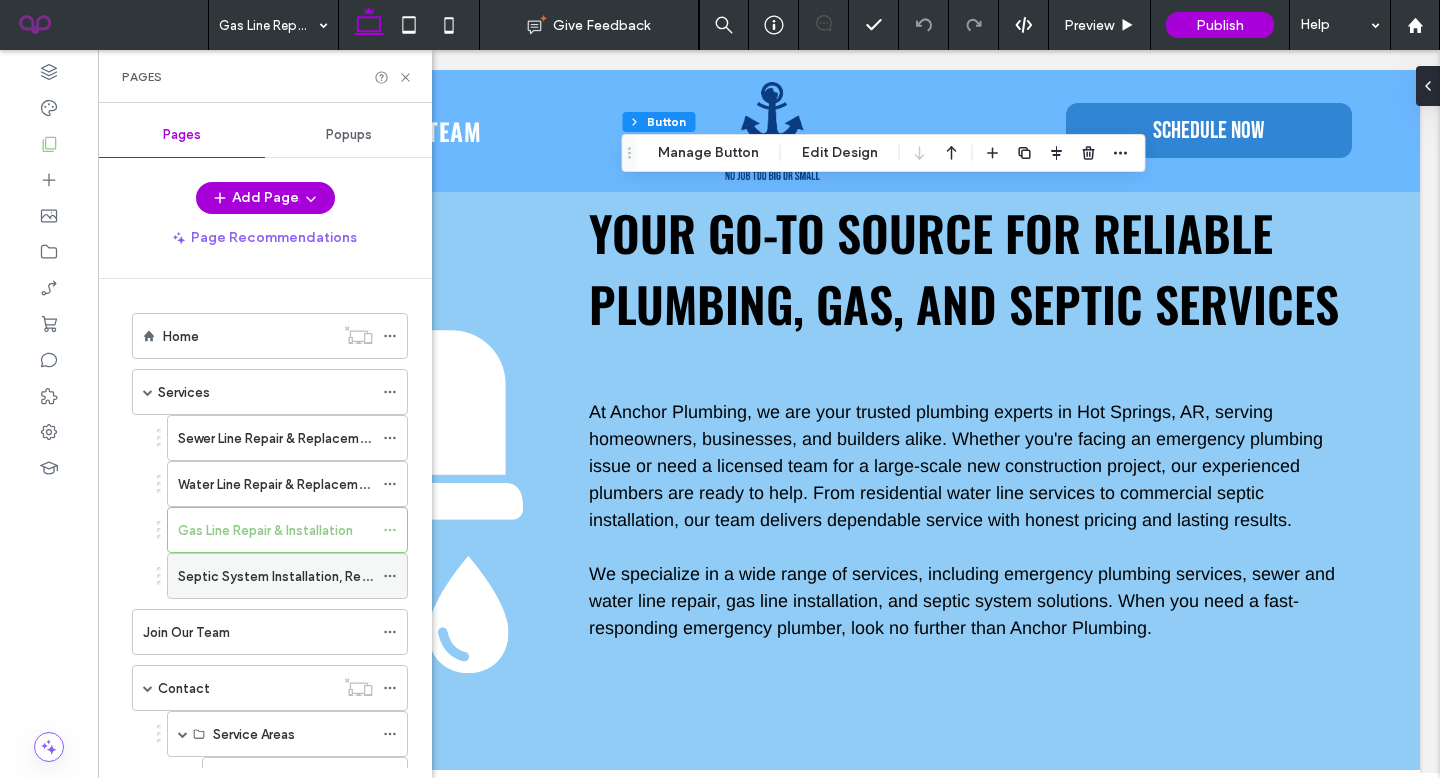 click on "Septic System Installation, Repair & Inspection" at bounding box center [320, 576] 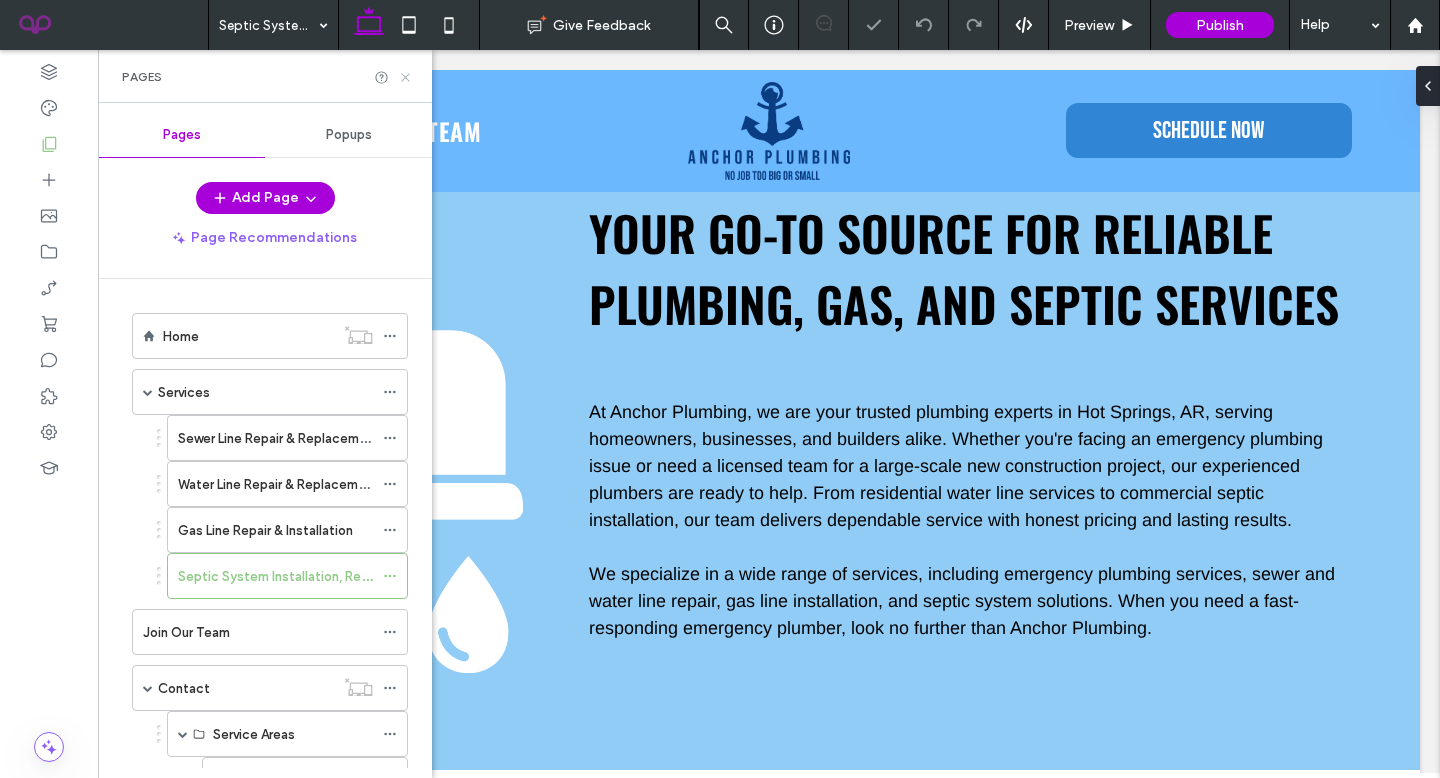 click 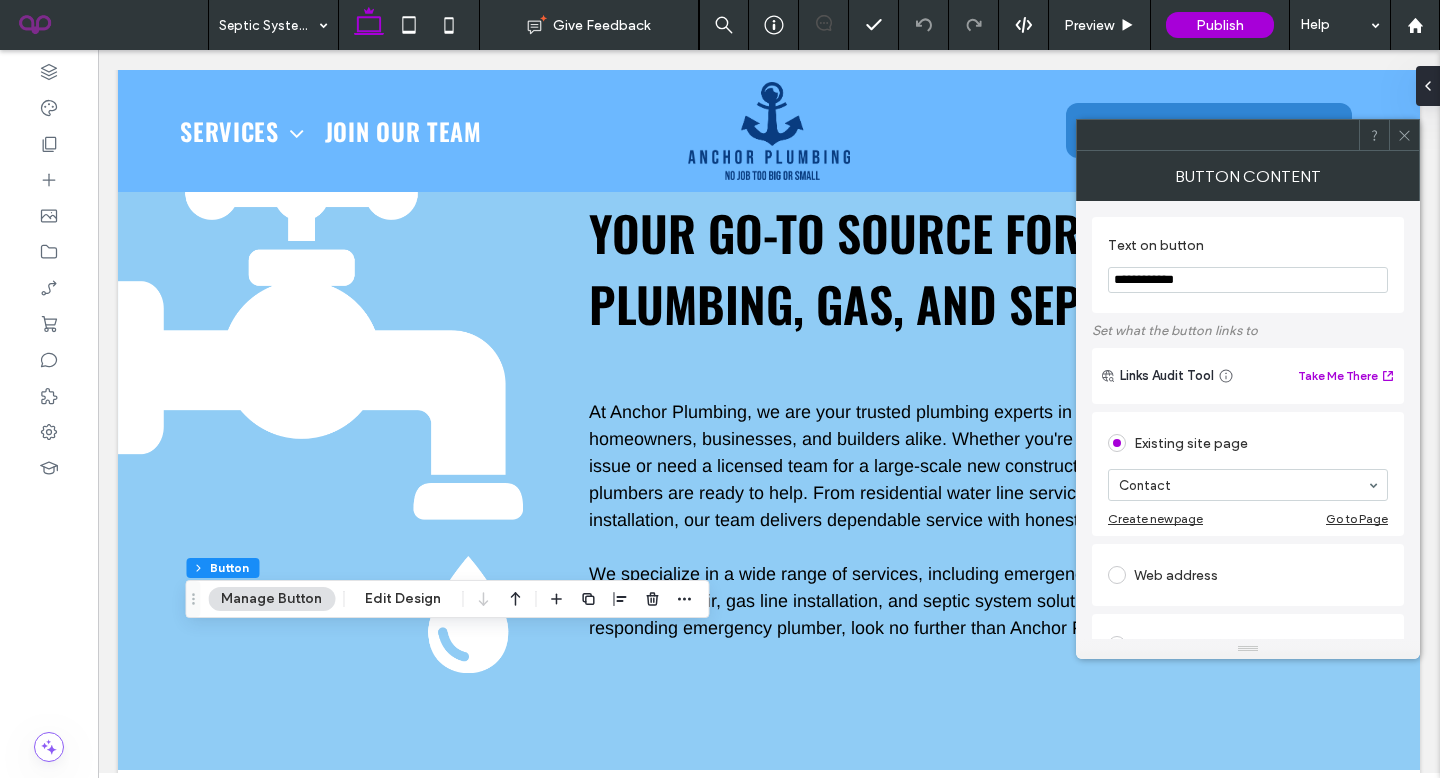 click 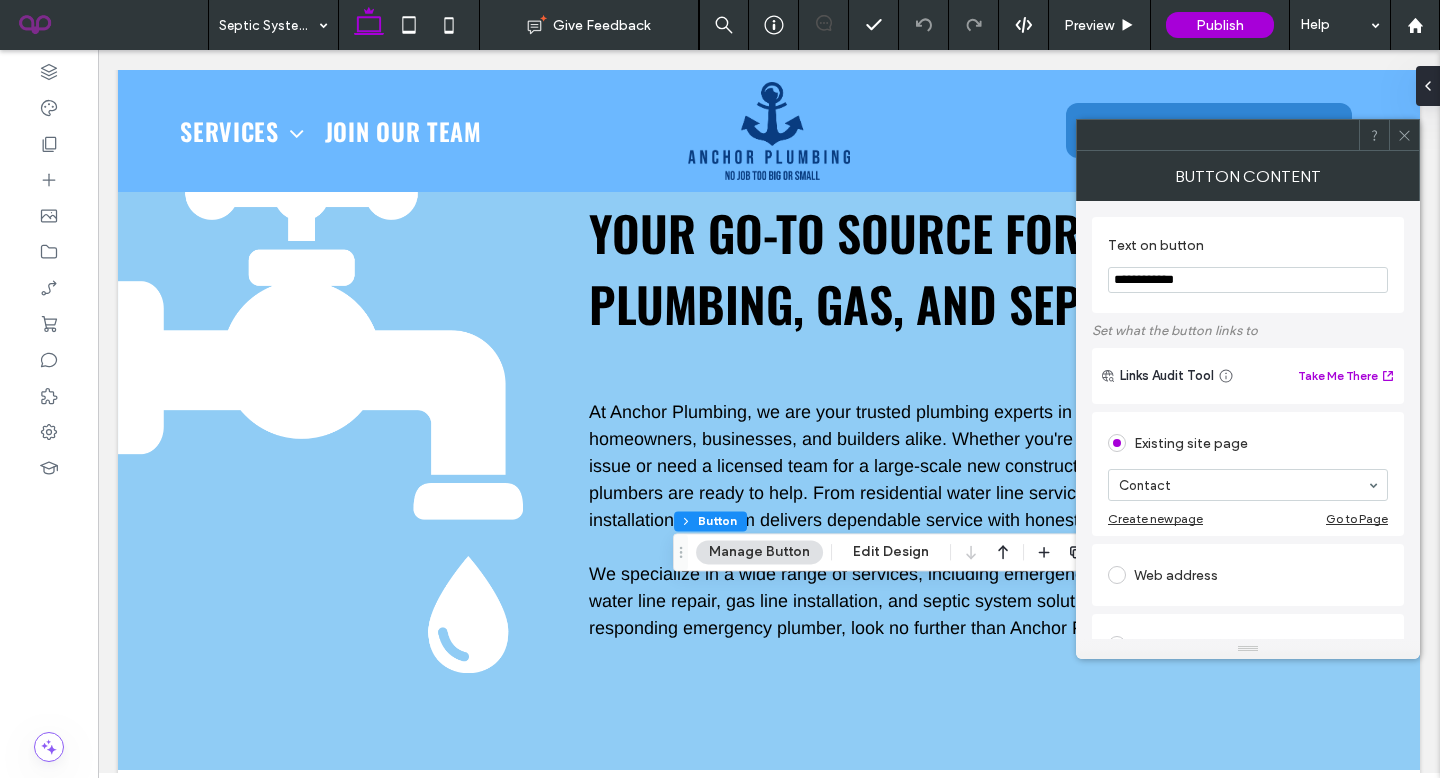 click at bounding box center [1404, 135] 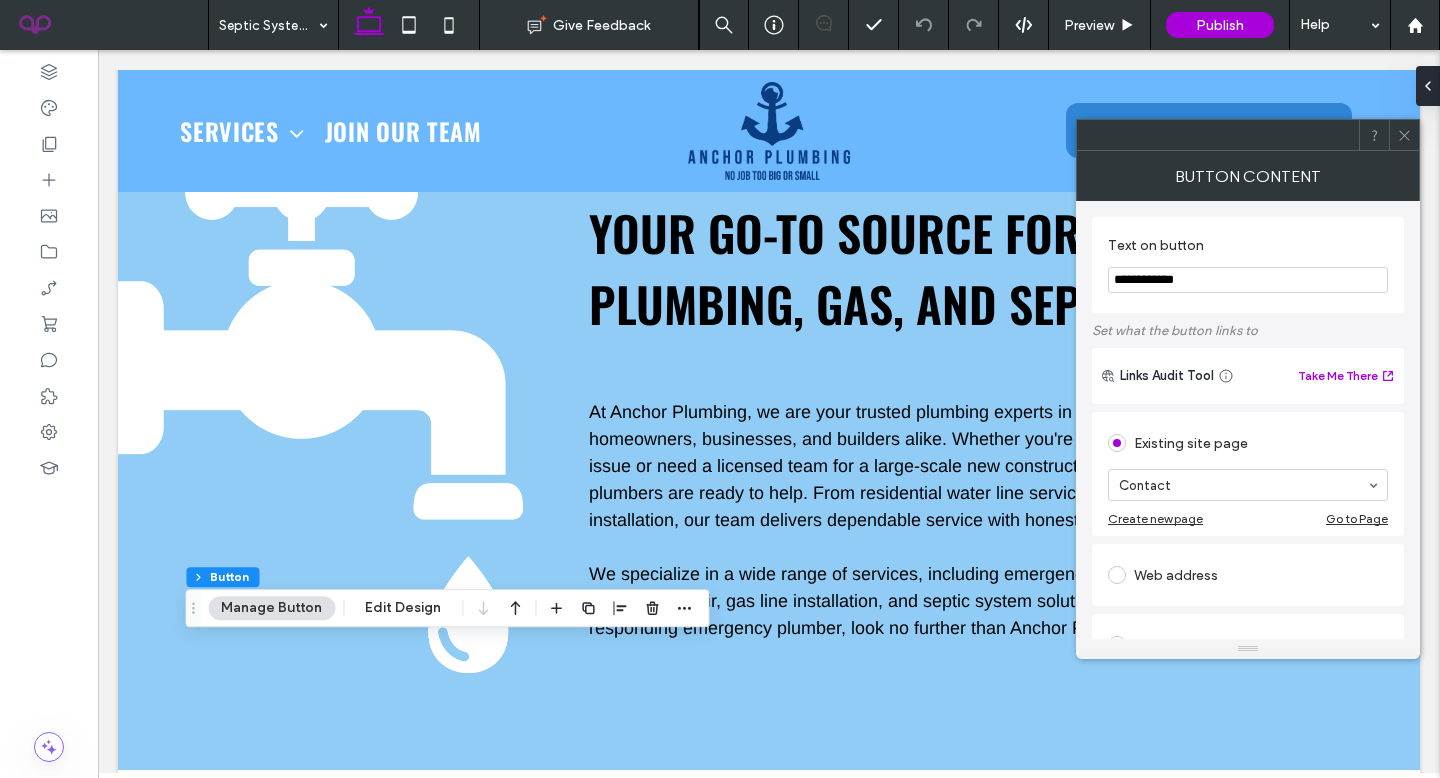click at bounding box center (1404, 135) 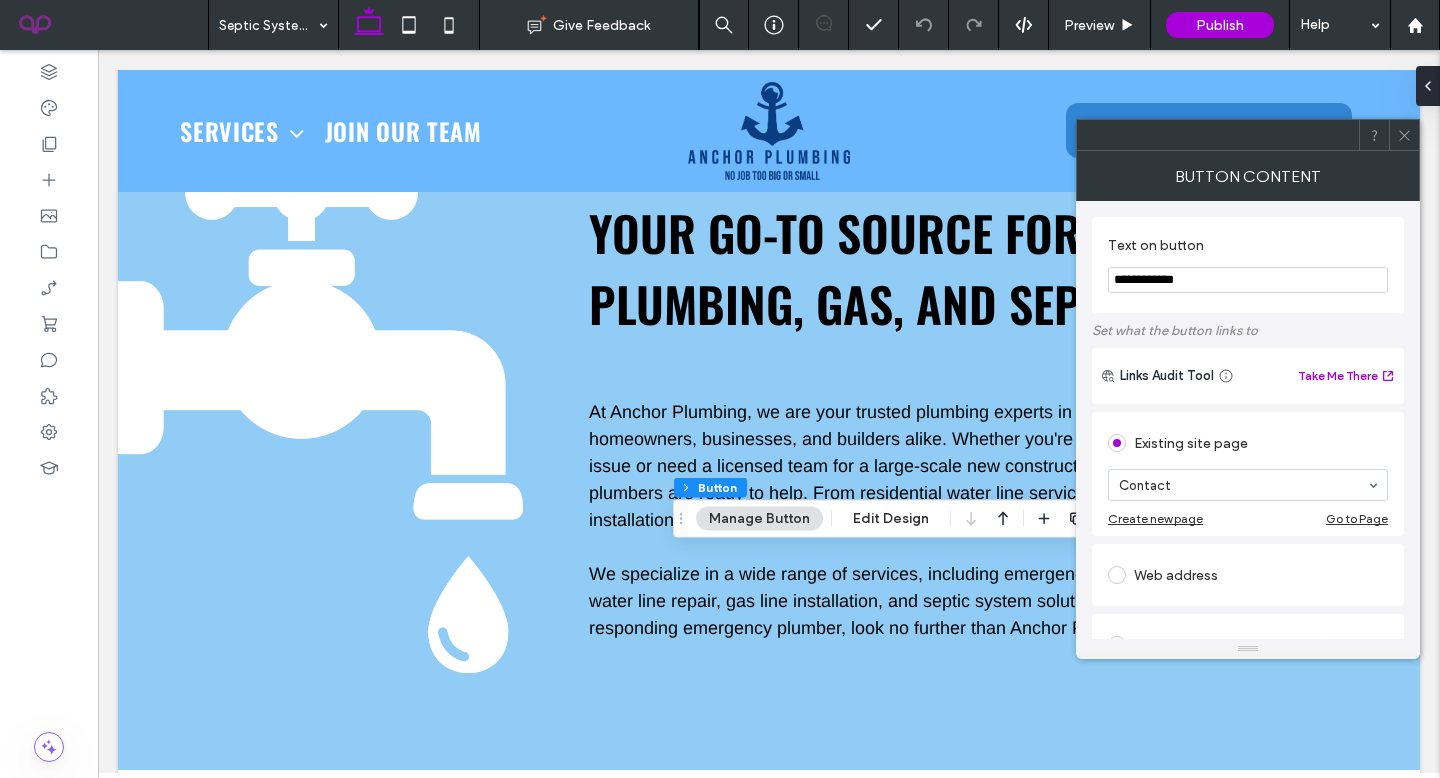 click at bounding box center [1404, 135] 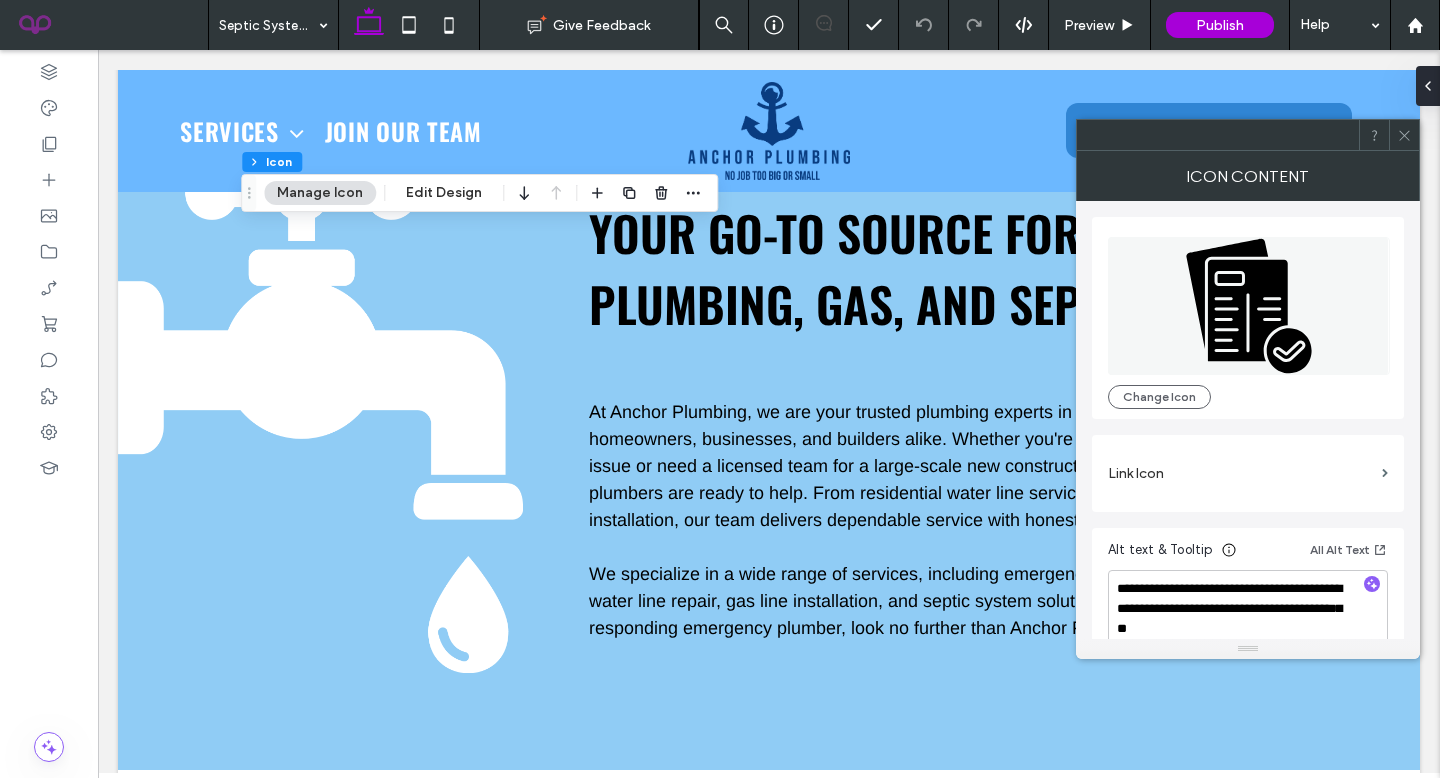click at bounding box center (1404, 135) 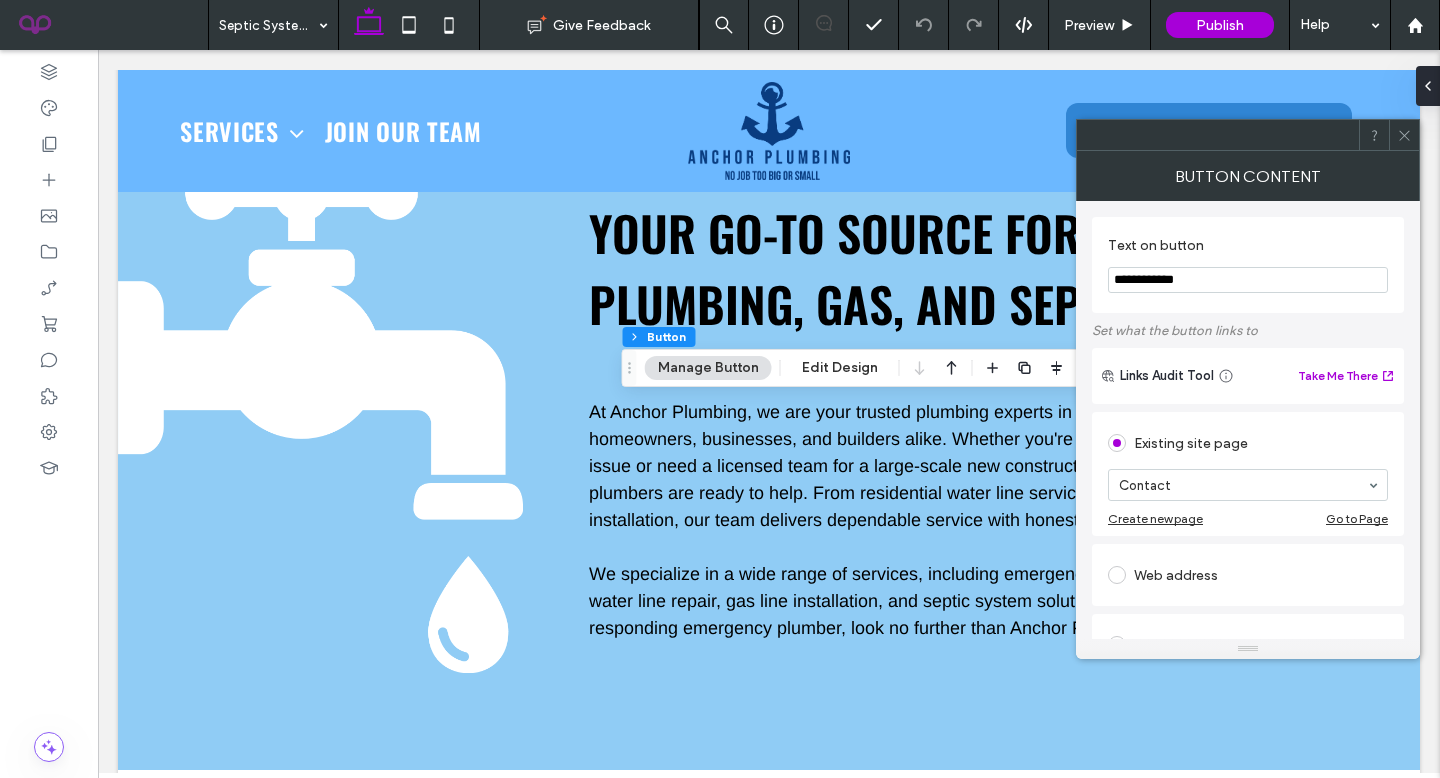 click at bounding box center [1404, 135] 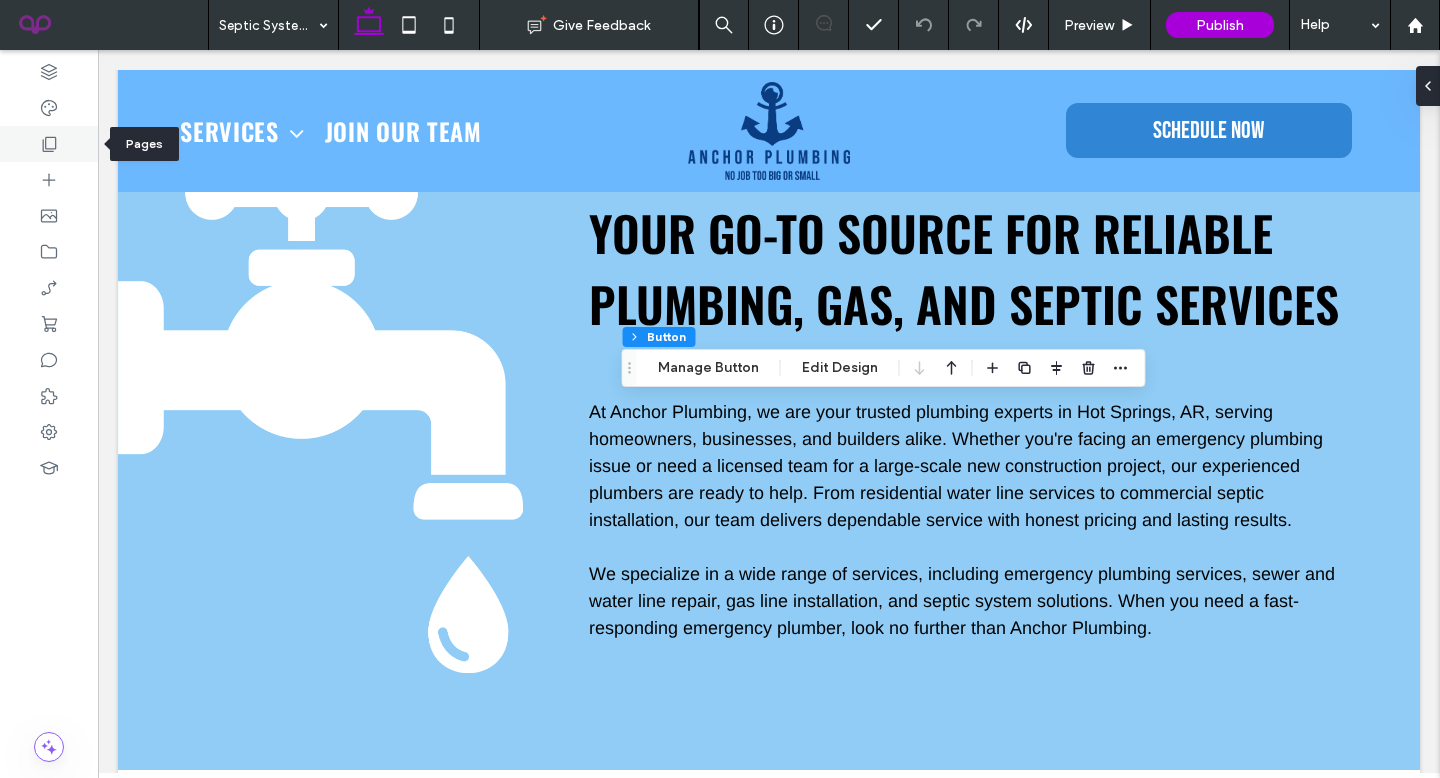 click at bounding box center (49, 144) 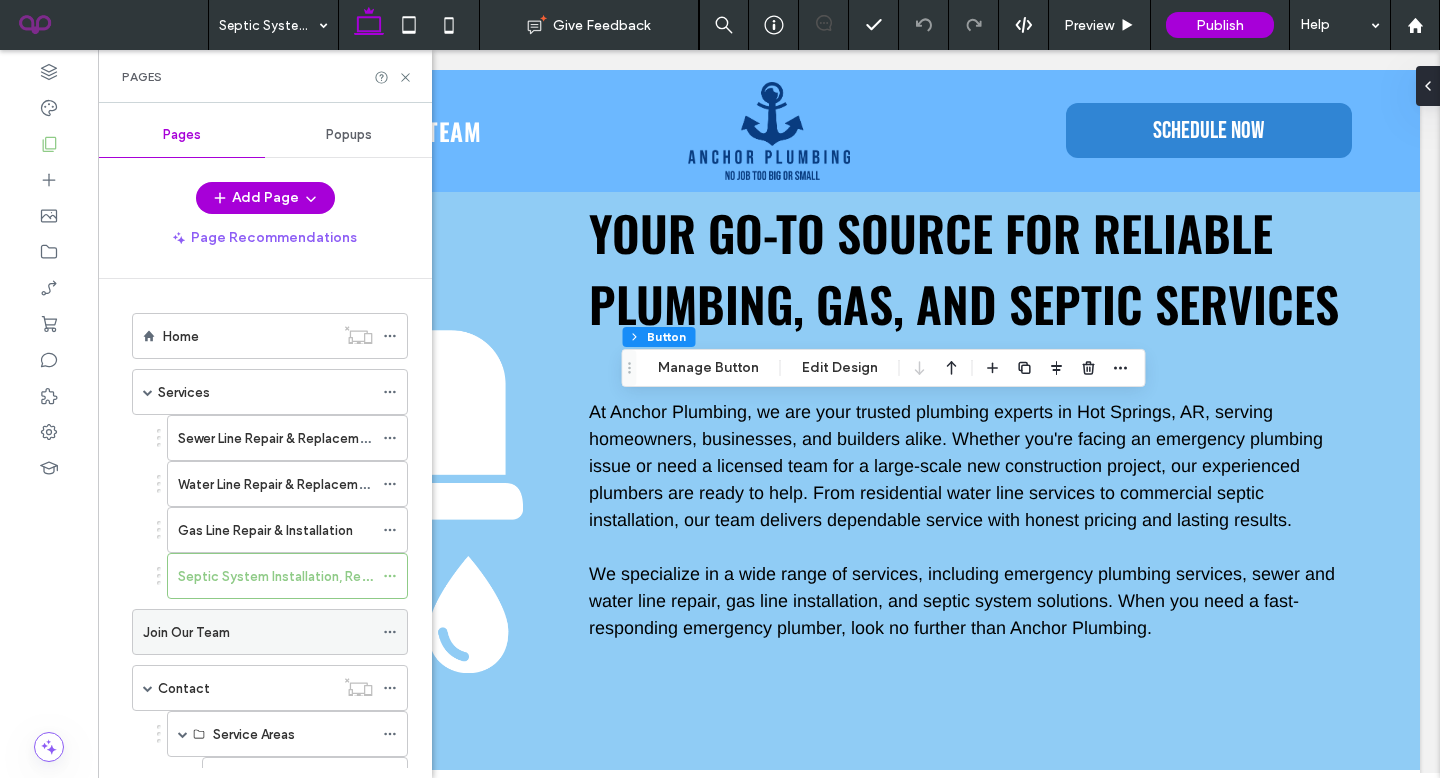click on "Join Our Team" at bounding box center [186, 632] 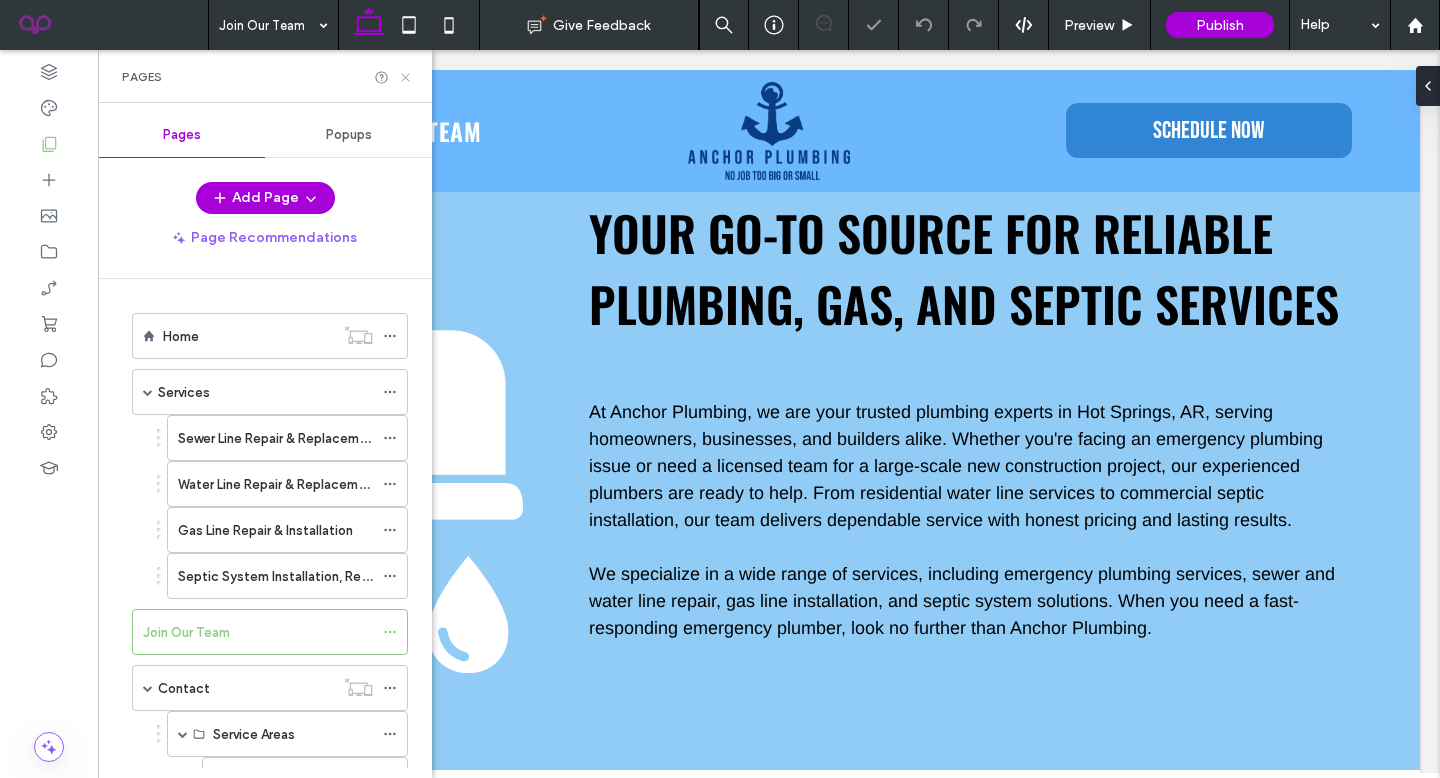 click 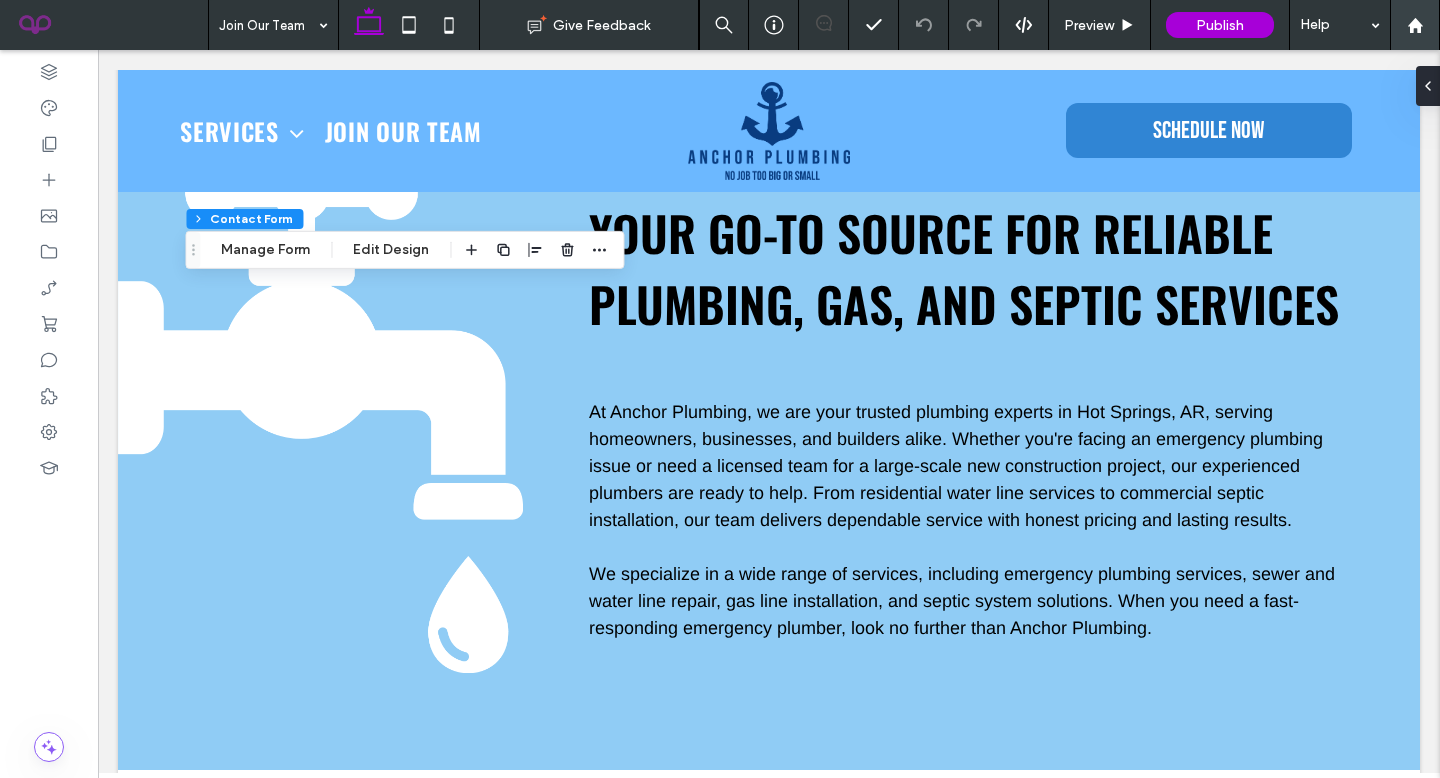 type on "*" 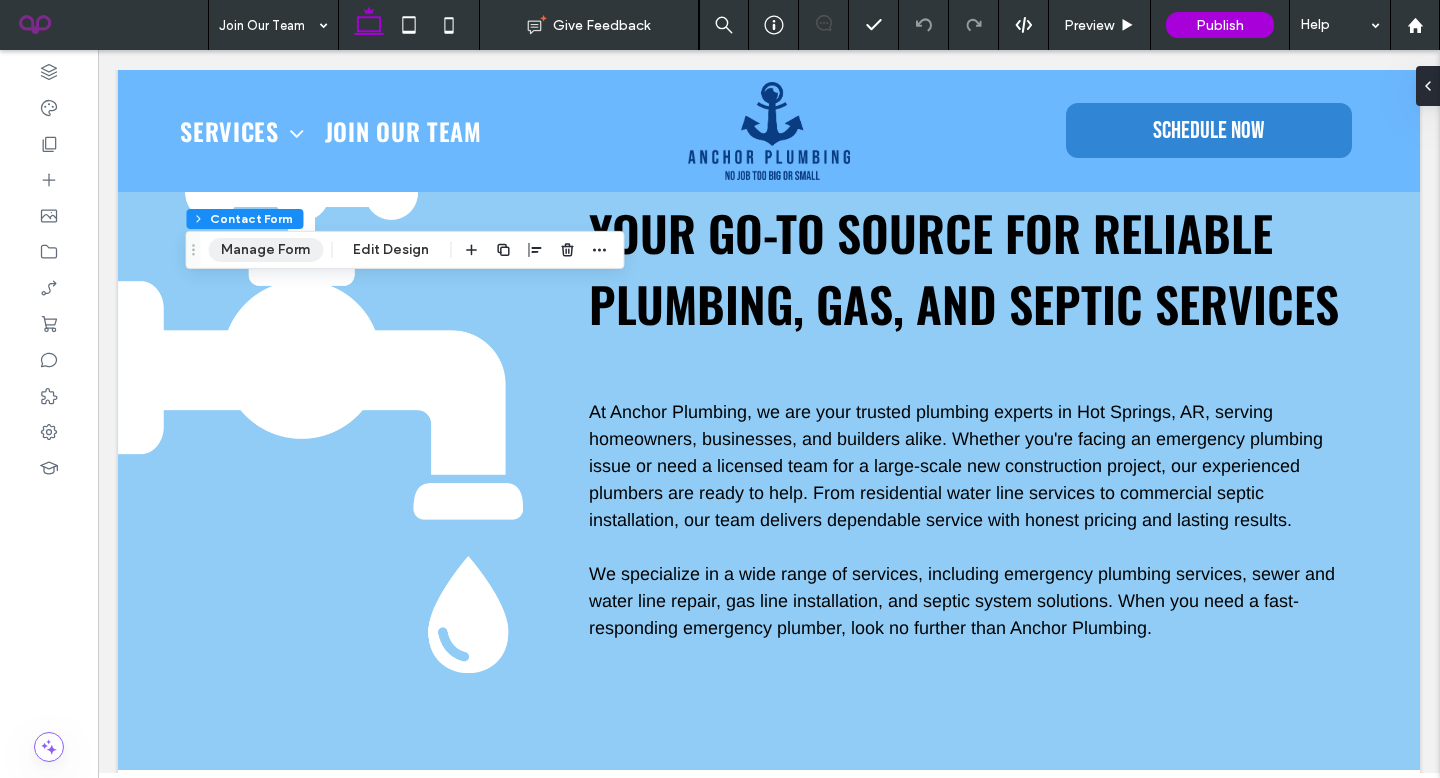 click on "Manage Form" at bounding box center [265, 250] 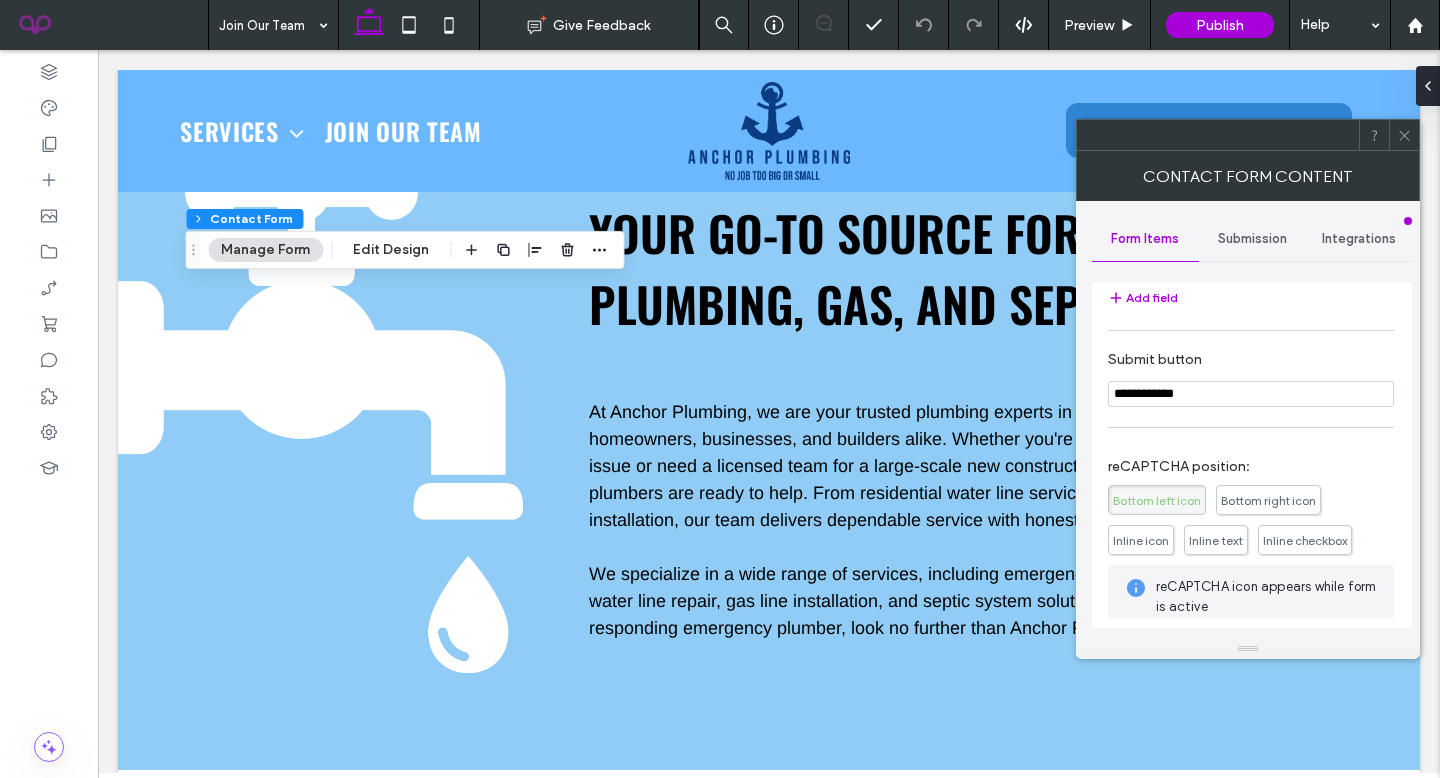 scroll, scrollTop: 406, scrollLeft: 0, axis: vertical 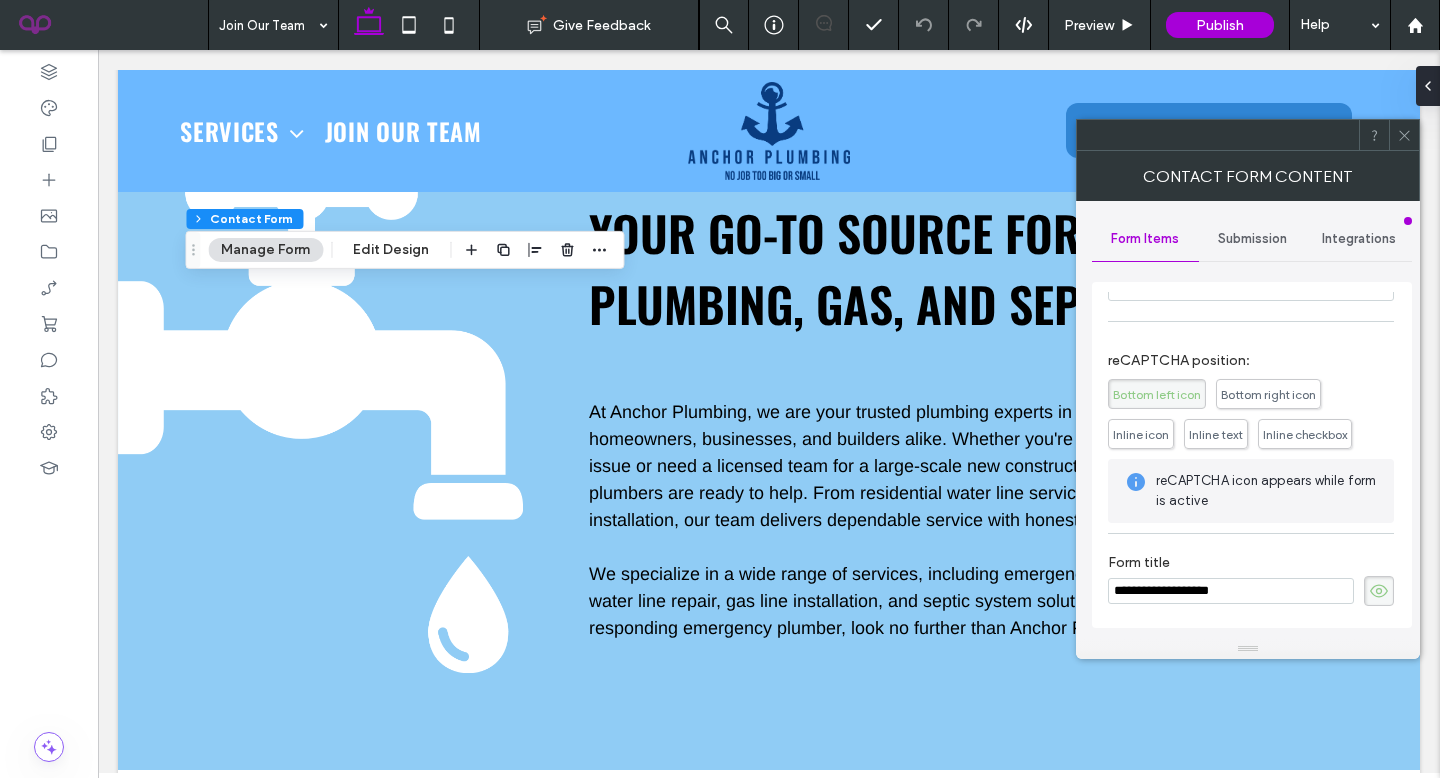 click on "Submission" at bounding box center [1252, 239] 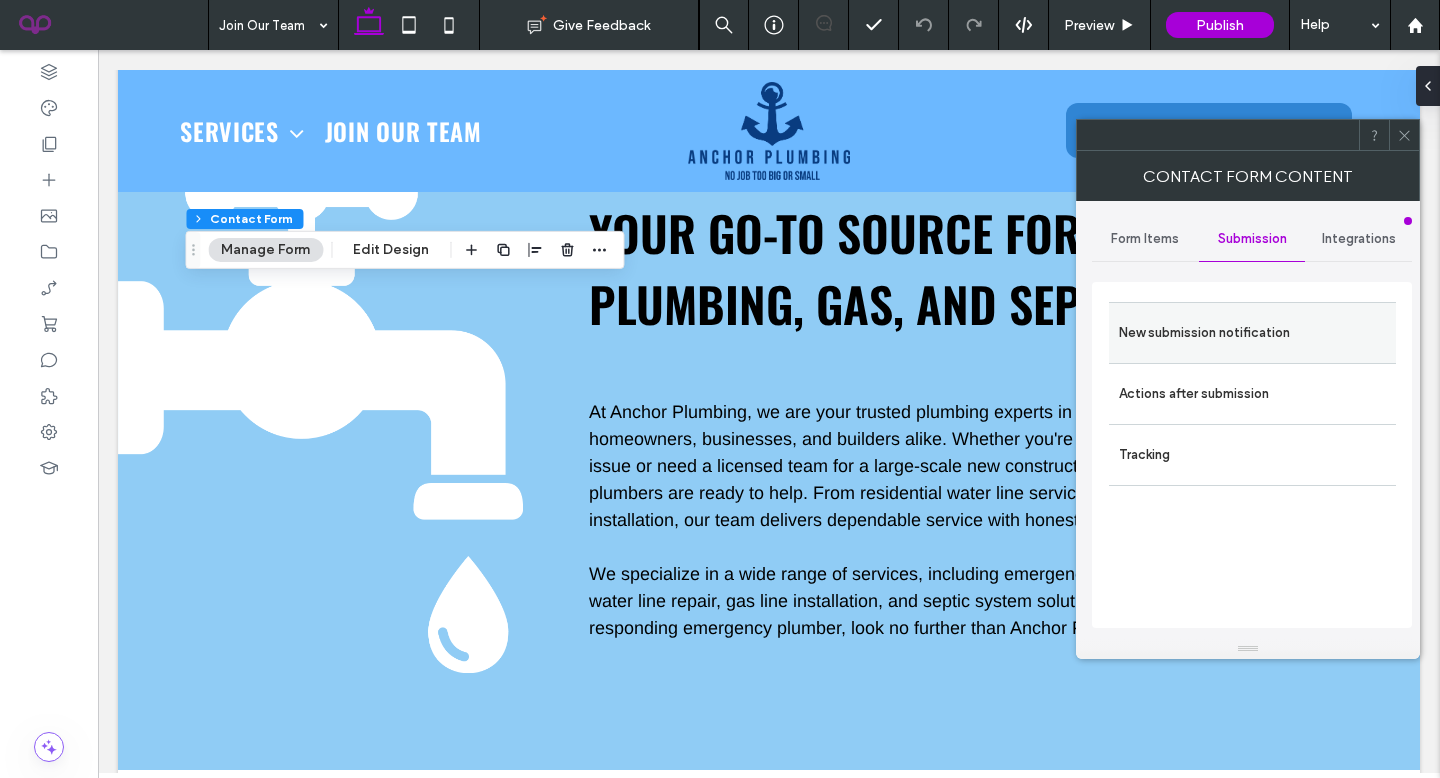 click on "New submission notification" at bounding box center [1252, 333] 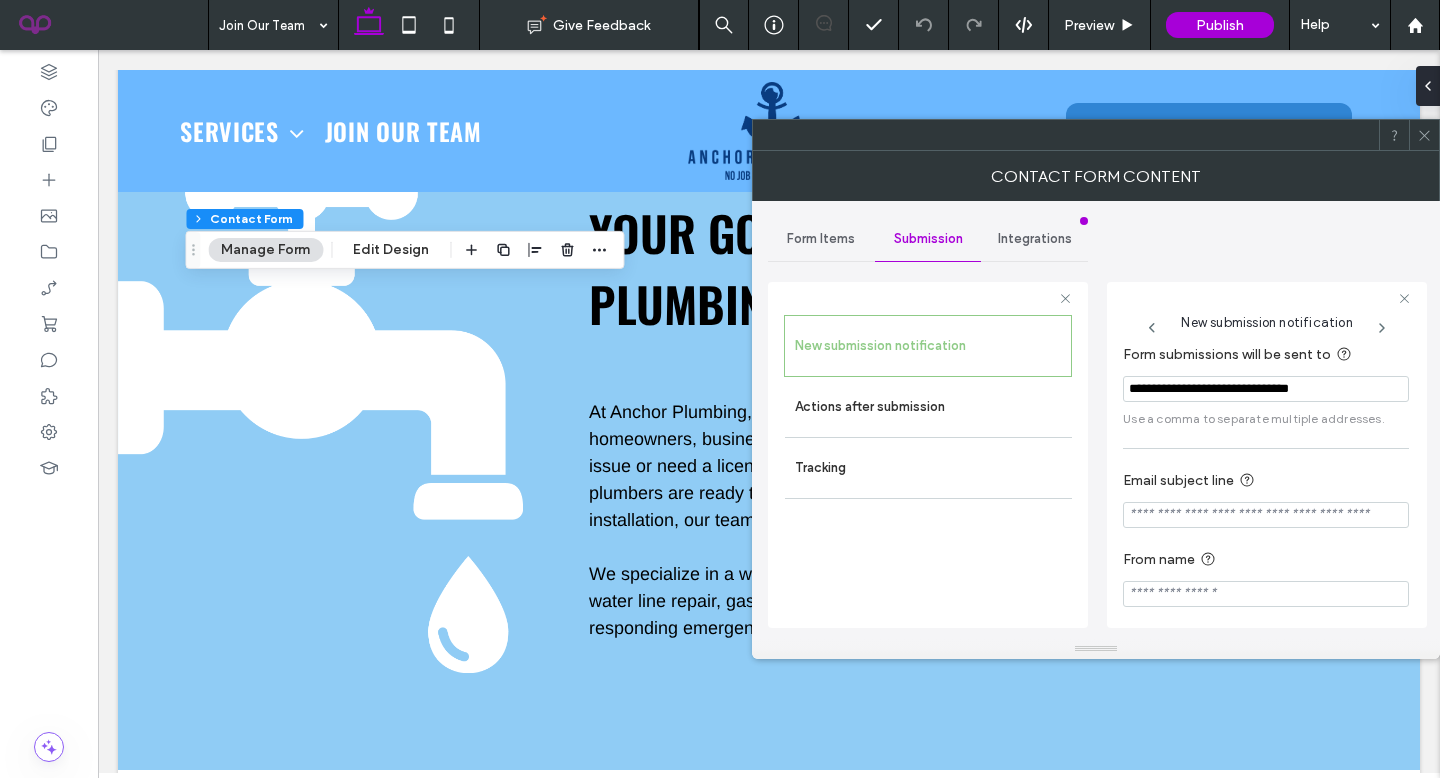 scroll, scrollTop: 20, scrollLeft: 0, axis: vertical 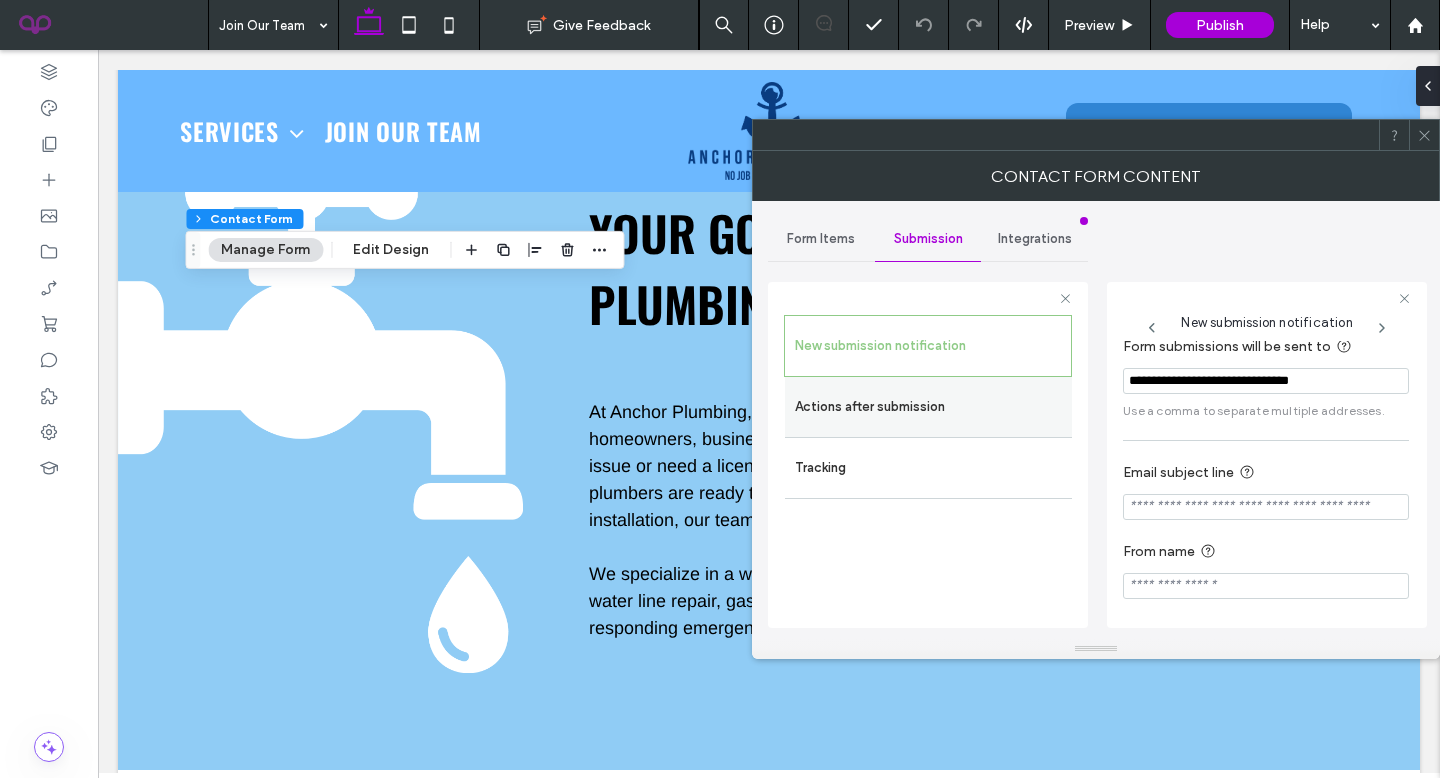 click on "Actions after submission" at bounding box center [928, 407] 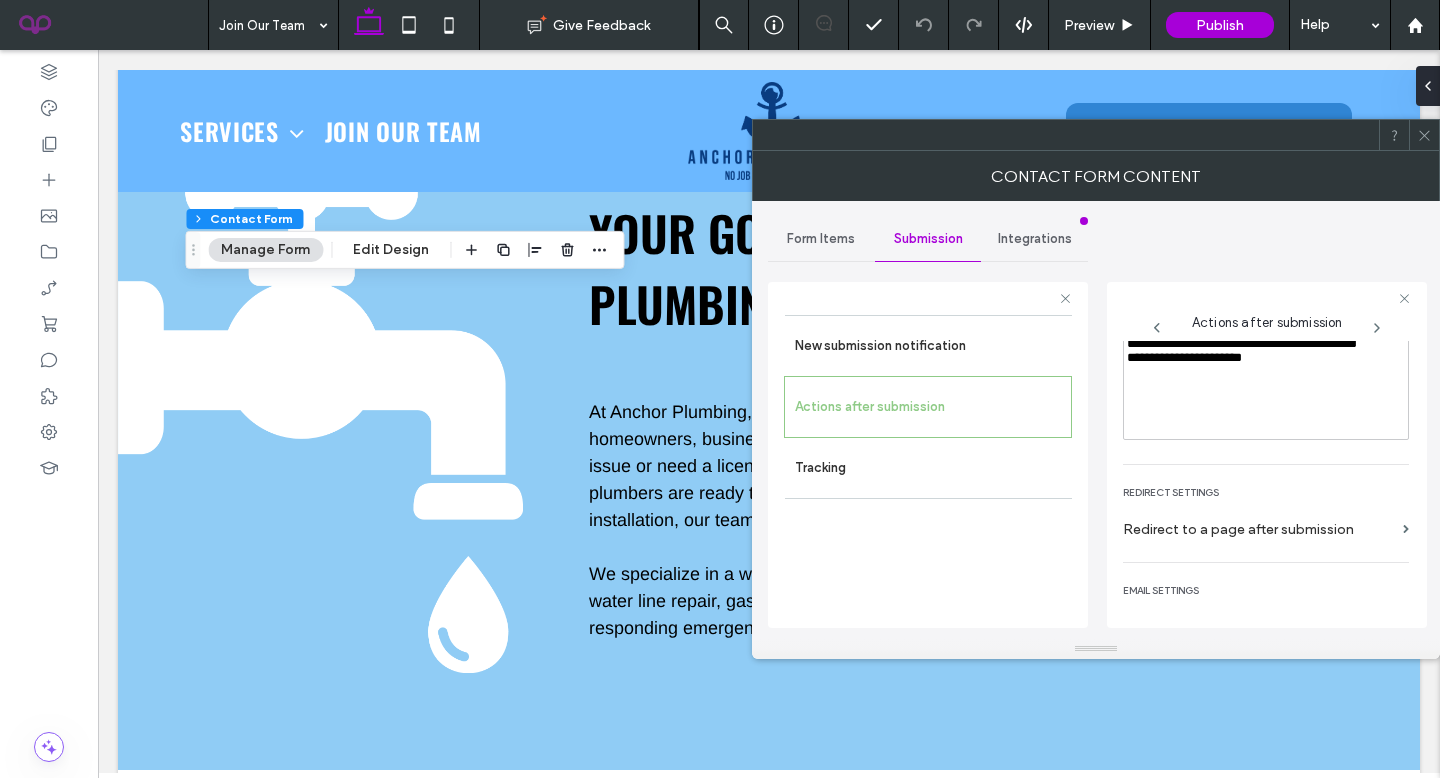 scroll, scrollTop: 372, scrollLeft: 0, axis: vertical 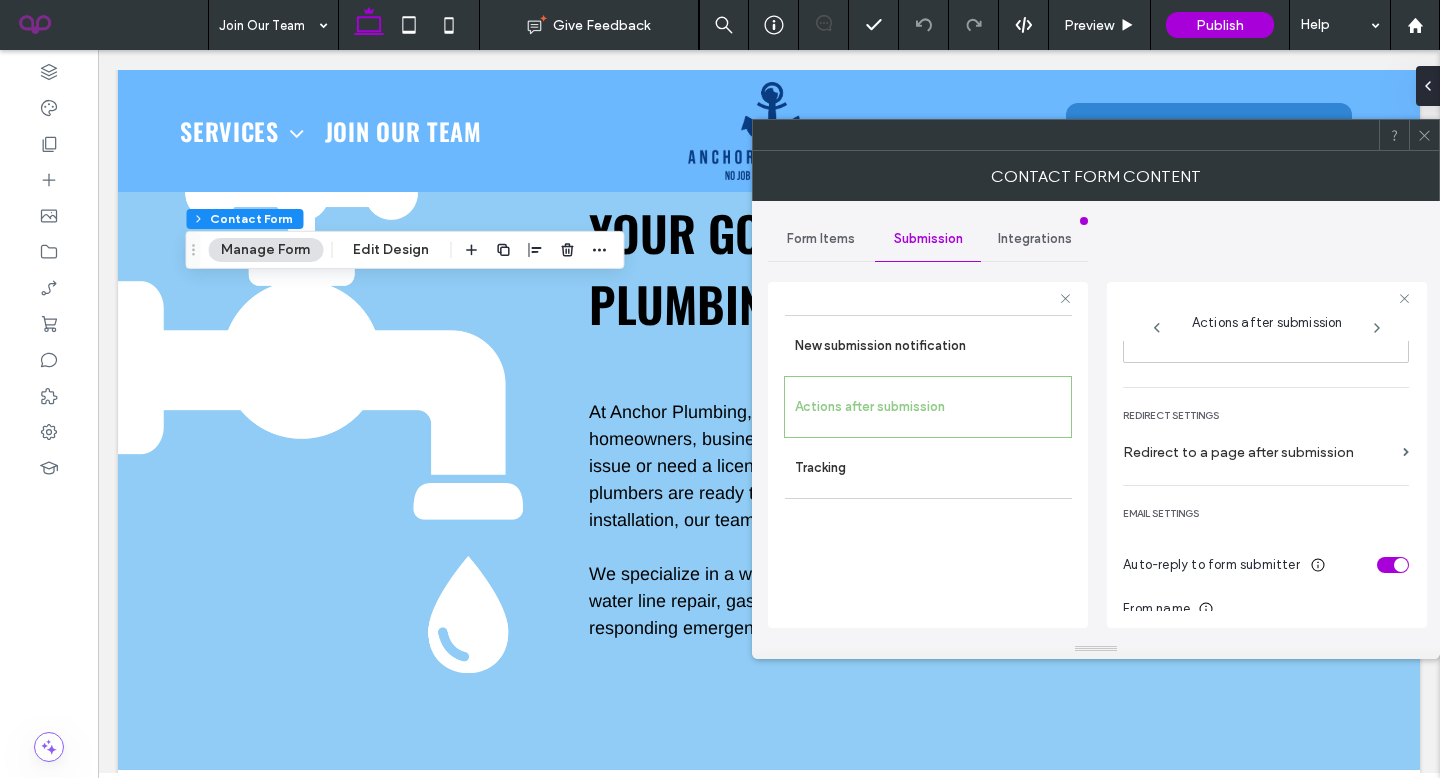 click on "Redirect to a page after submission" at bounding box center (1259, 452) 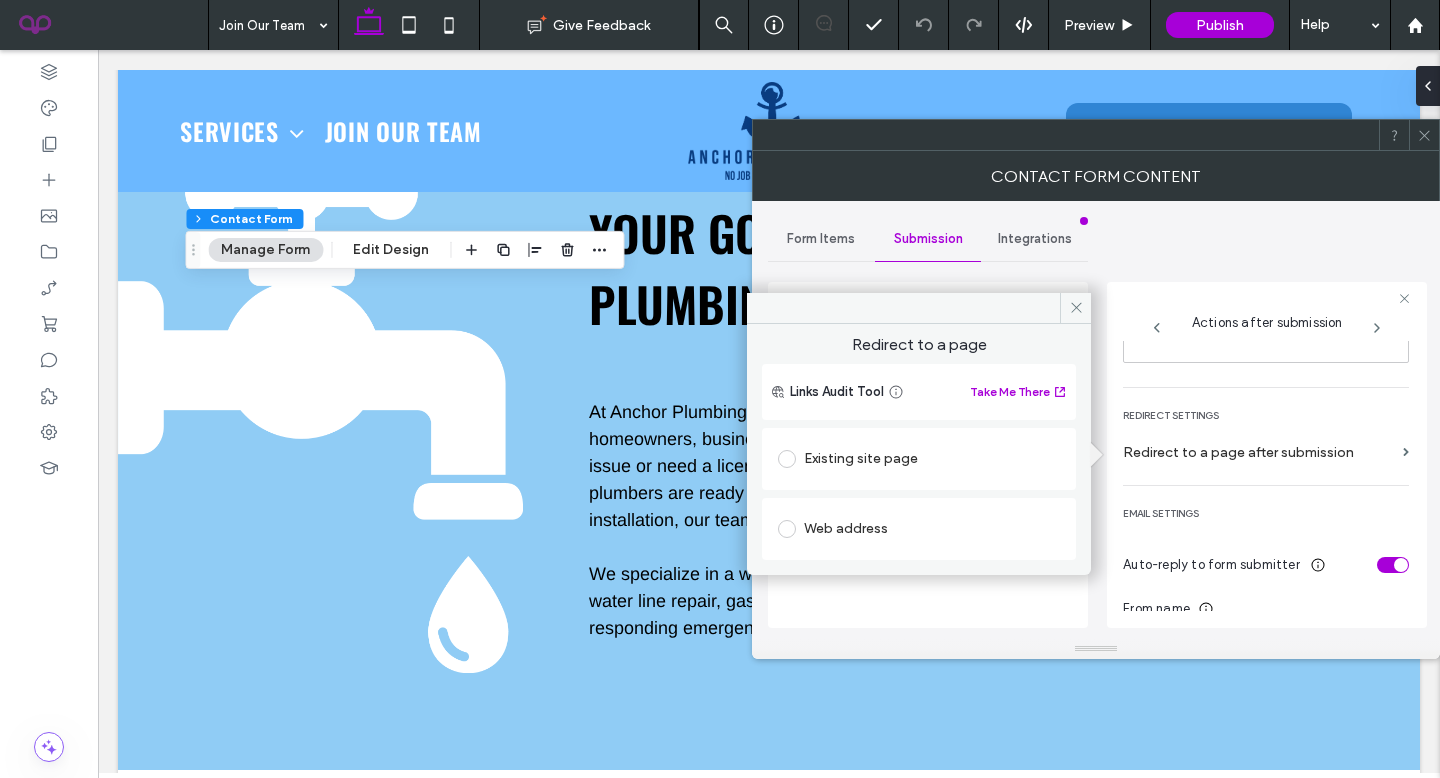 click on "Redirect to a page after submission" at bounding box center (1259, 452) 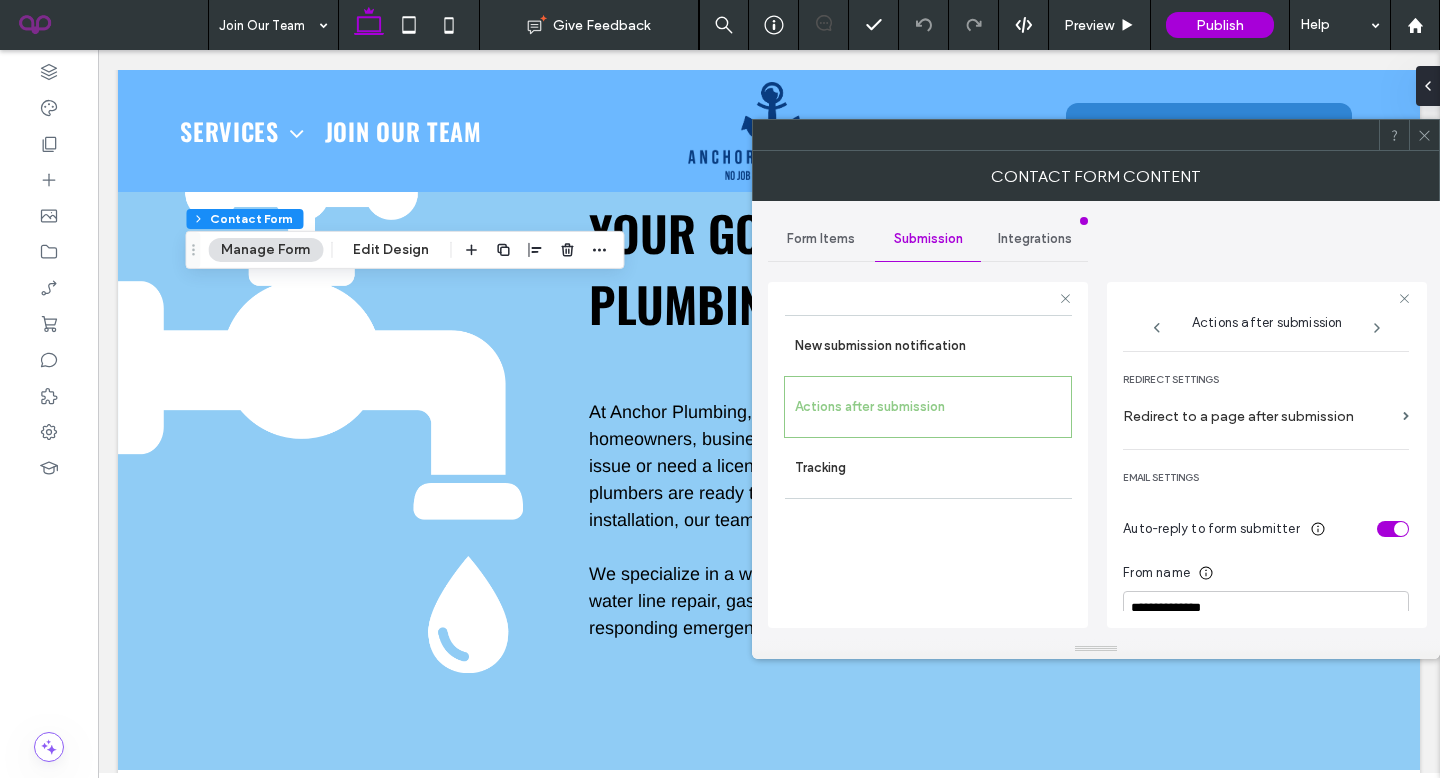 scroll, scrollTop: 408, scrollLeft: 0, axis: vertical 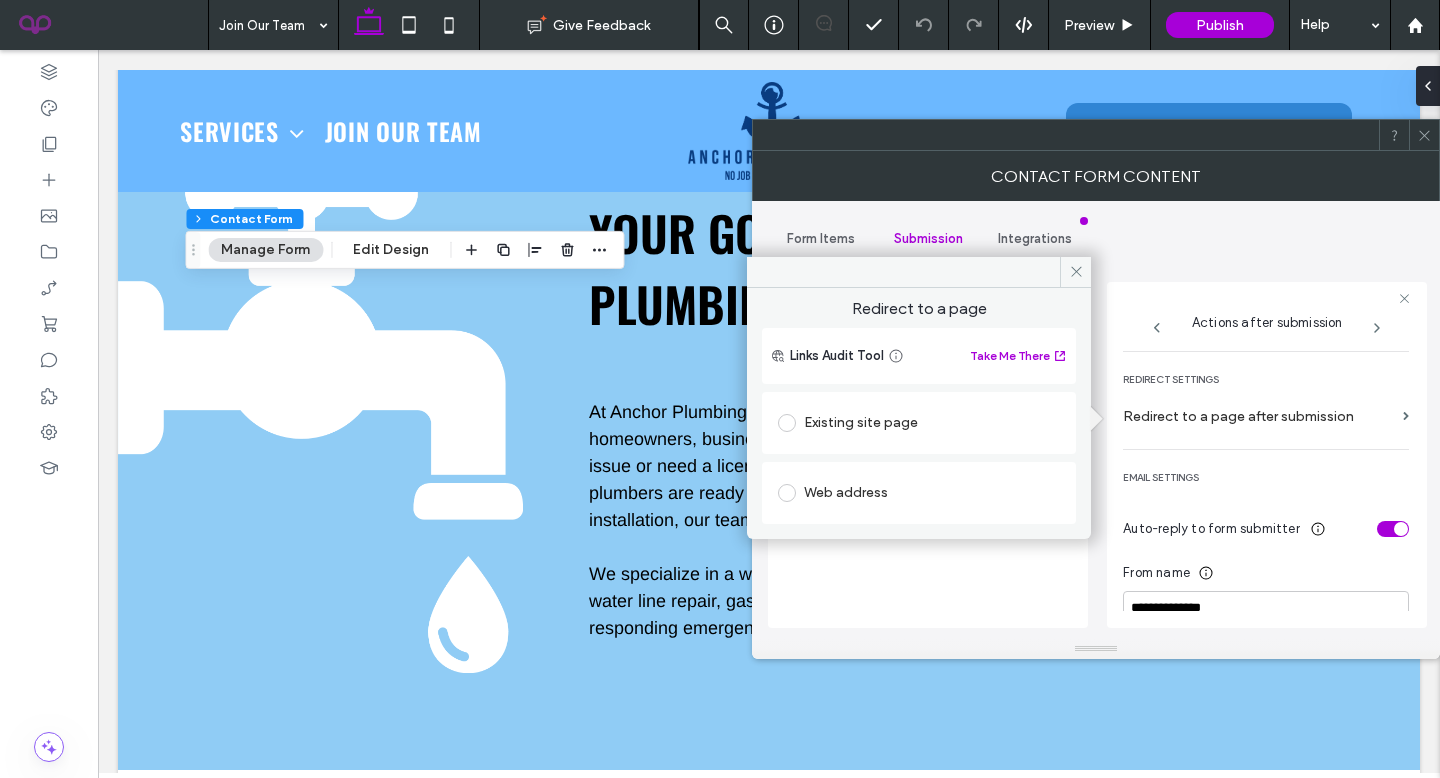 click on "Existing site page" at bounding box center (919, 423) 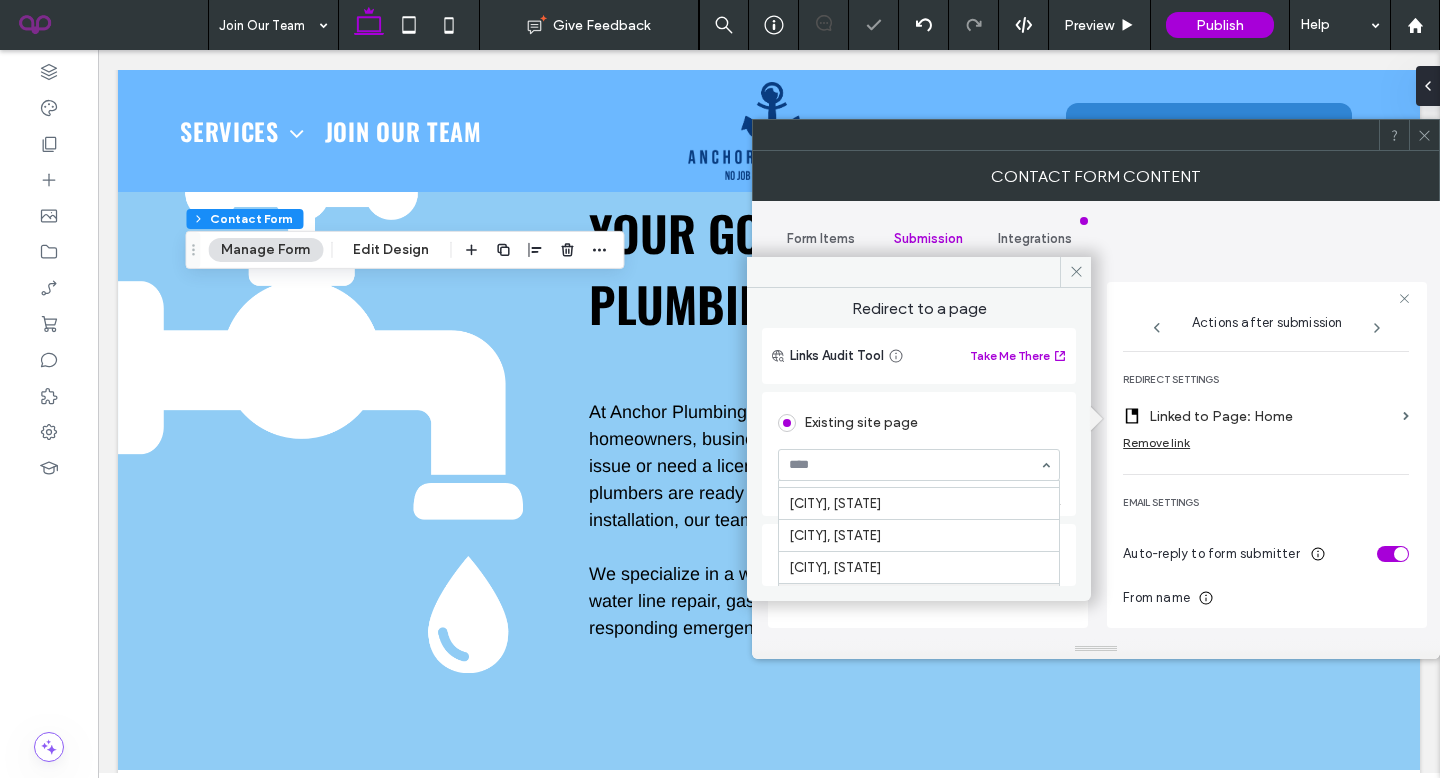 scroll, scrollTop: 659, scrollLeft: 0, axis: vertical 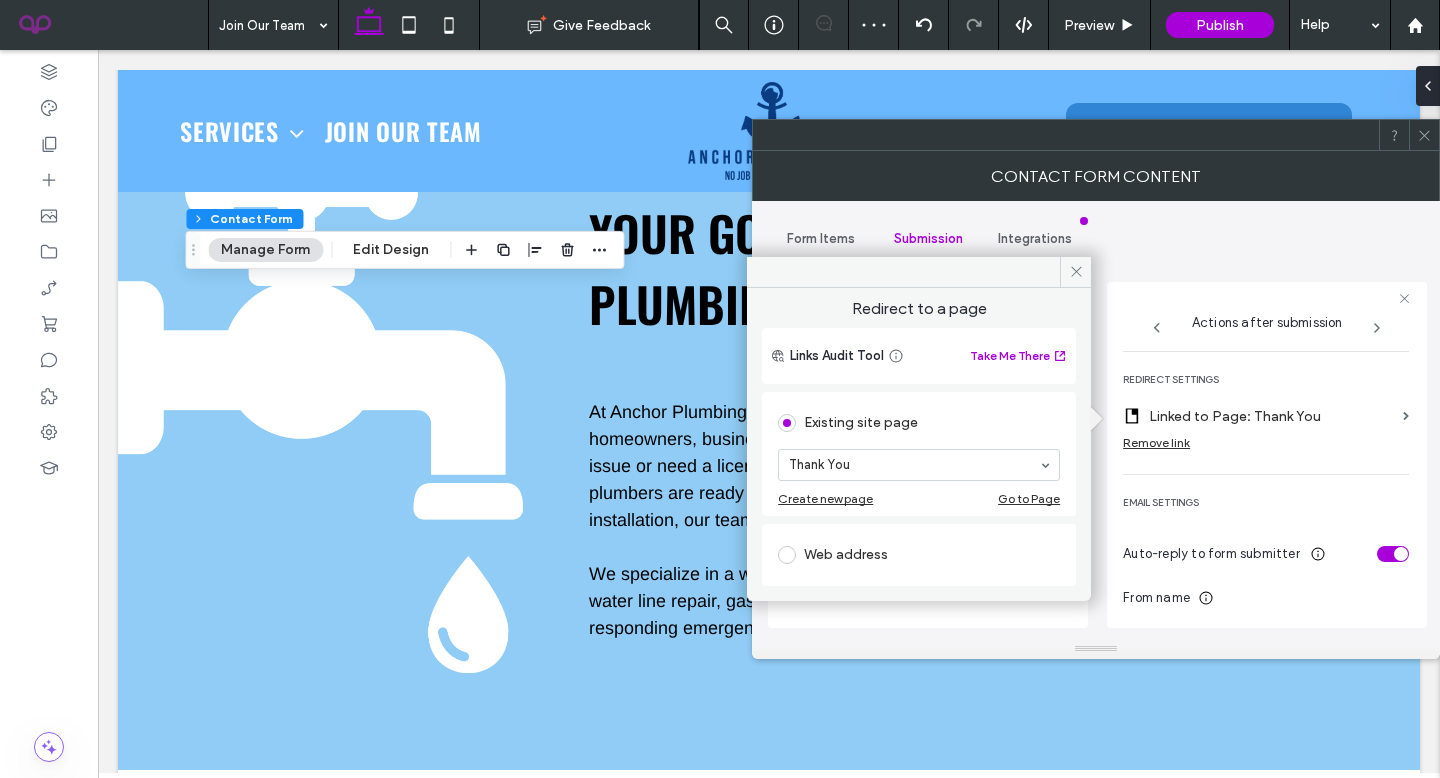 click 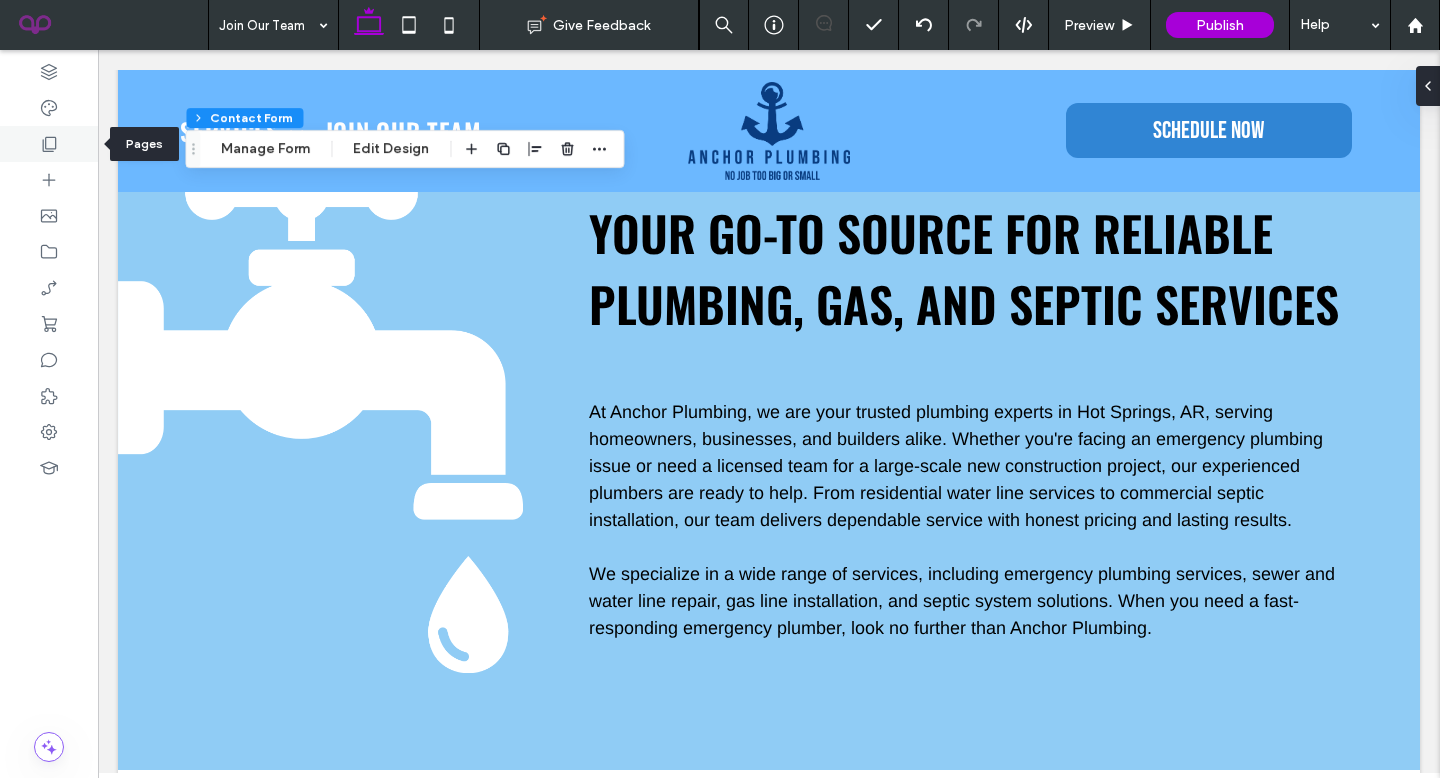 click at bounding box center (49, 144) 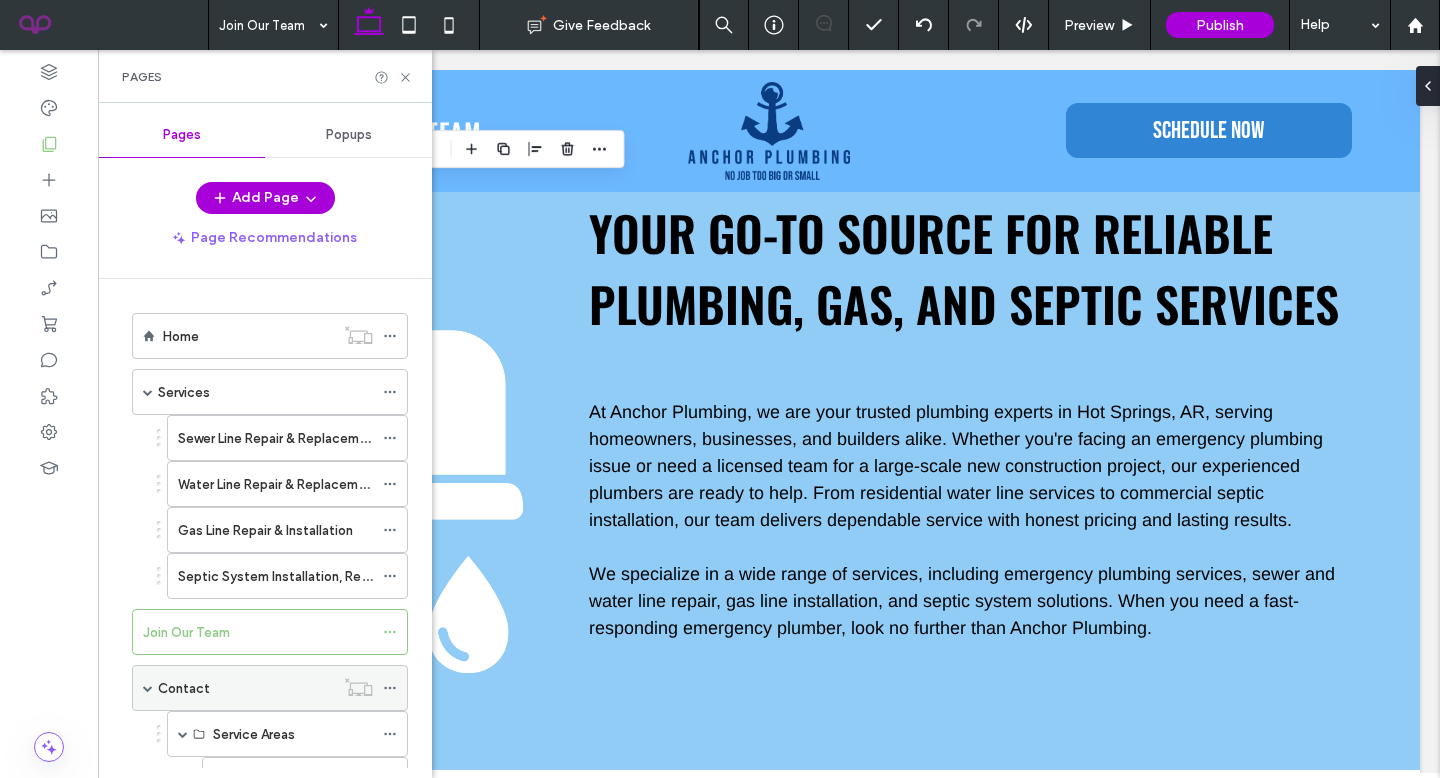 click on "Contact" at bounding box center (246, 688) 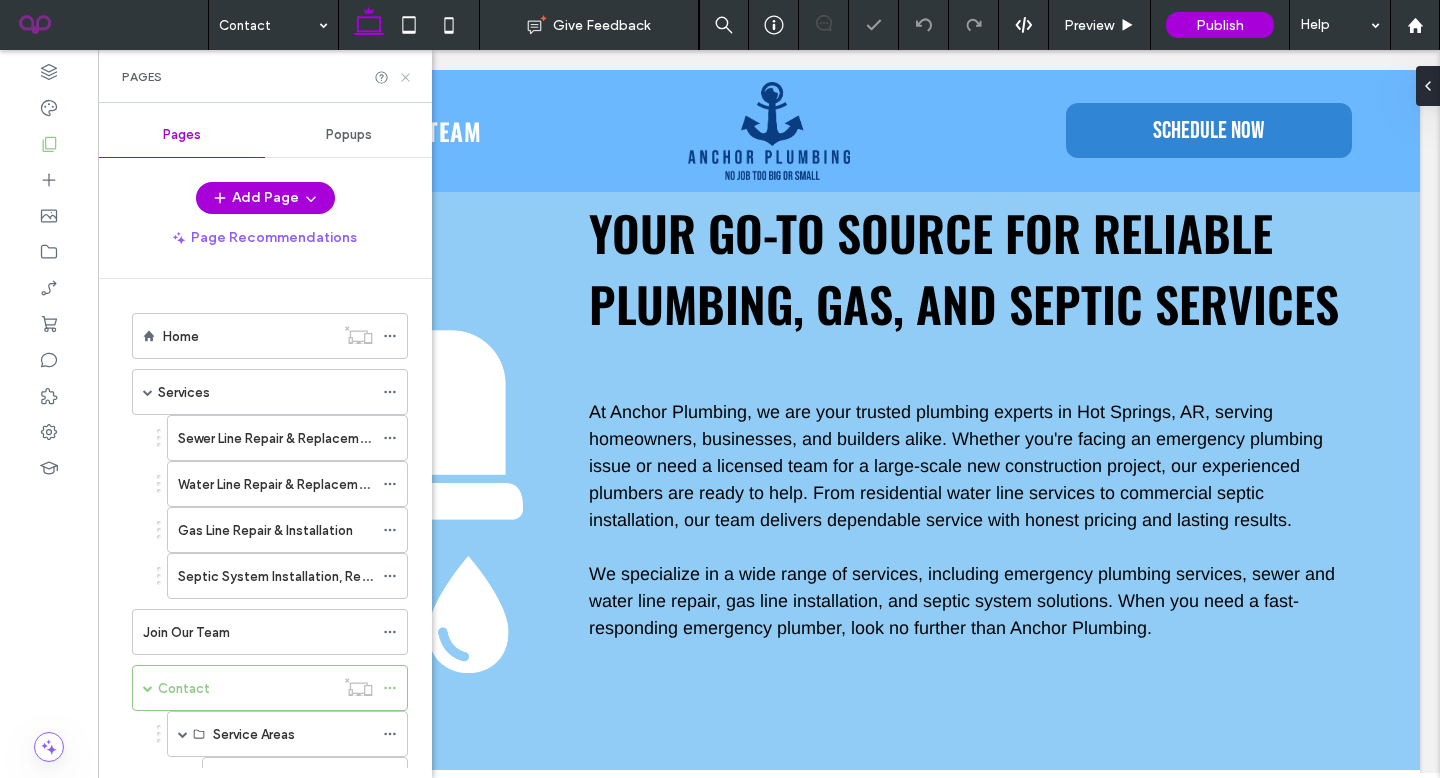 click 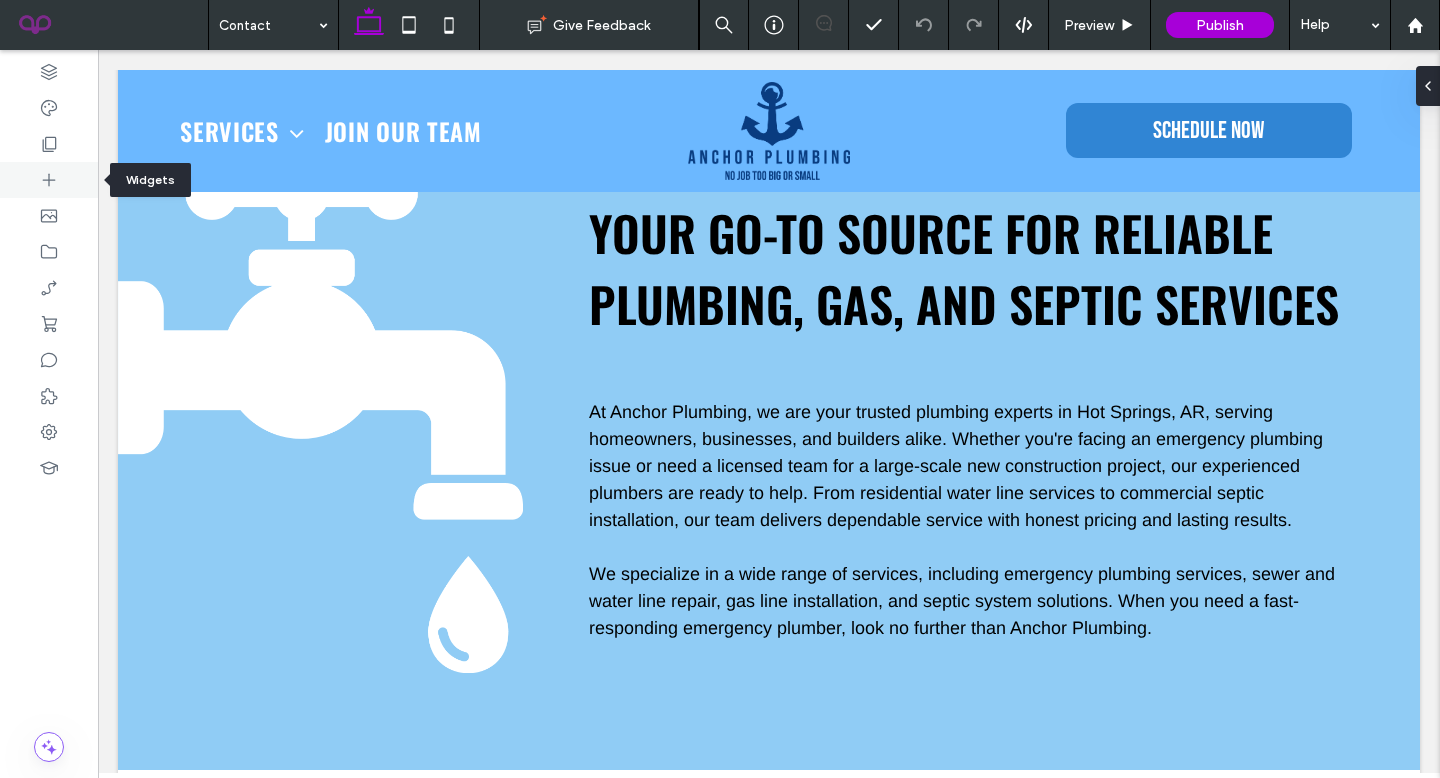 click at bounding box center [49, 180] 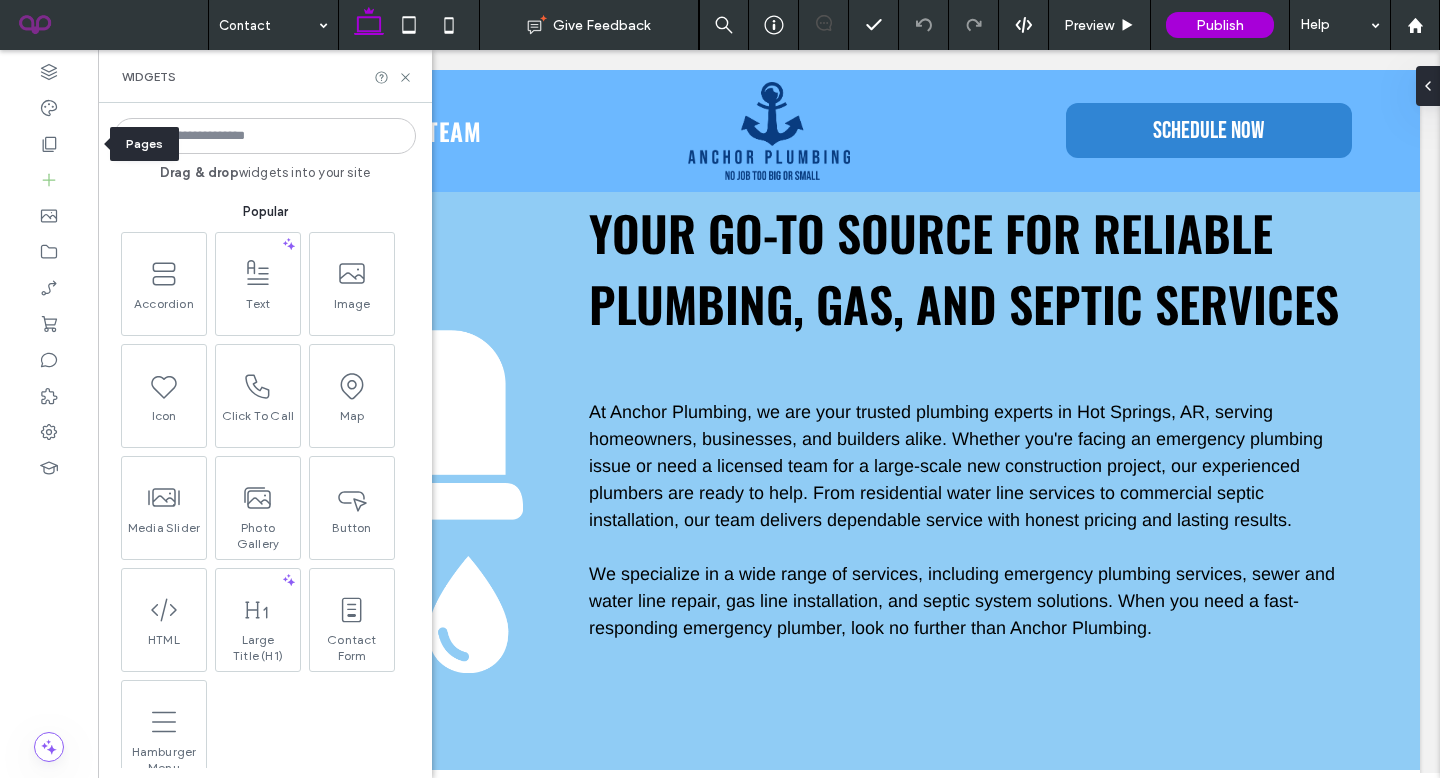 drag, startPoint x: 37, startPoint y: 151, endPoint x: 40, endPoint y: 162, distance: 11.401754 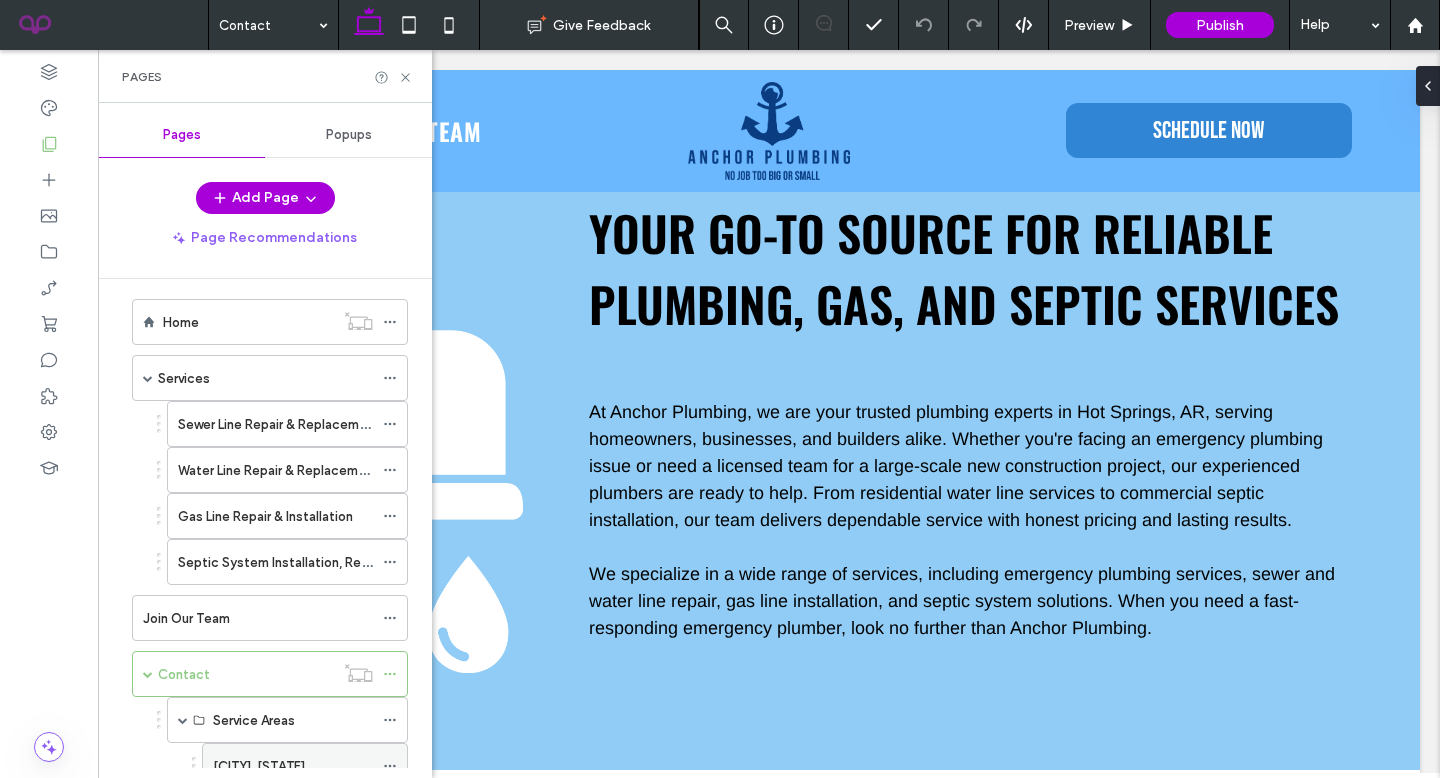 scroll, scrollTop: 37, scrollLeft: 0, axis: vertical 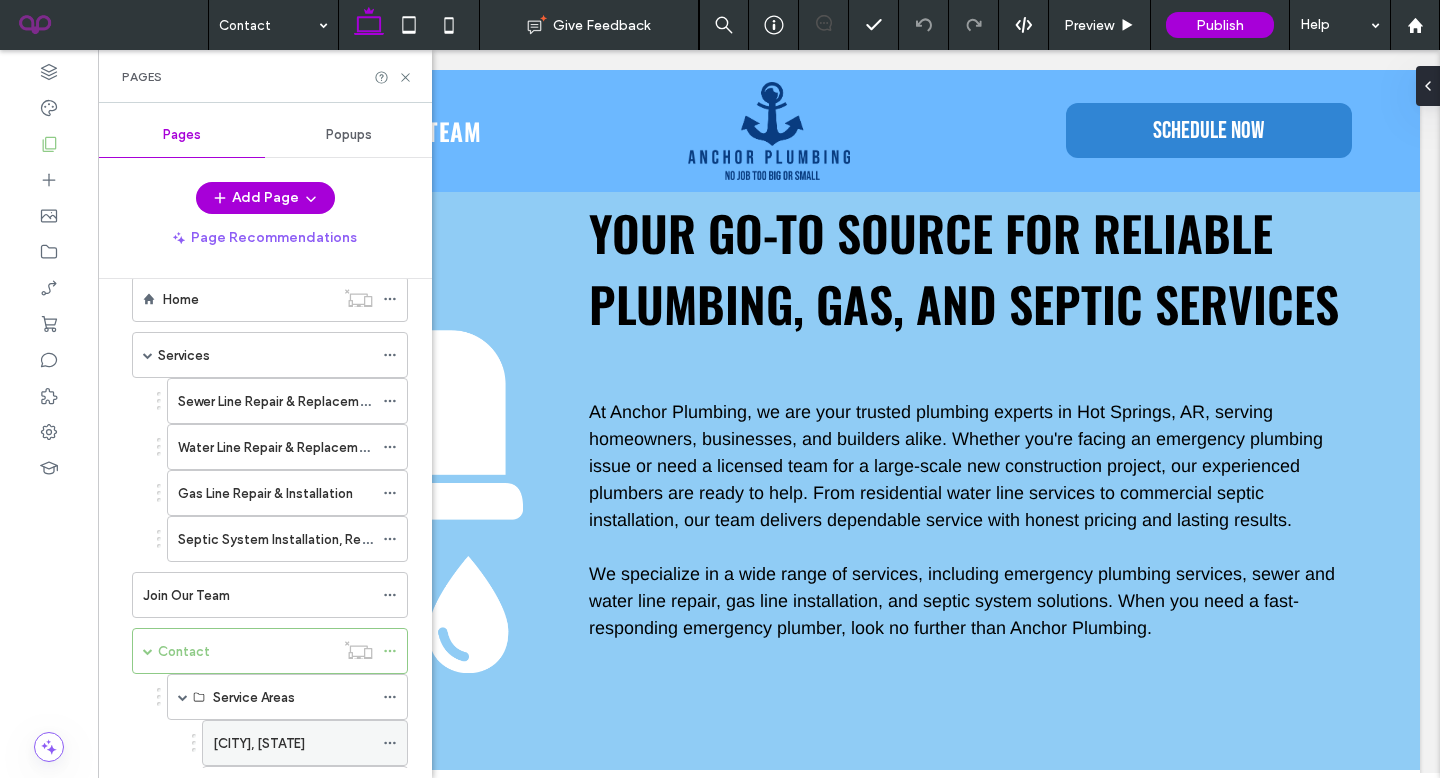 click on "[CITY], [STATE]" at bounding box center (259, 743) 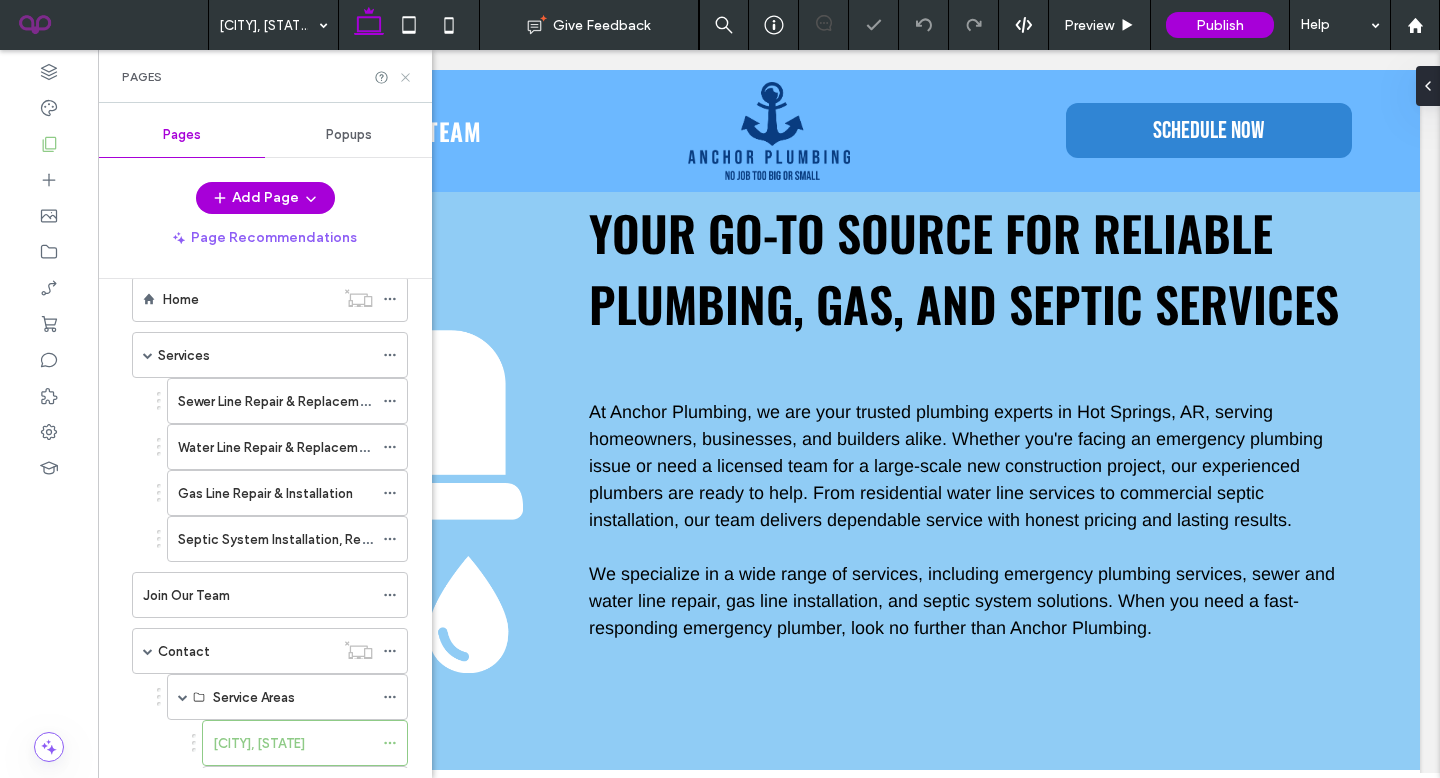 click 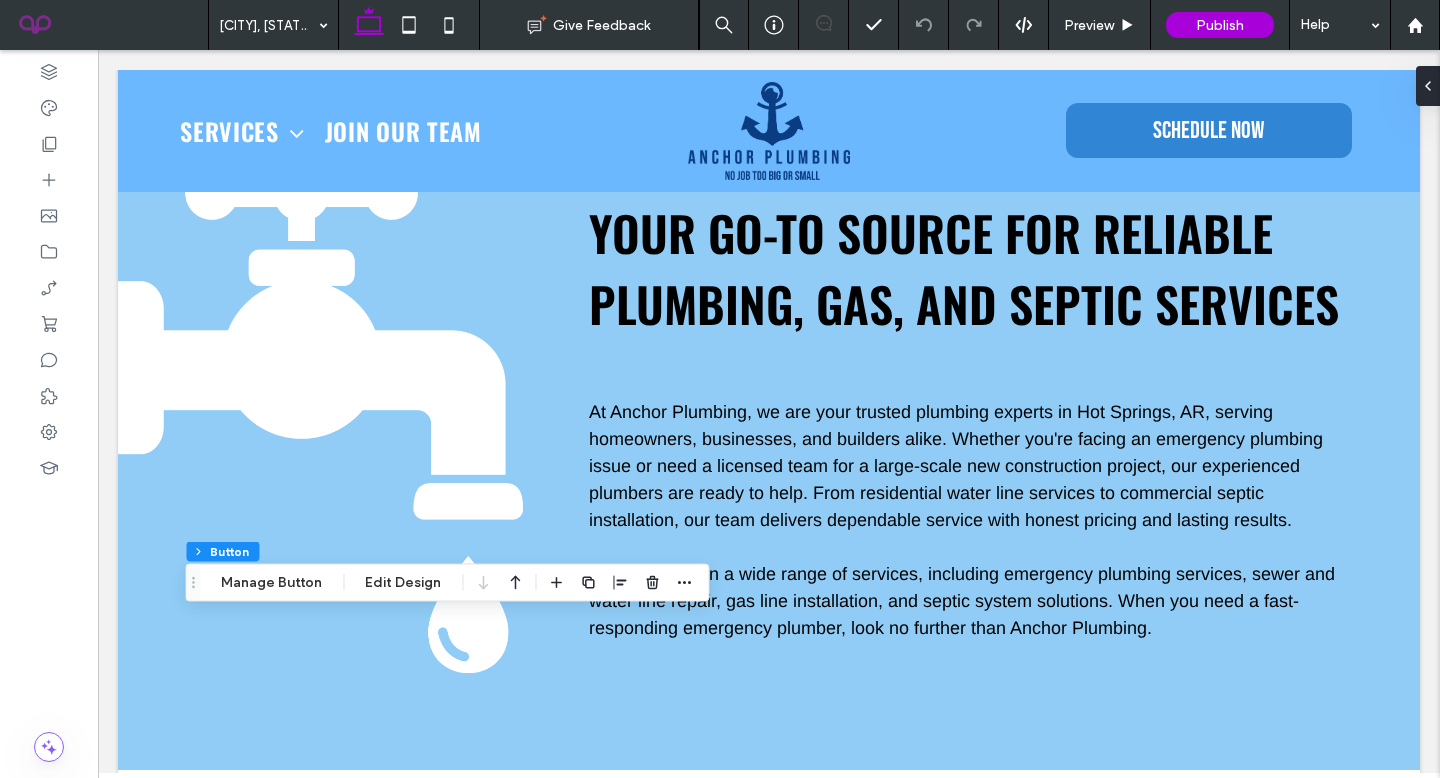 type on "**" 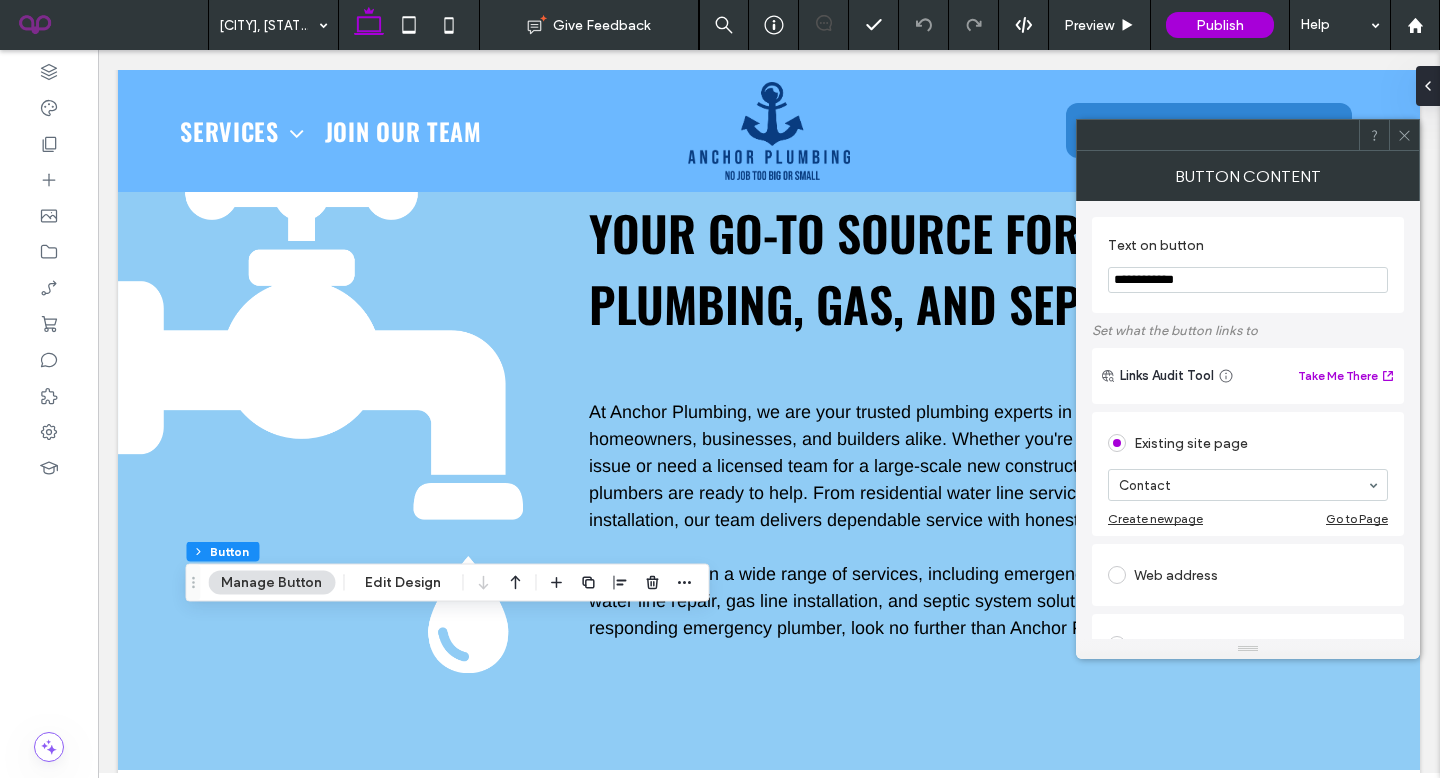 click at bounding box center [1248, 135] 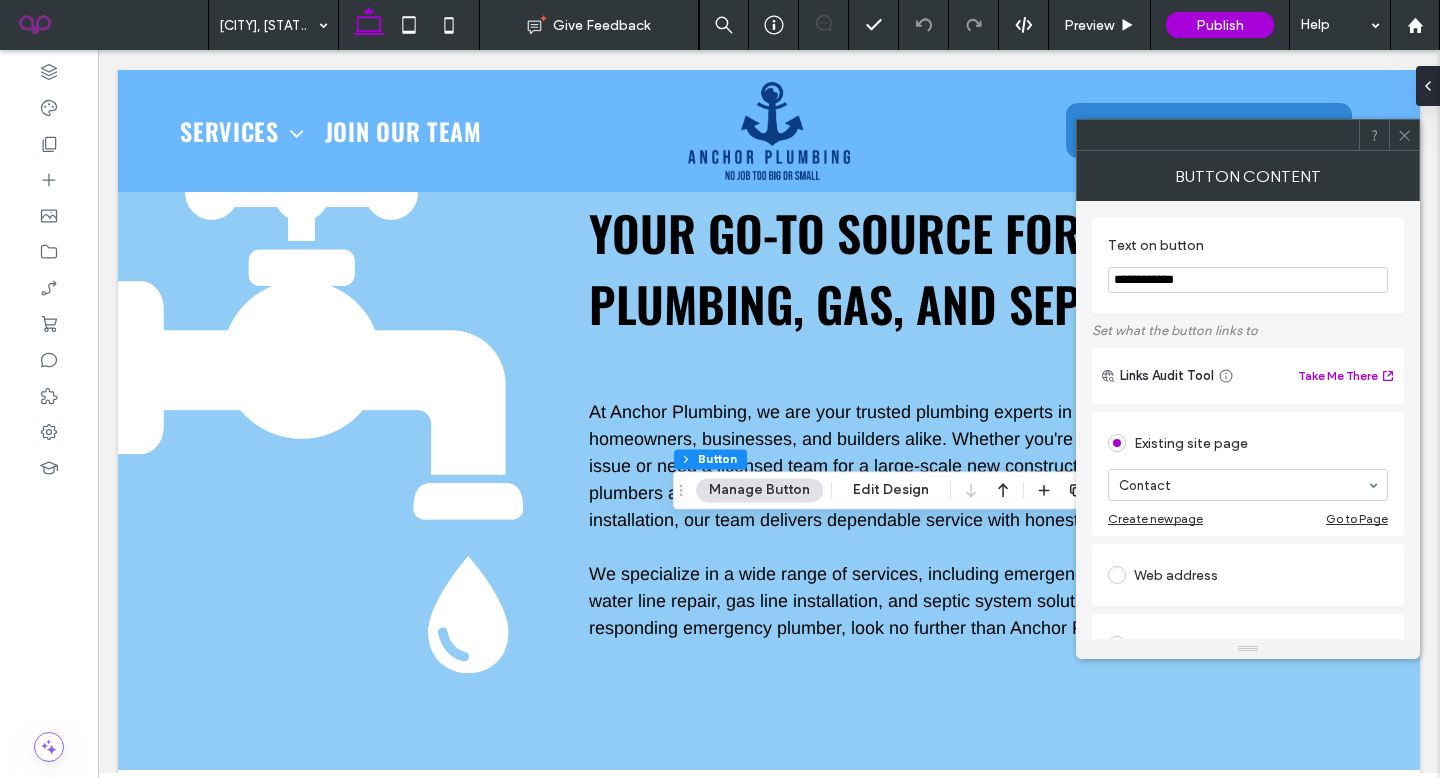 click at bounding box center [1404, 135] 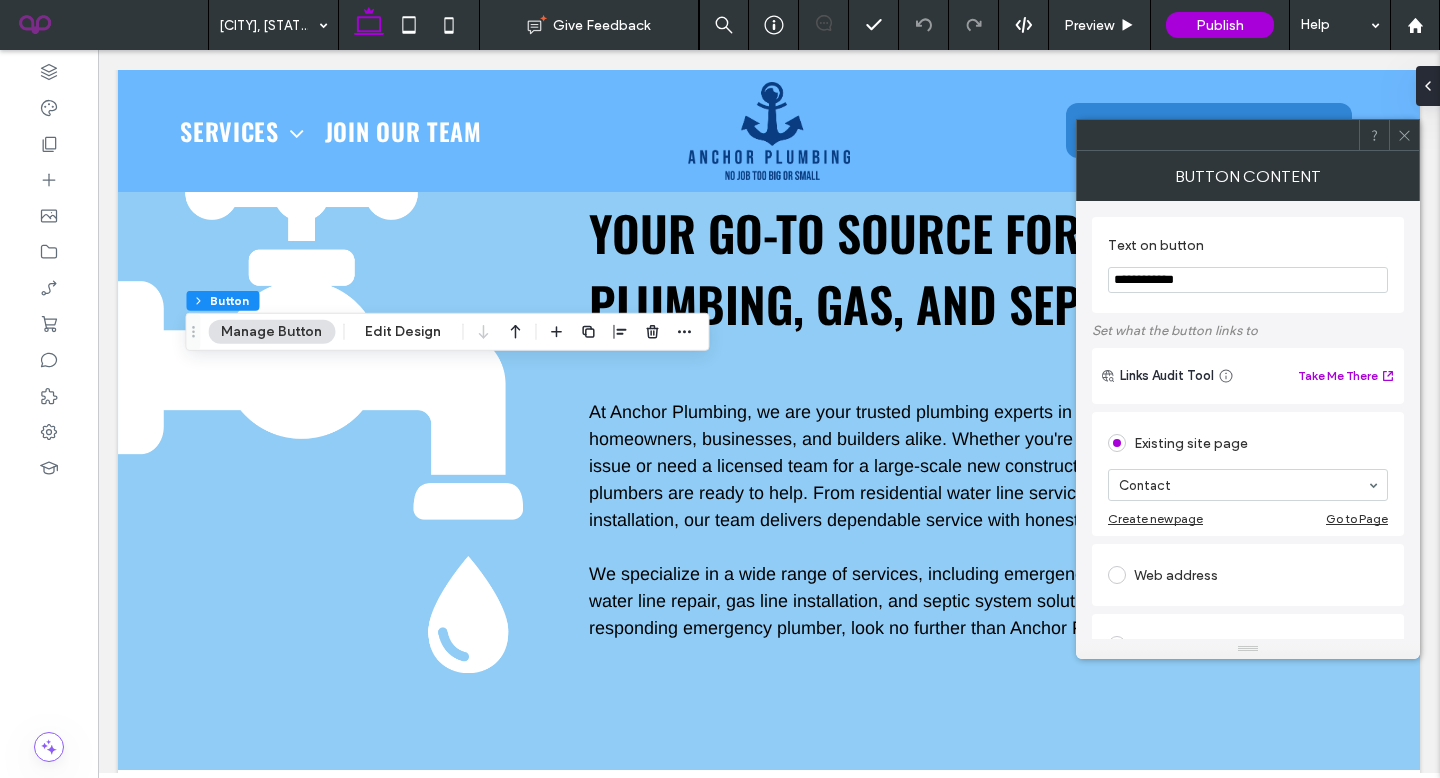 click at bounding box center [1404, 135] 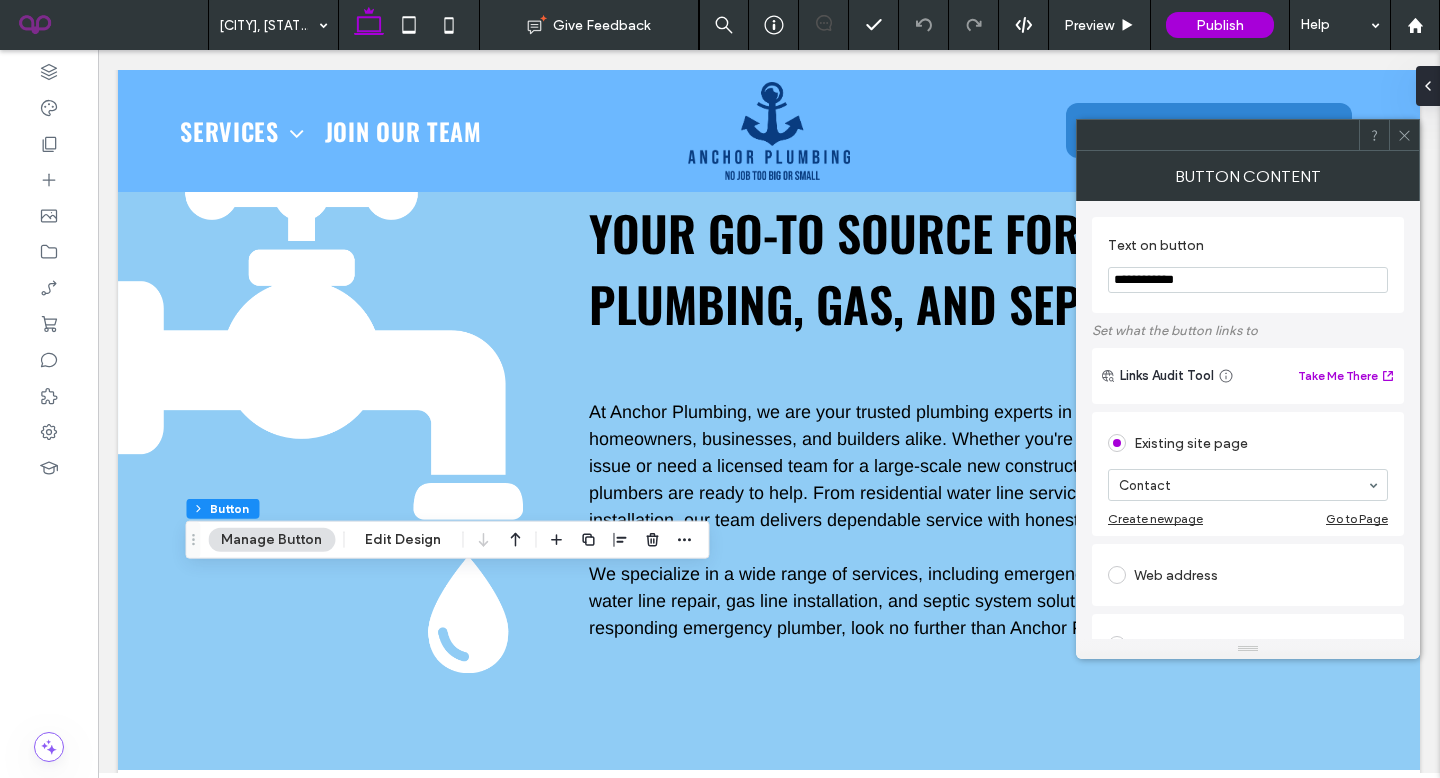 click 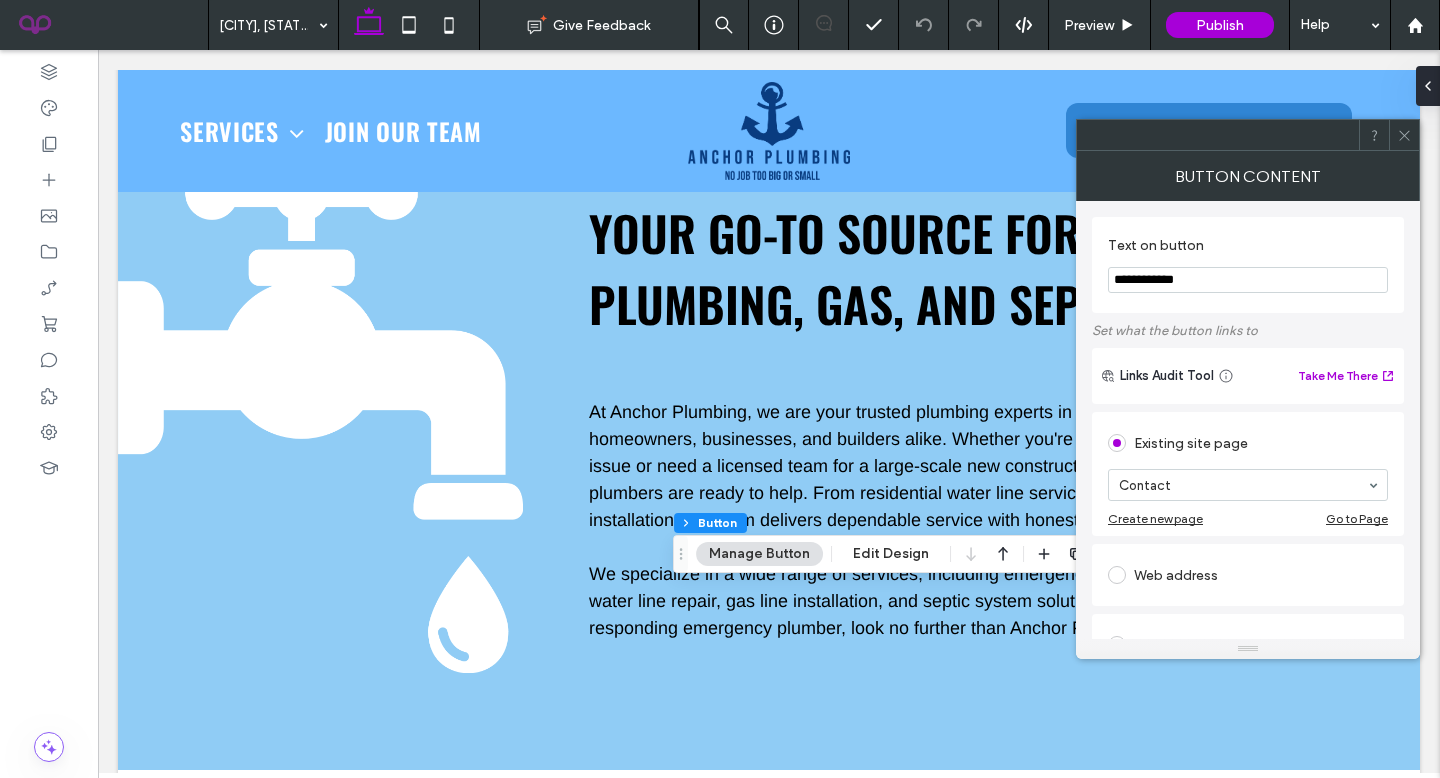 click 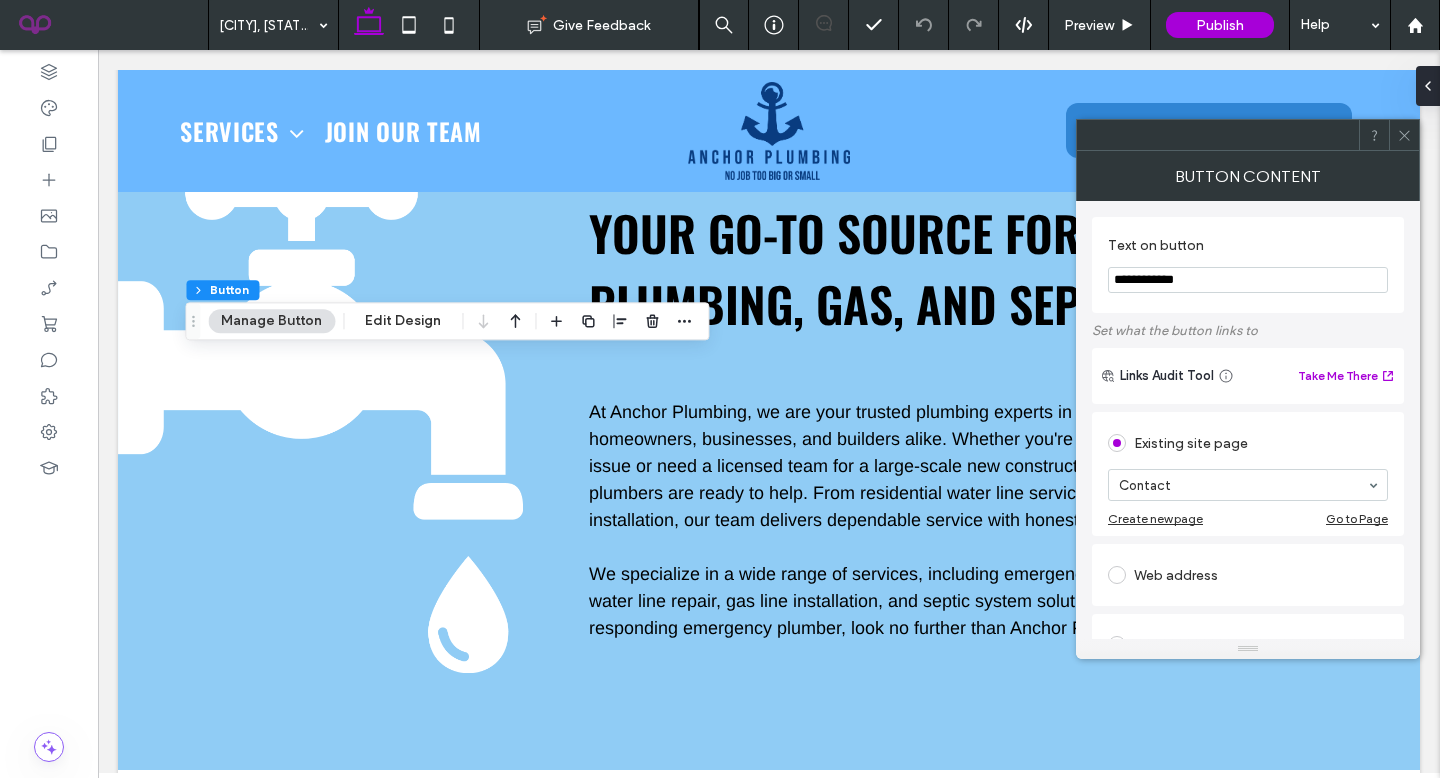 click at bounding box center [1404, 135] 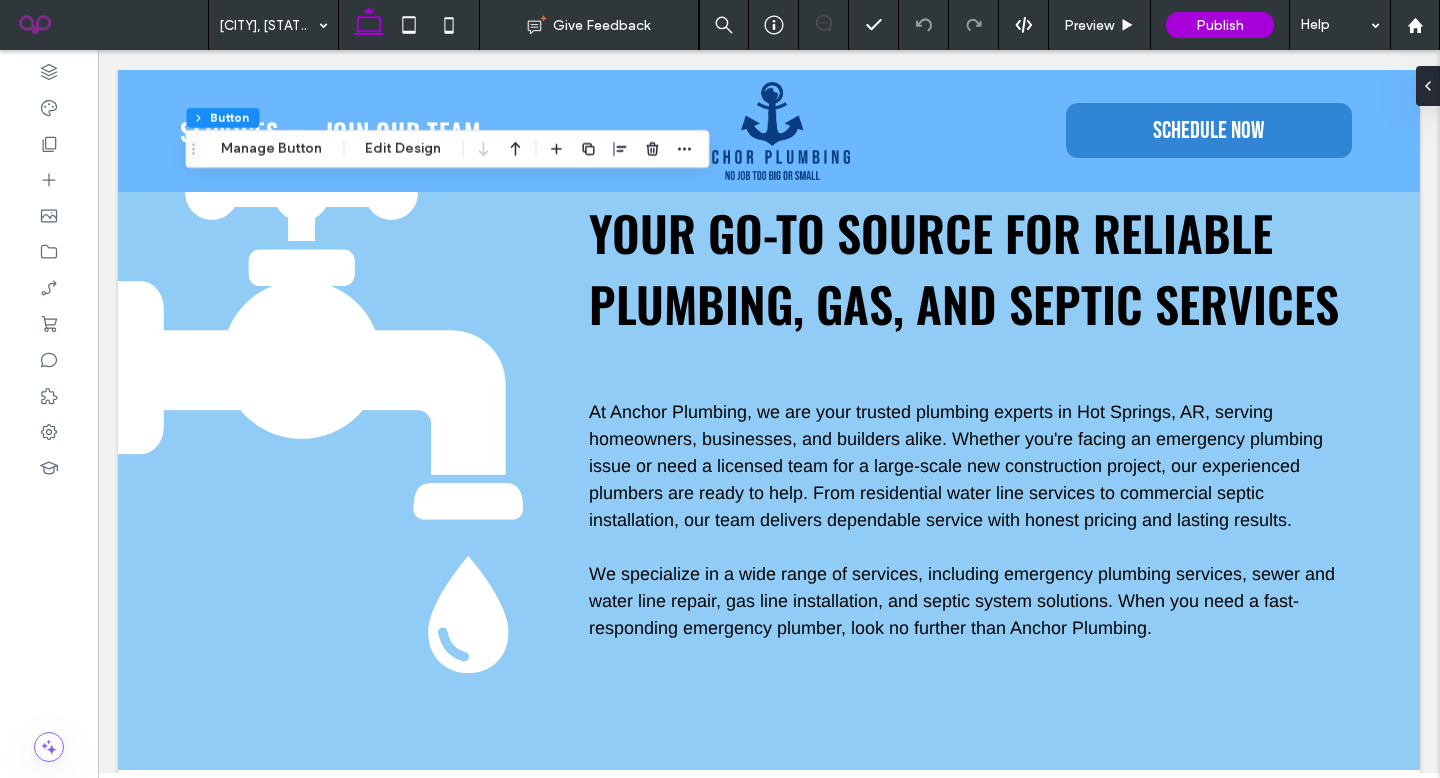 click 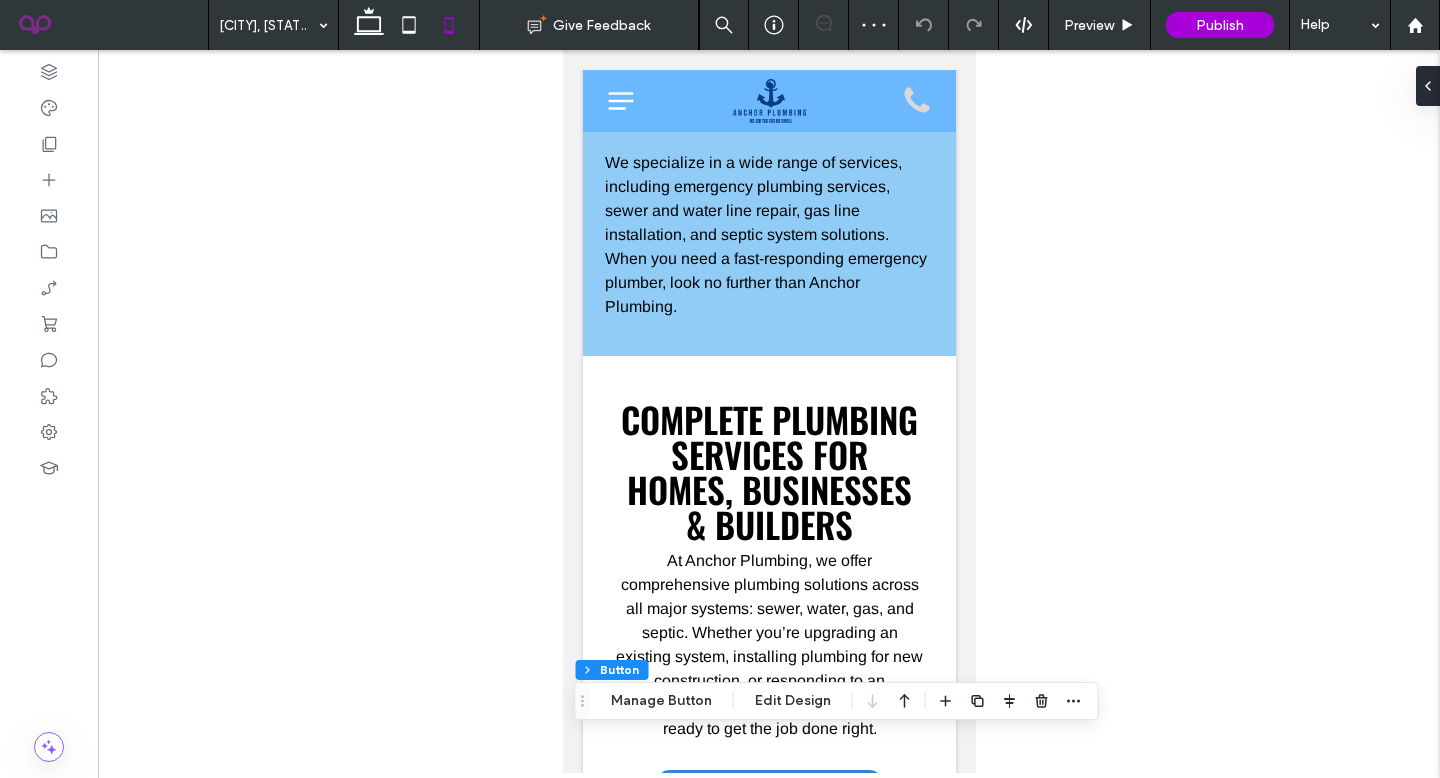 click 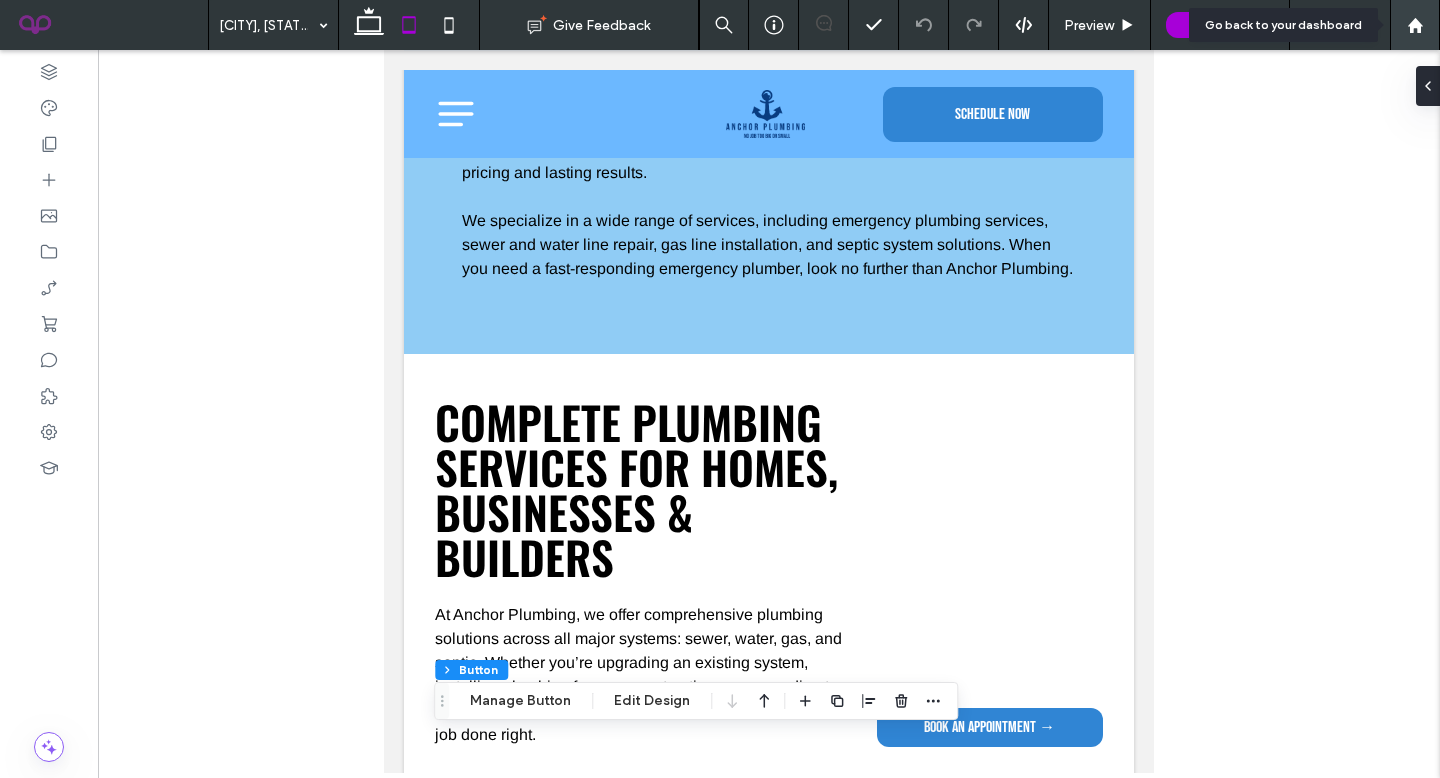 click 